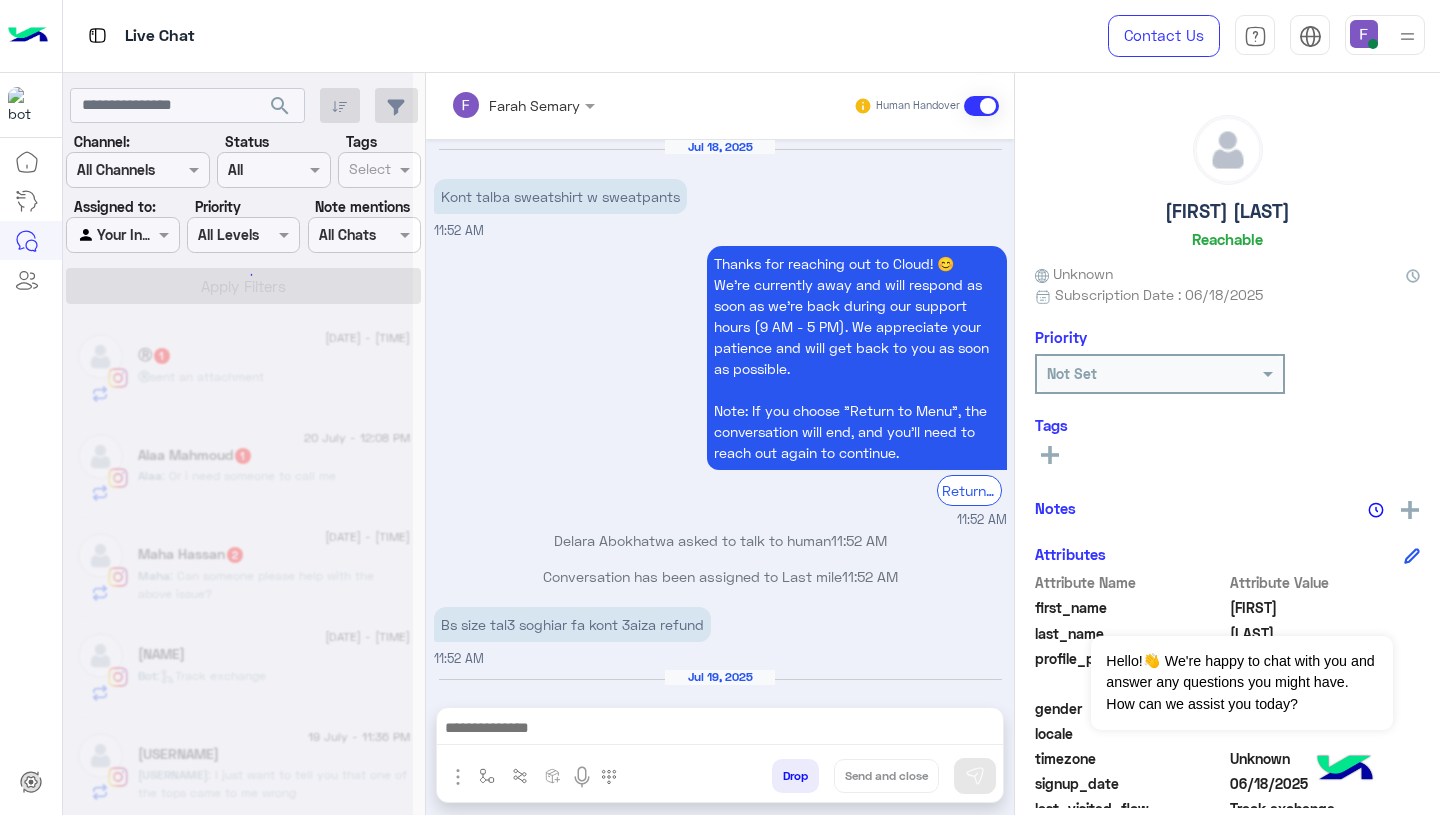 scroll, scrollTop: 0, scrollLeft: 0, axis: both 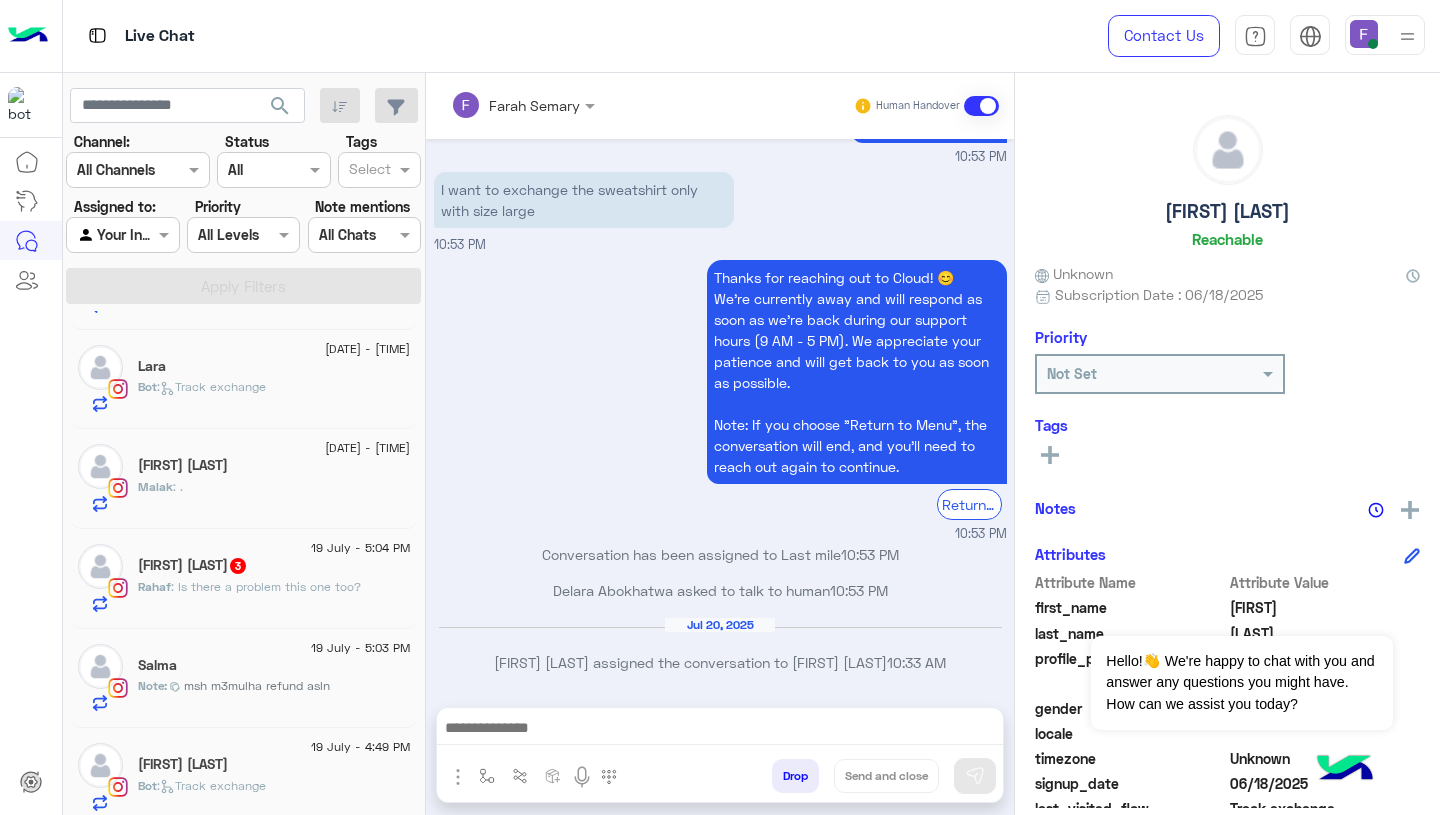 click on "[FIRST] : ." 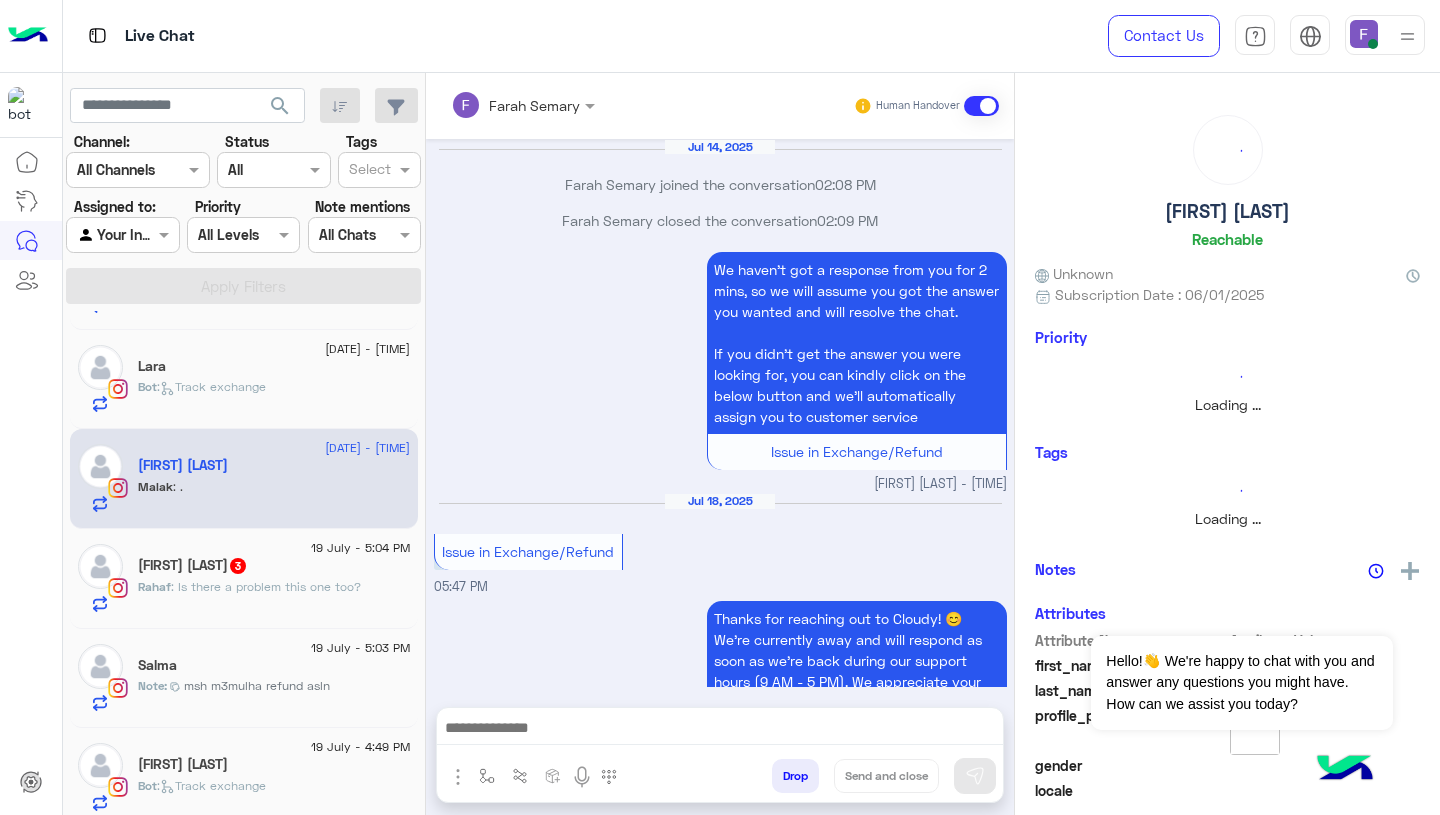 scroll, scrollTop: 2124, scrollLeft: 0, axis: vertical 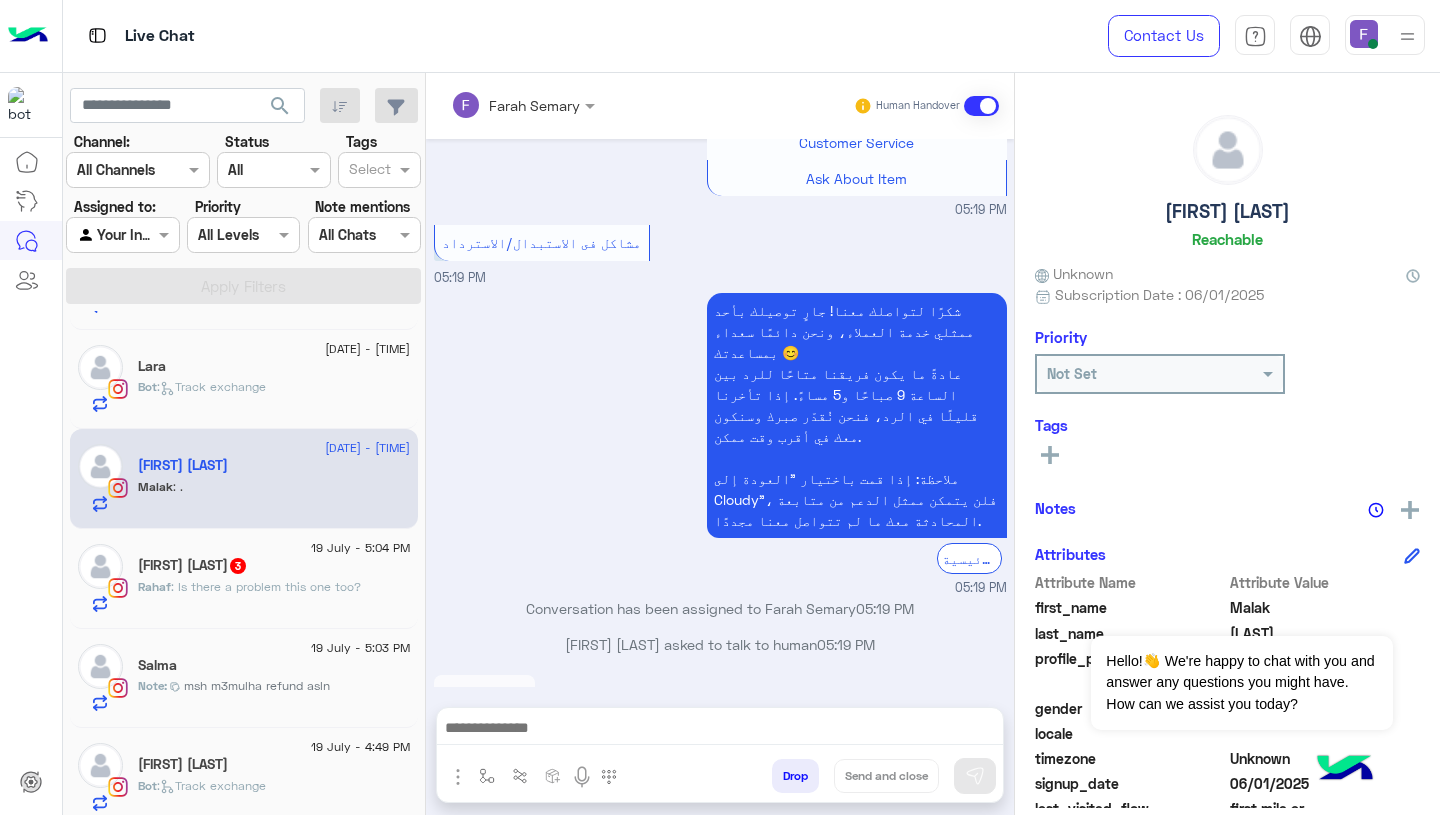 click on "[PHONE] [PHONE]" at bounding box center (484, 703) 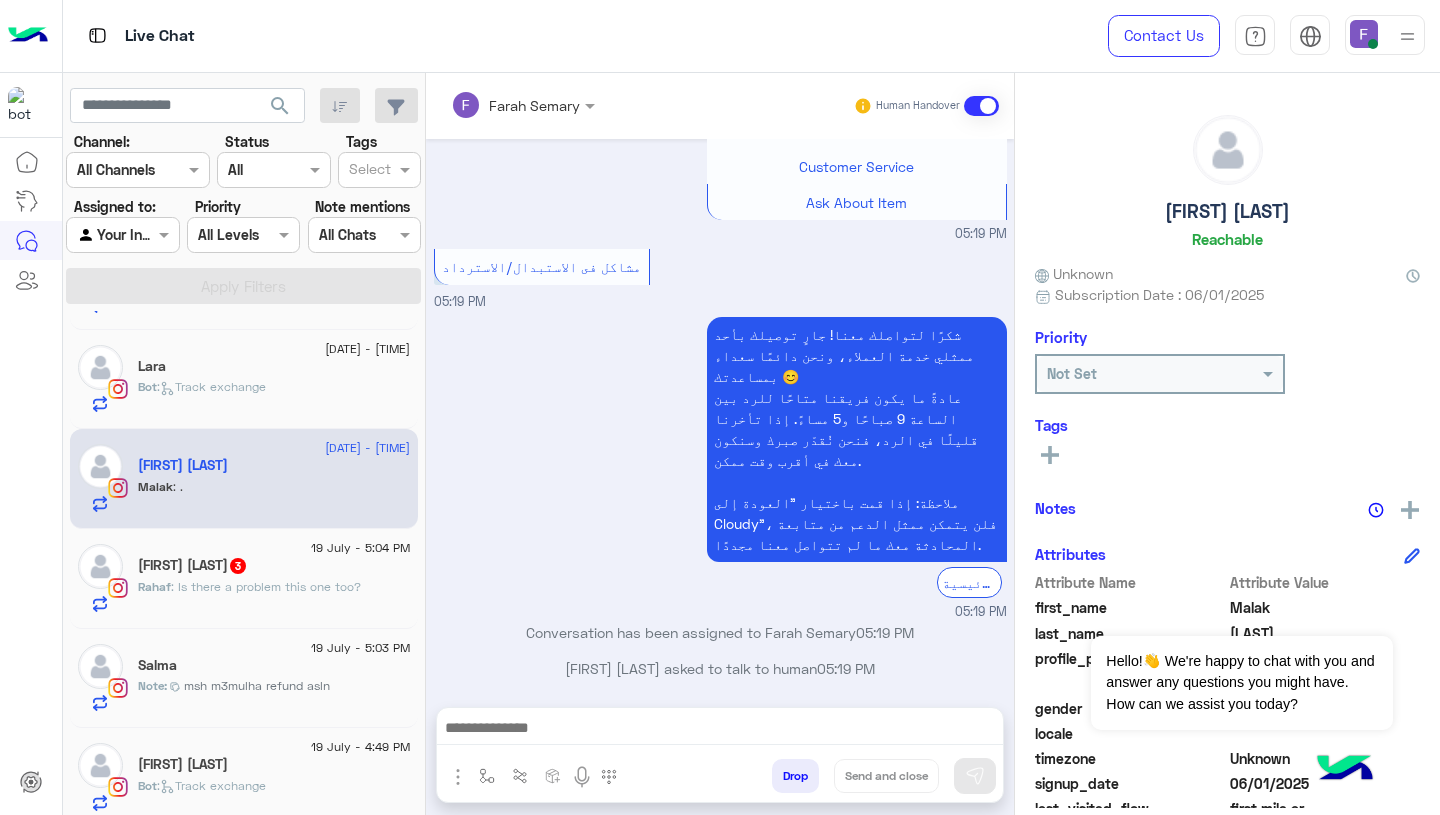 scroll, scrollTop: 2064, scrollLeft: 0, axis: vertical 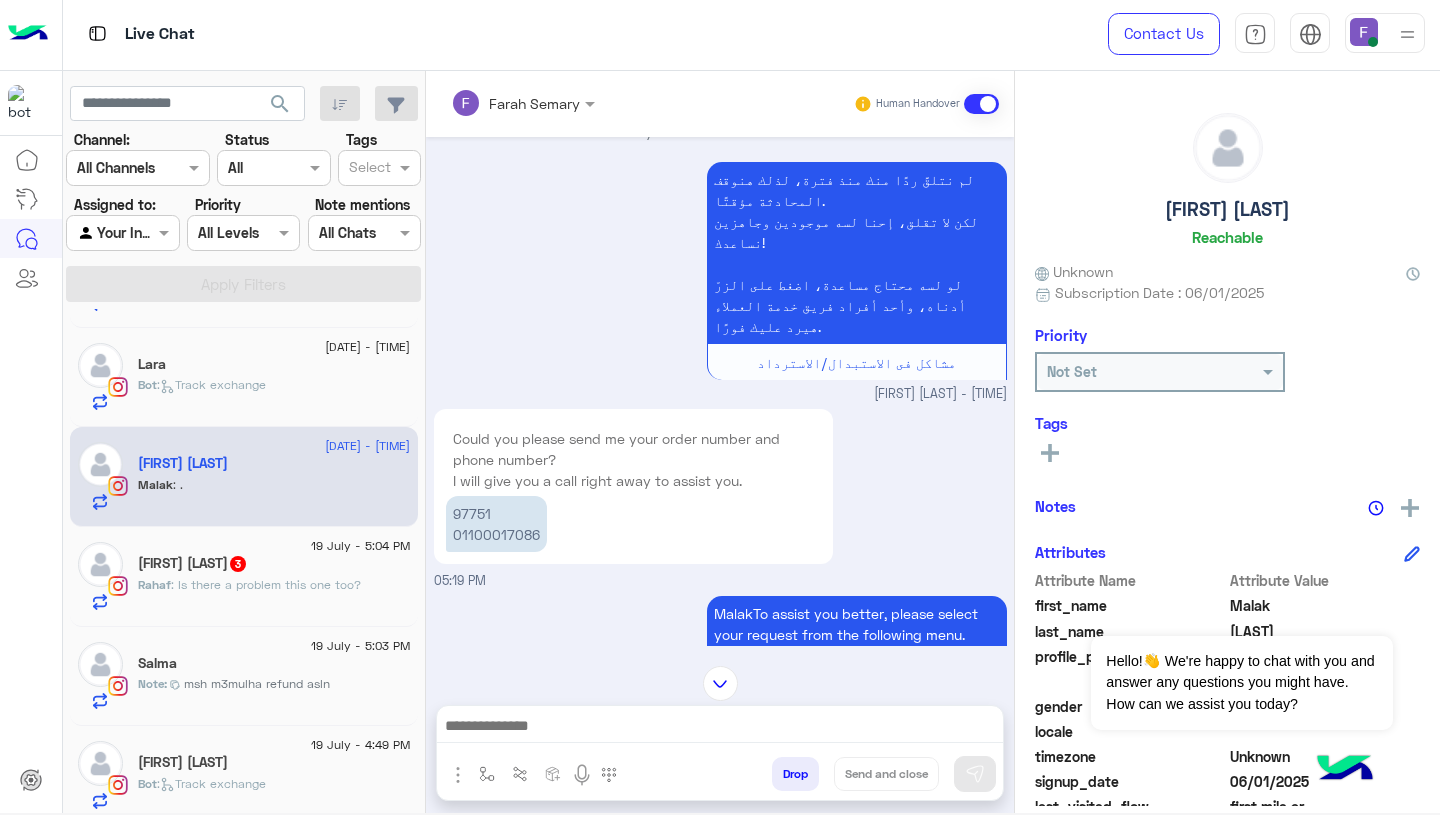 click on "[PHONE] [PHONE]" at bounding box center [496, 524] 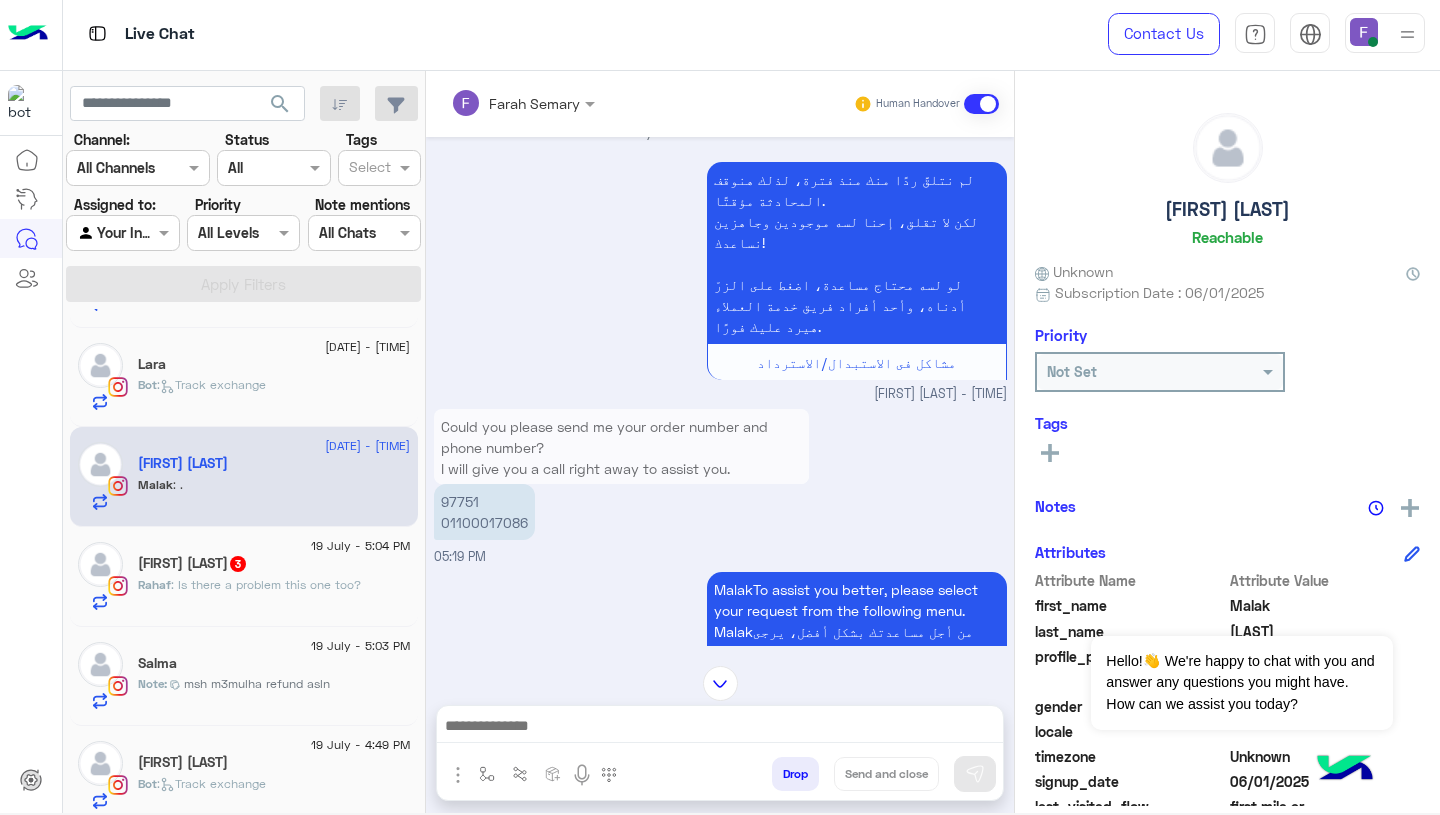 click on "Could you please send me your order number and phone number?  I will give you a call right away to assist you. [PHONE] [PHONE]" at bounding box center (857, -1181) 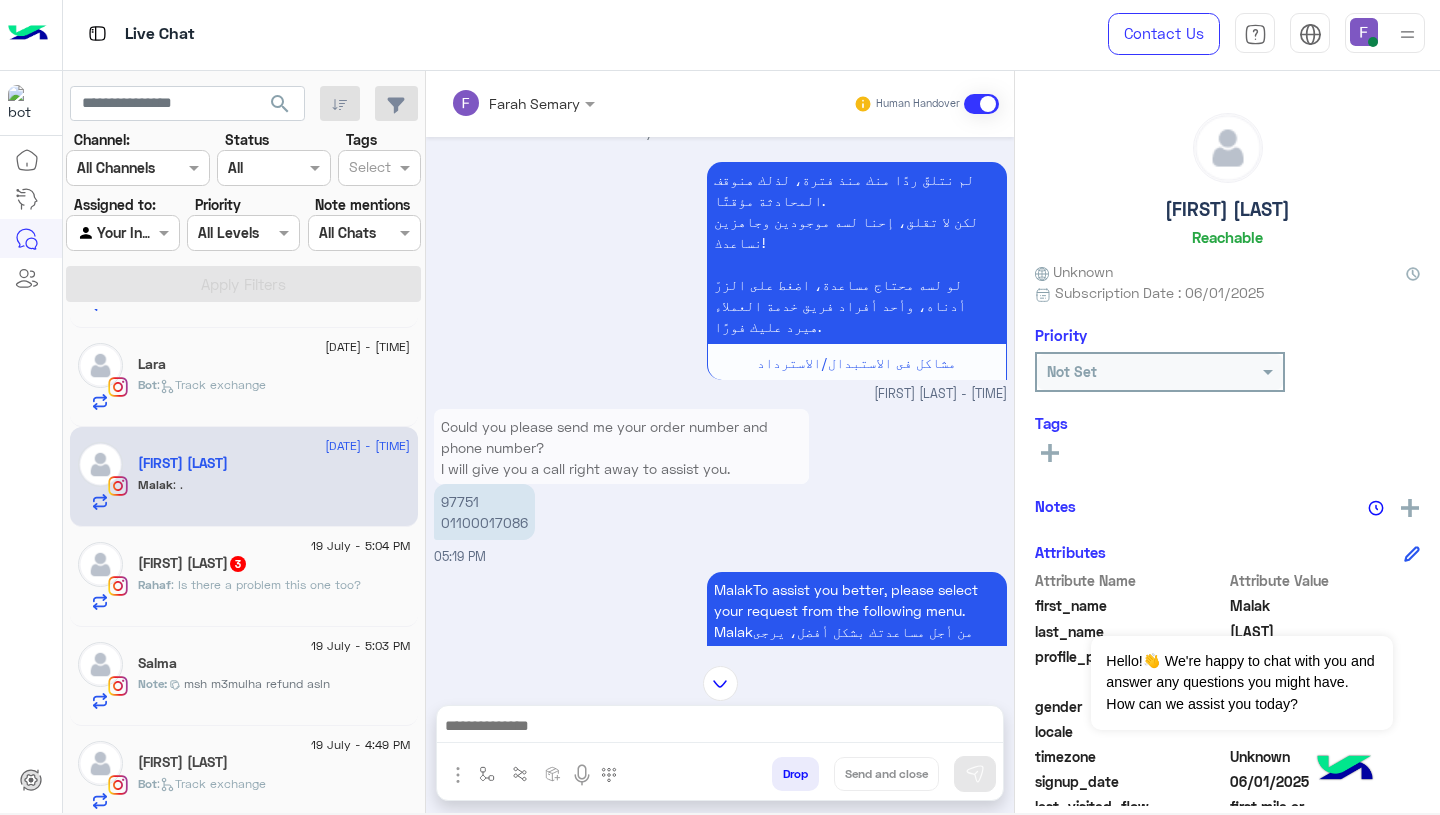 click on "[PHONE] [PHONE]" at bounding box center (484, 512) 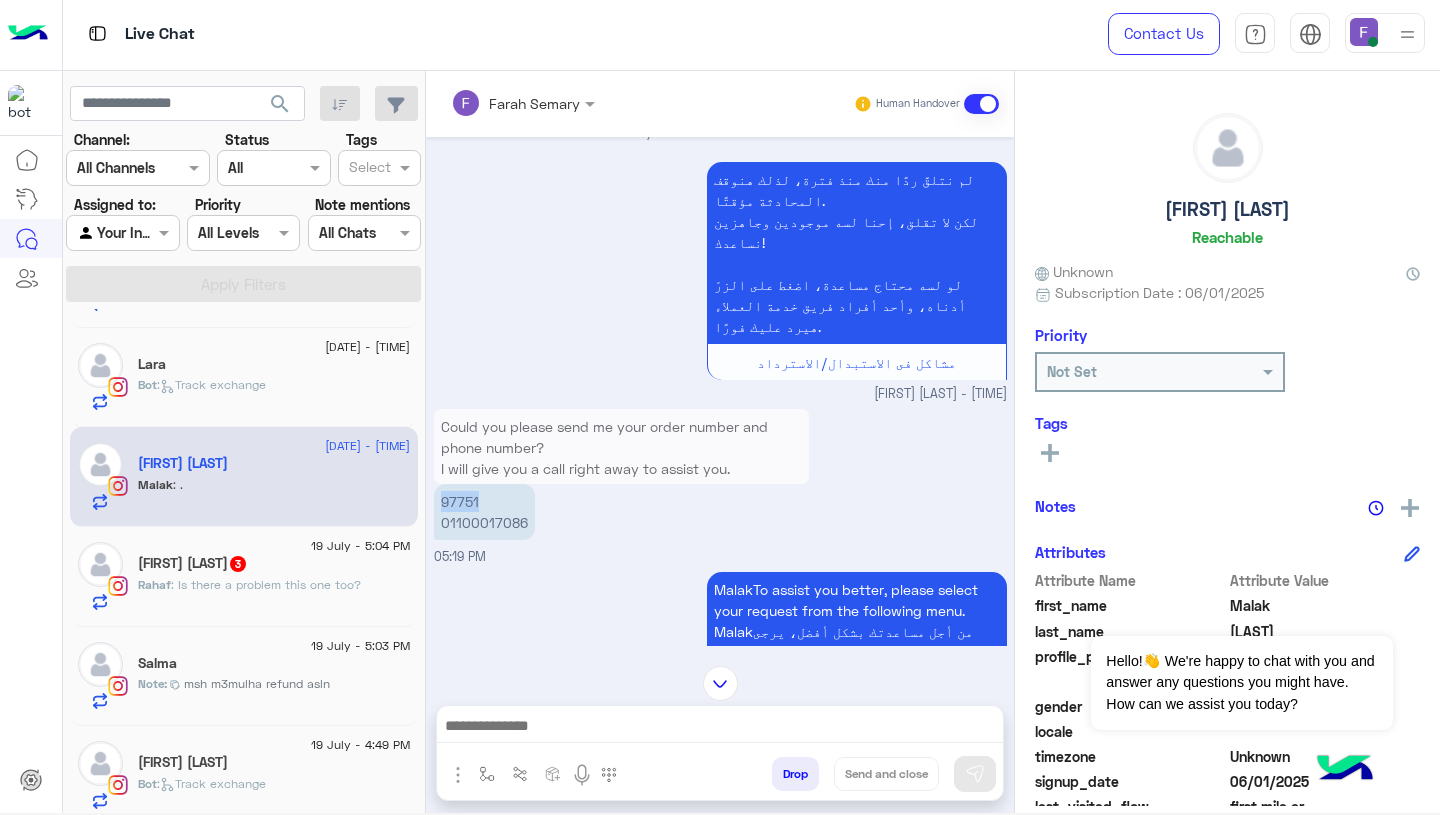 click on "[PHONE] [PHONE]" at bounding box center (484, 512) 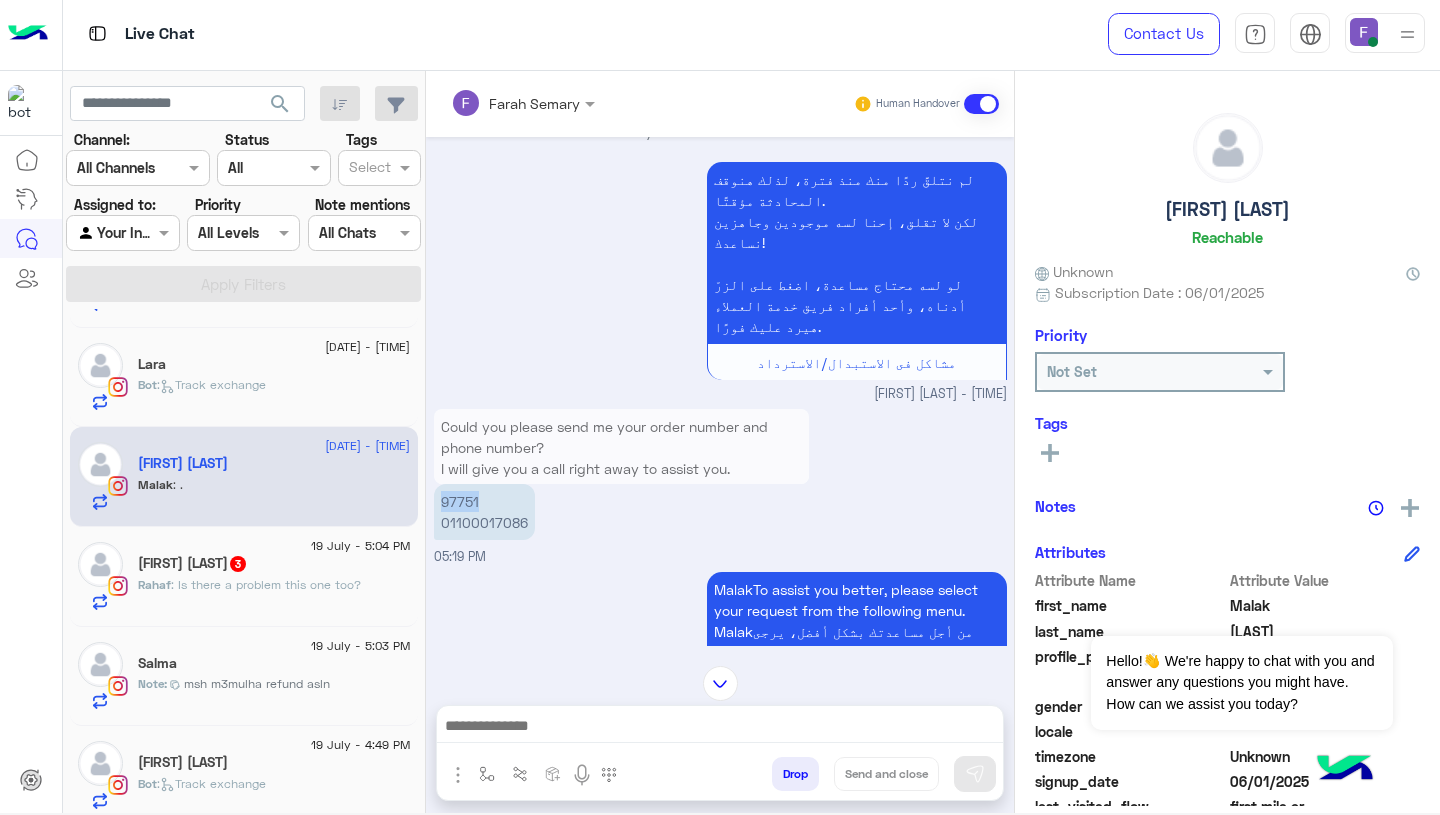 click on "[PHONE] [PHONE]" at bounding box center [484, 512] 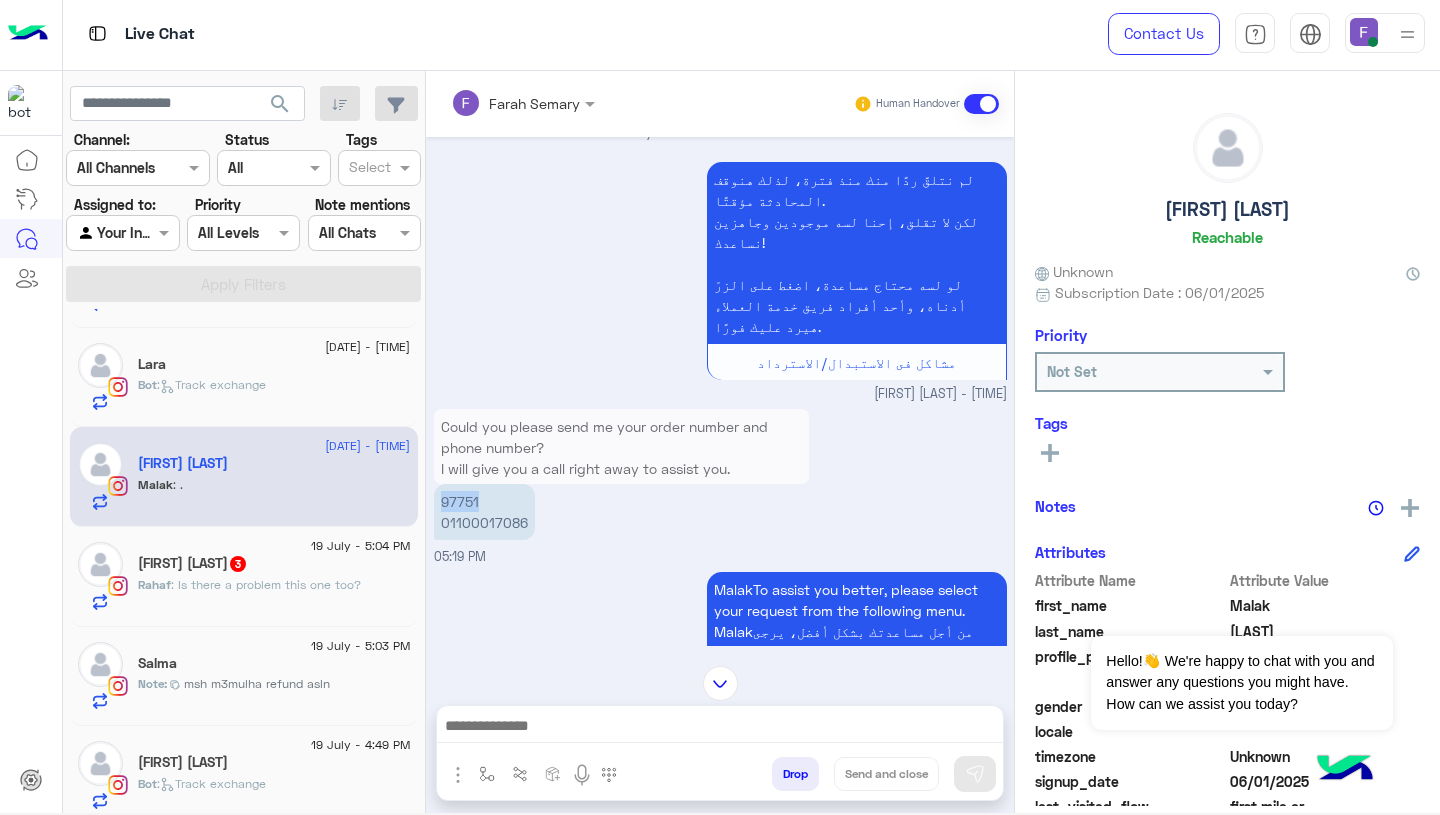 click on "[PHONE] [PHONE]" at bounding box center (484, 512) 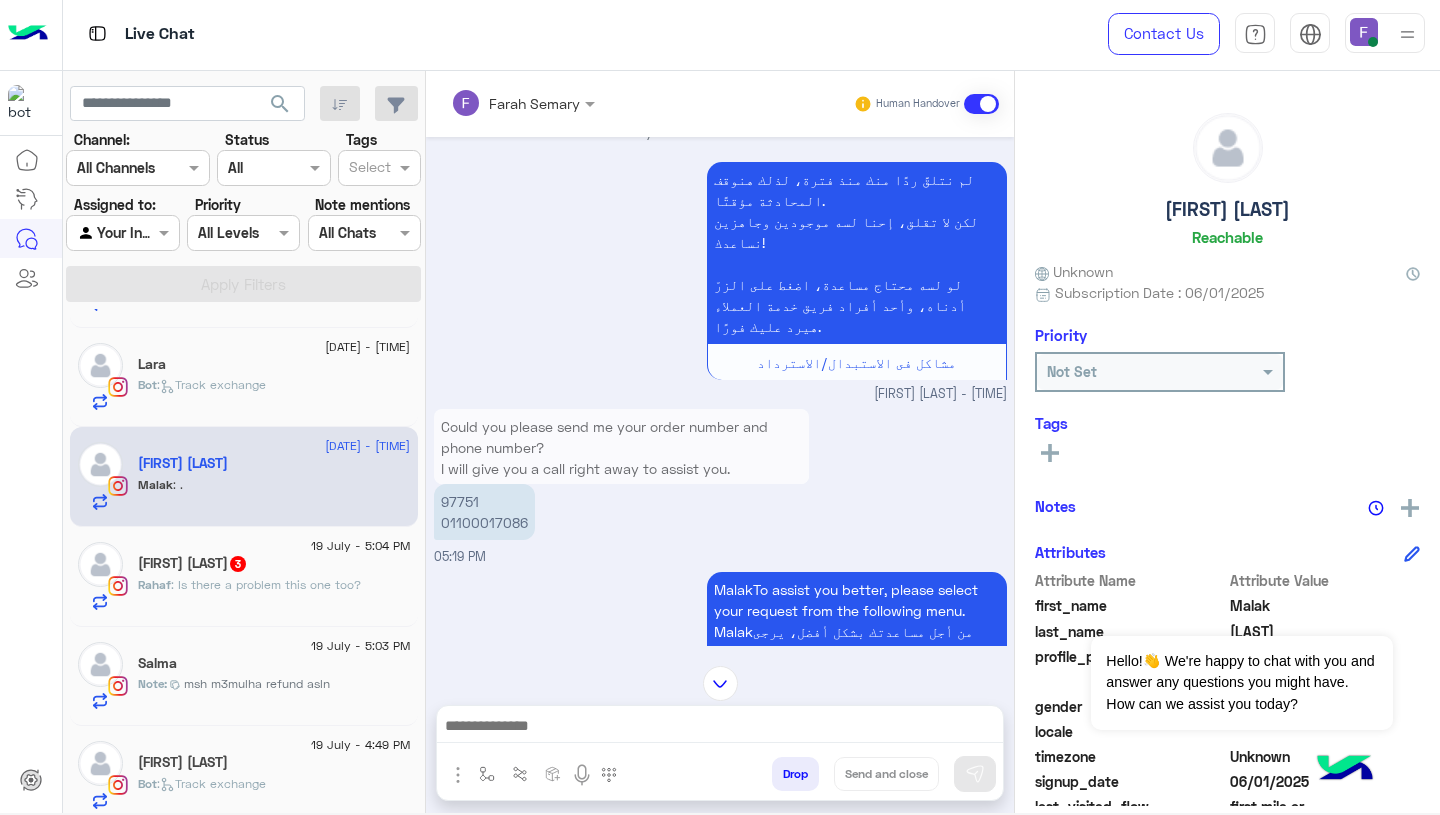 click on "[FIRST]: .[FIRST]من أجل مساعدتك بشكل أفضل، يرجى اختيار طلبك من القائمة التالية  Main Menu   Customer Service   Ask About Item     [TIME]" at bounding box center (720, 684) 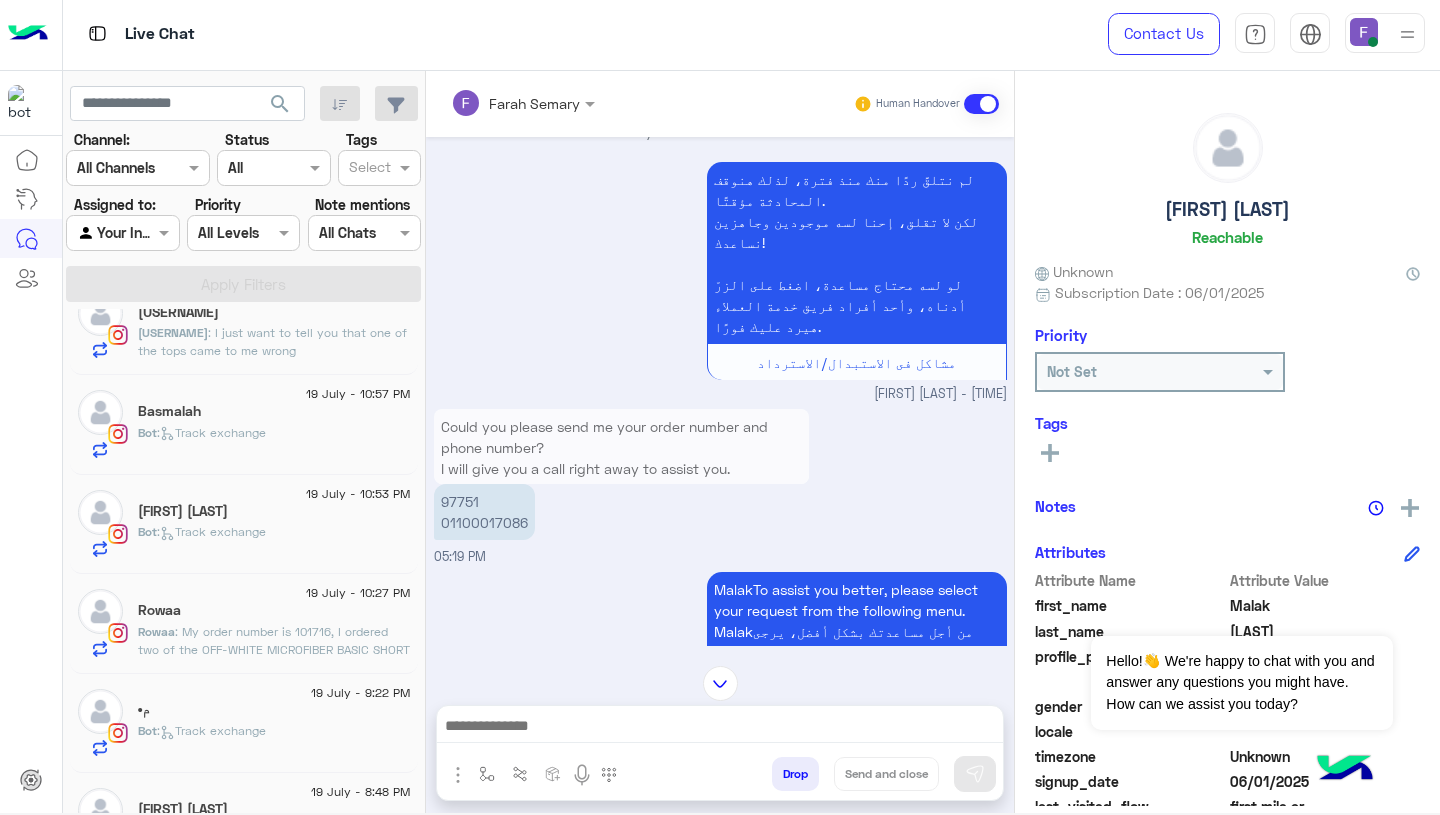 scroll, scrollTop: 0, scrollLeft: 0, axis: both 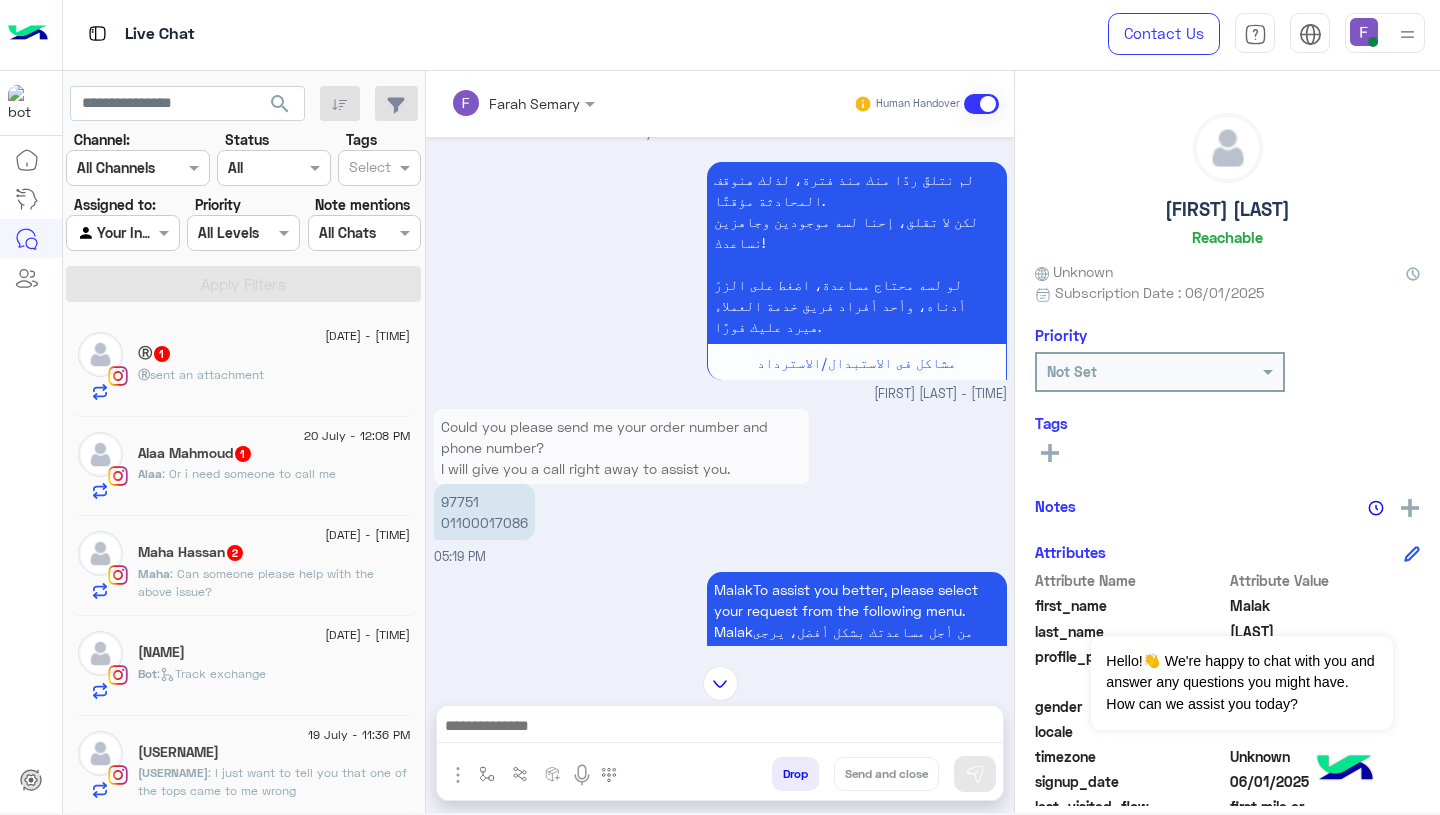 click on "Ⓡ︎  sent an attachment" 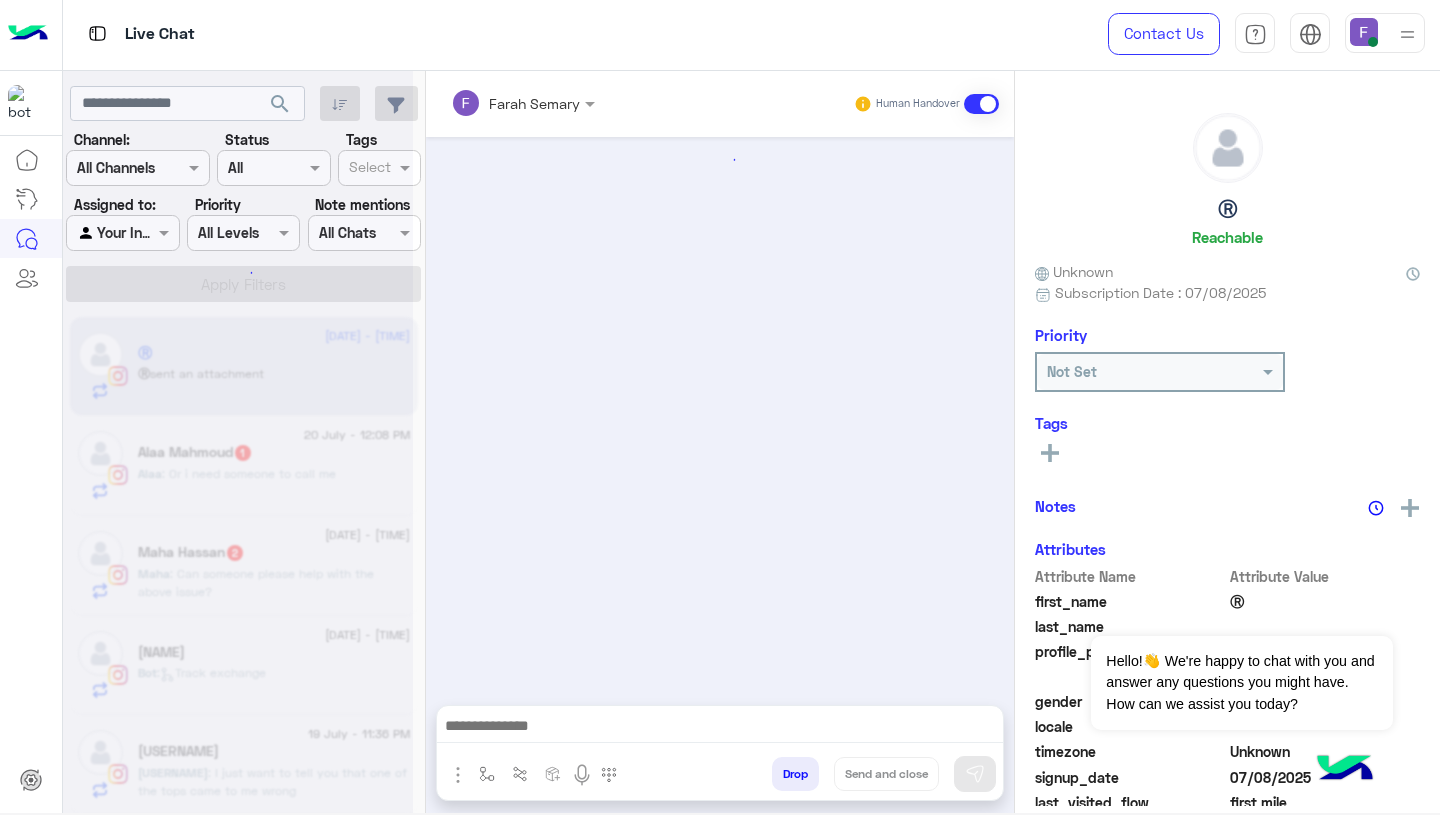 scroll, scrollTop: 2068, scrollLeft: 0, axis: vertical 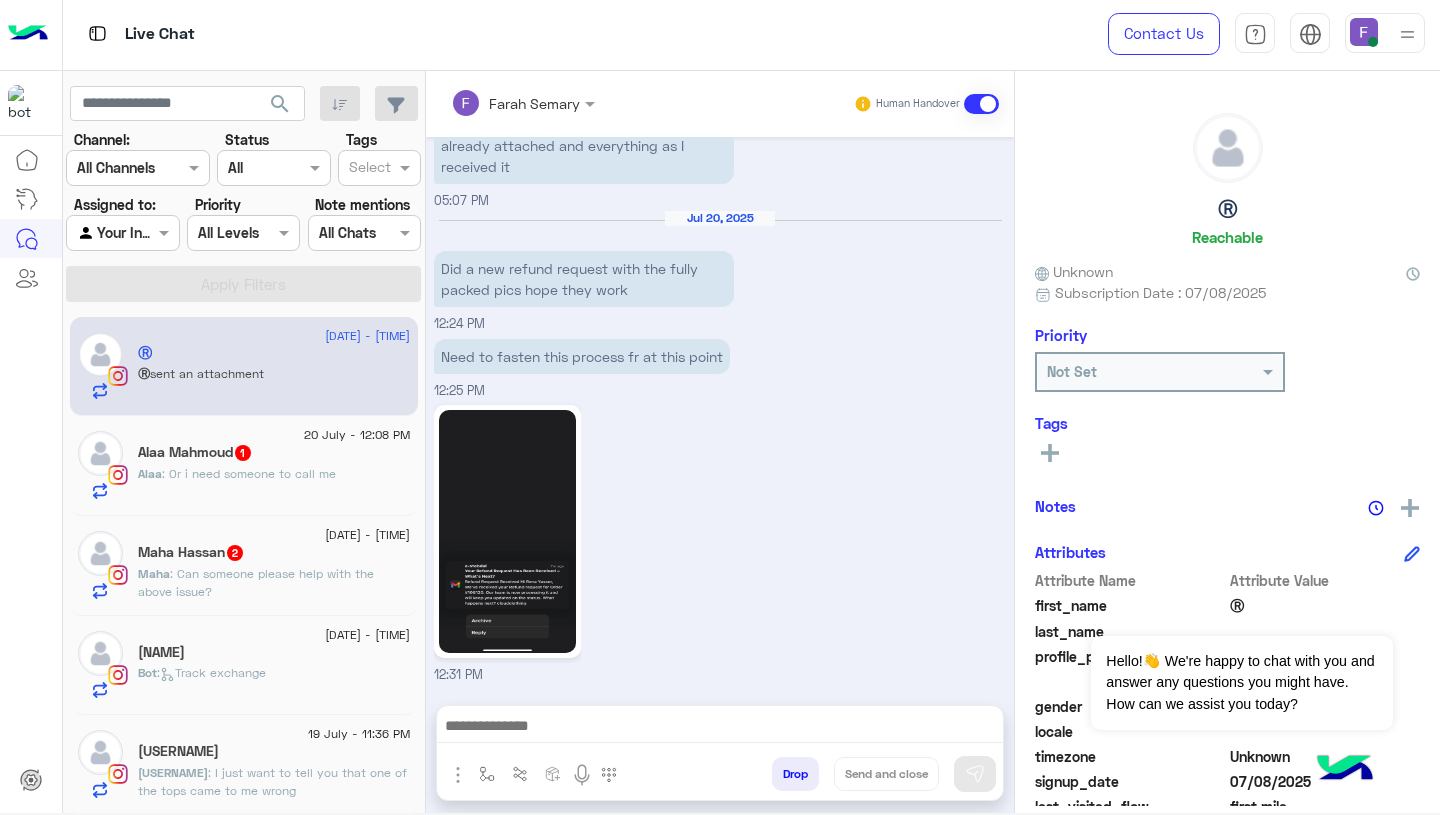 click 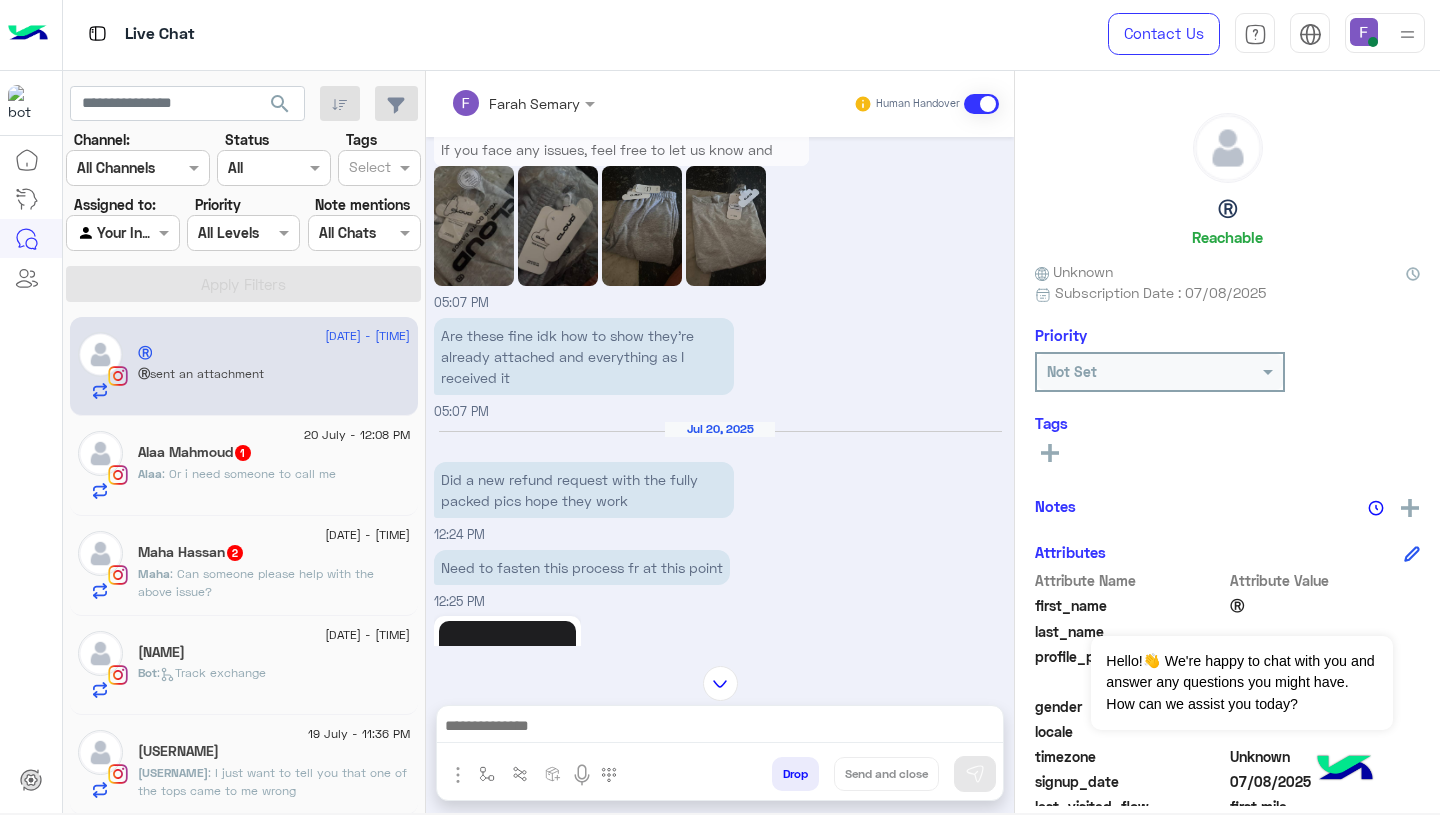 scroll, scrollTop: 2068, scrollLeft: 0, axis: vertical 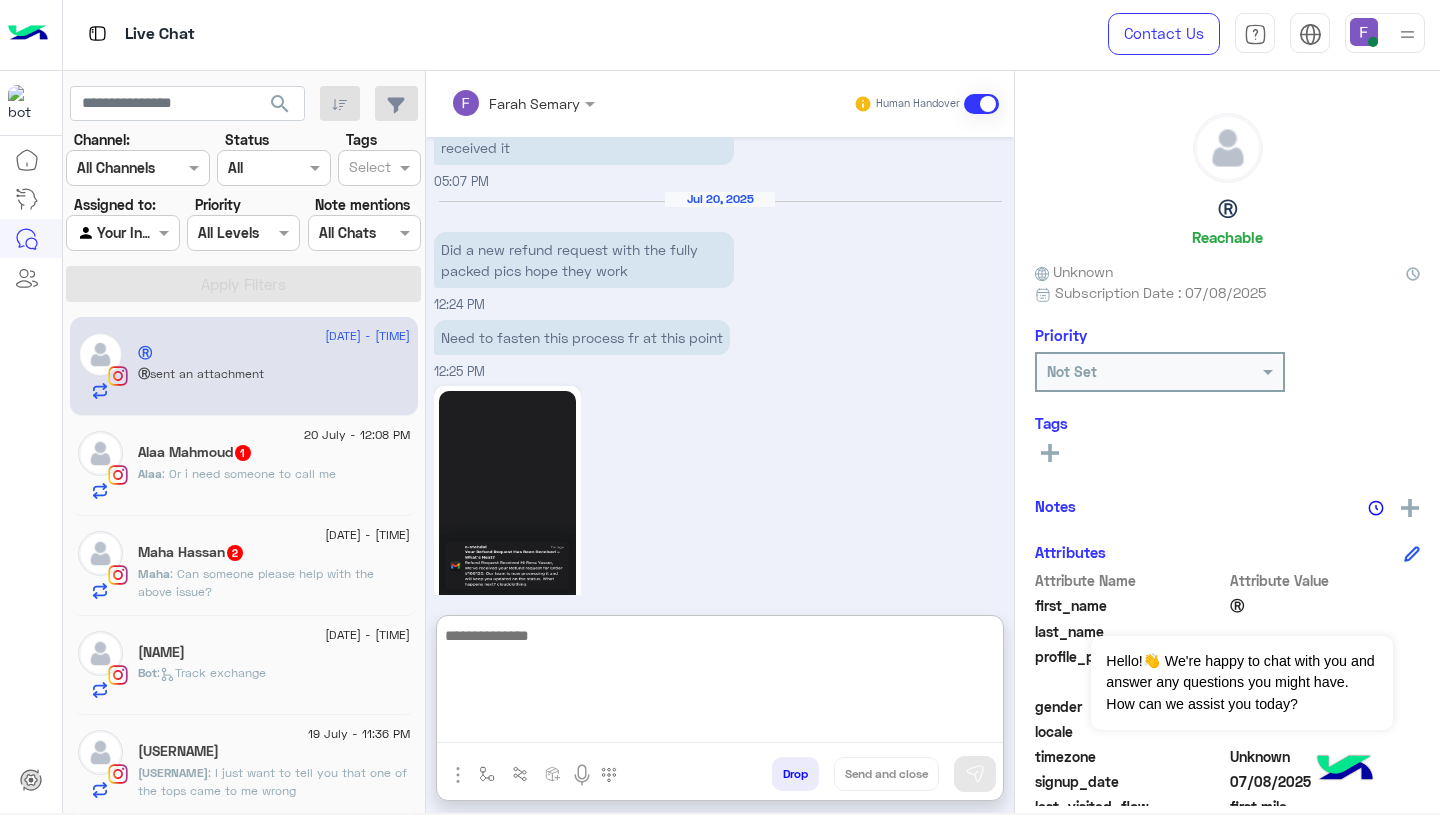 click at bounding box center (720, 683) 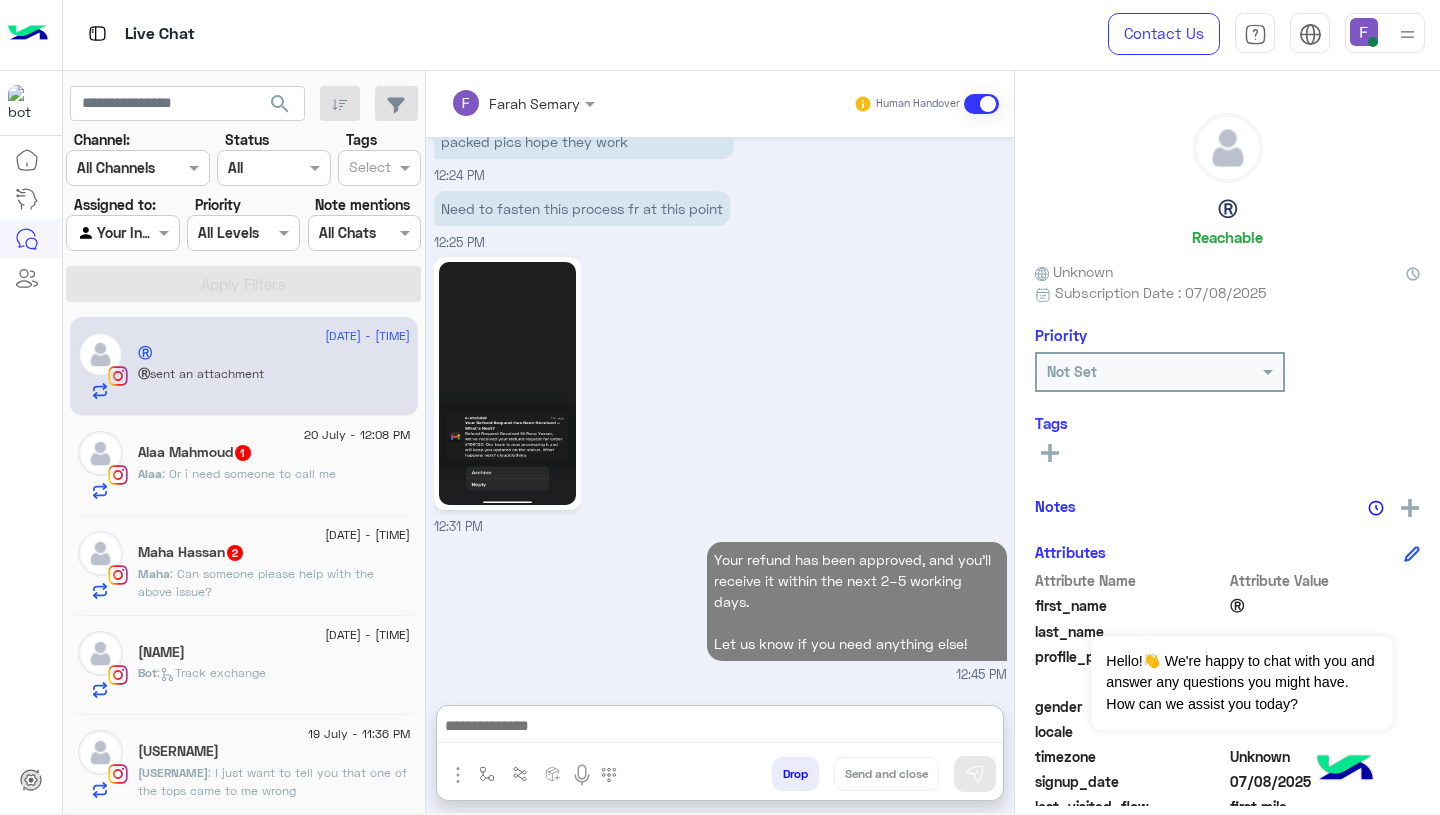 click on "Your refund has been approved, and you’ll receive it within the next 2–5 working days. Let us know if you need anything else!   12:45 PM" at bounding box center [720, 611] 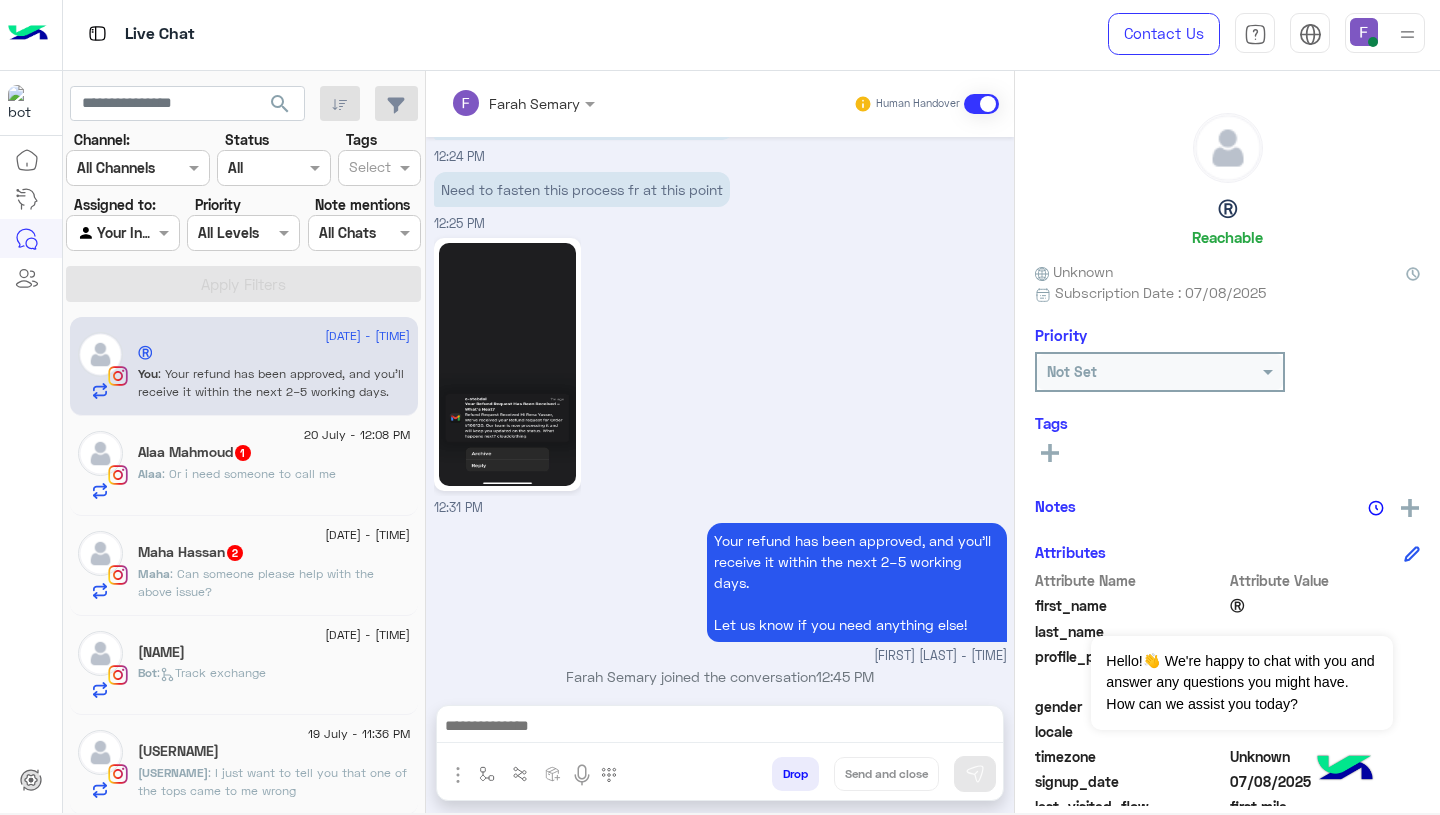 scroll, scrollTop: 2252, scrollLeft: 0, axis: vertical 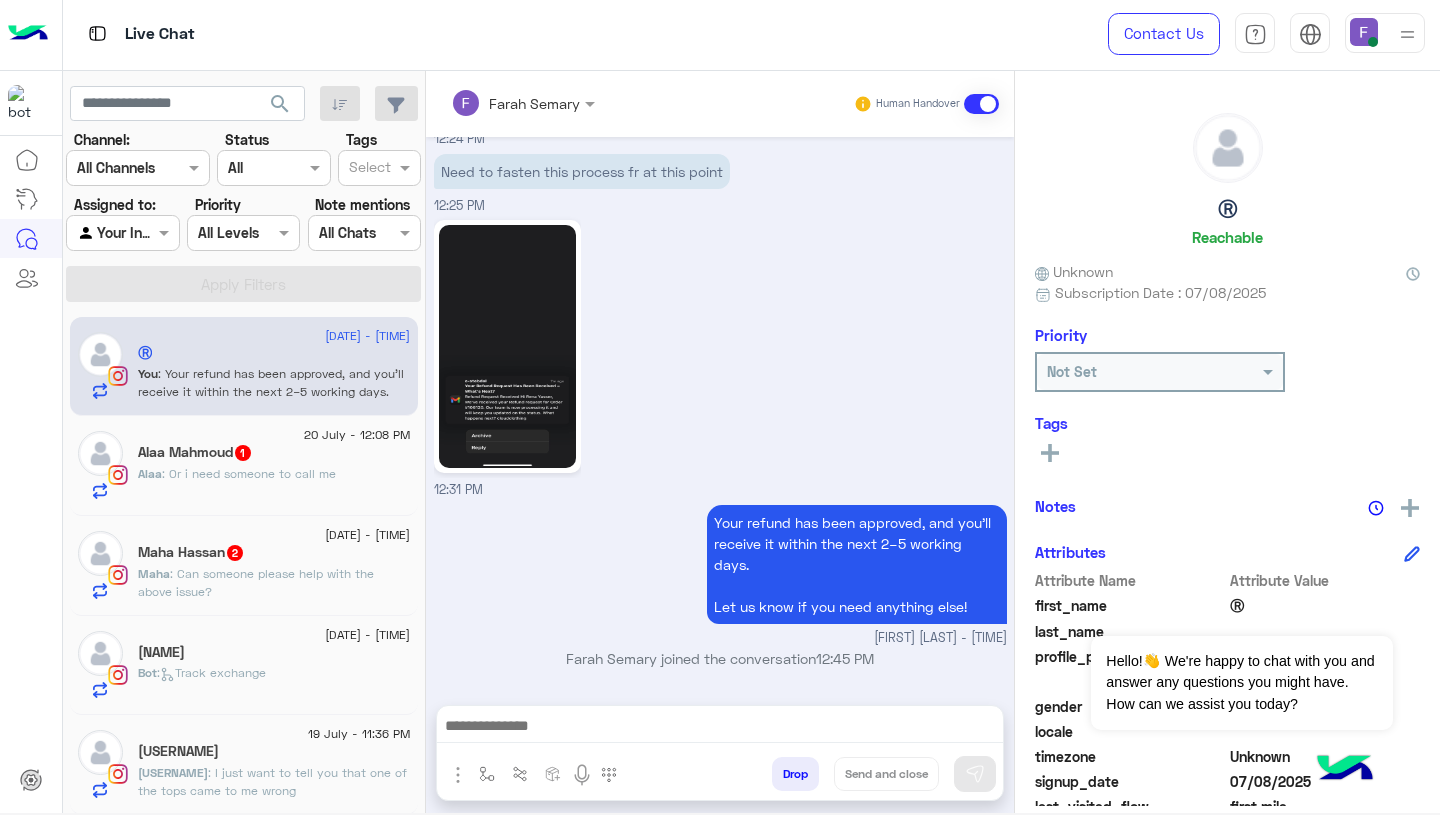 click on "Alaa : Or i need someone to call me" 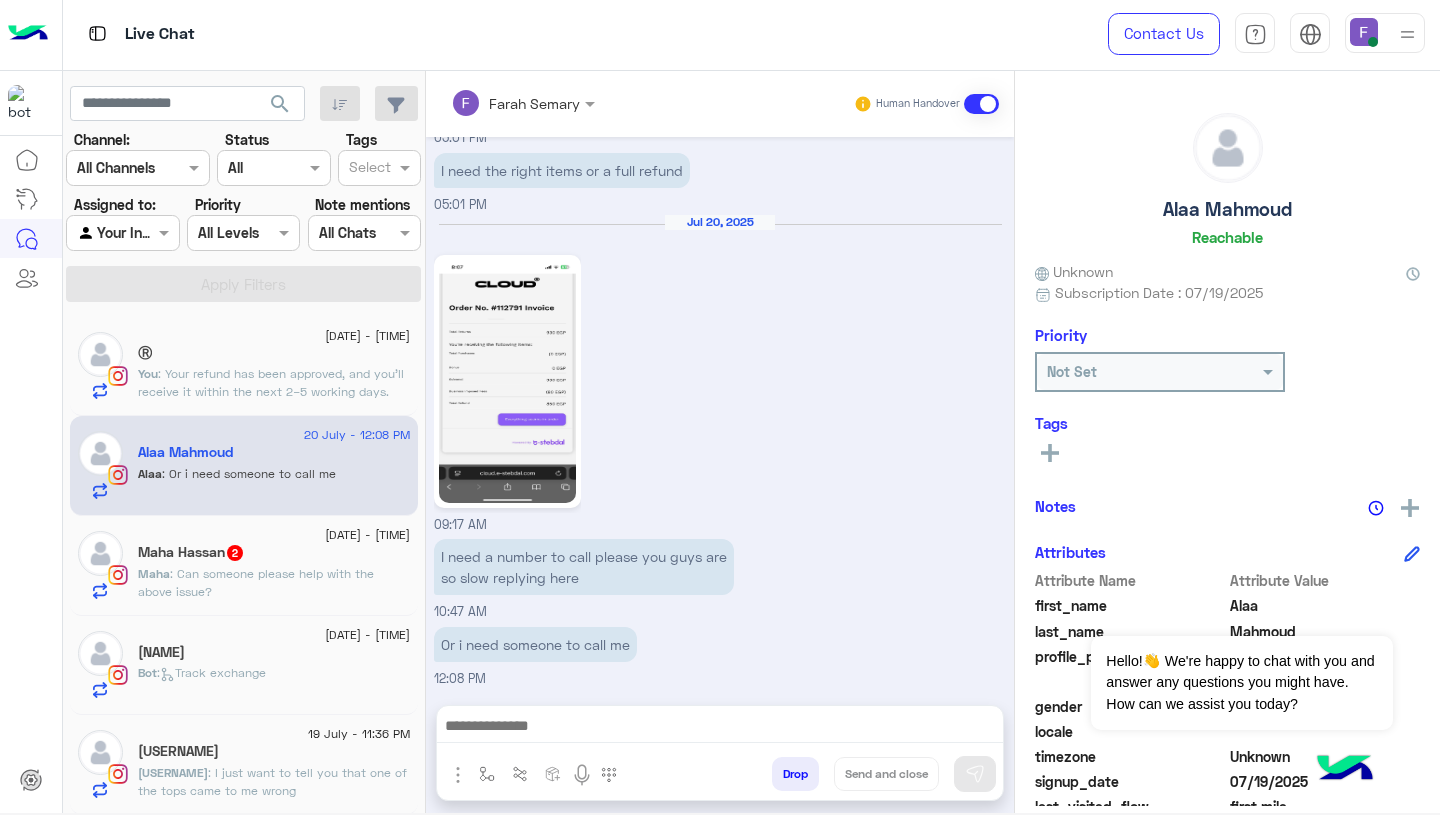 scroll, scrollTop: 2147, scrollLeft: 0, axis: vertical 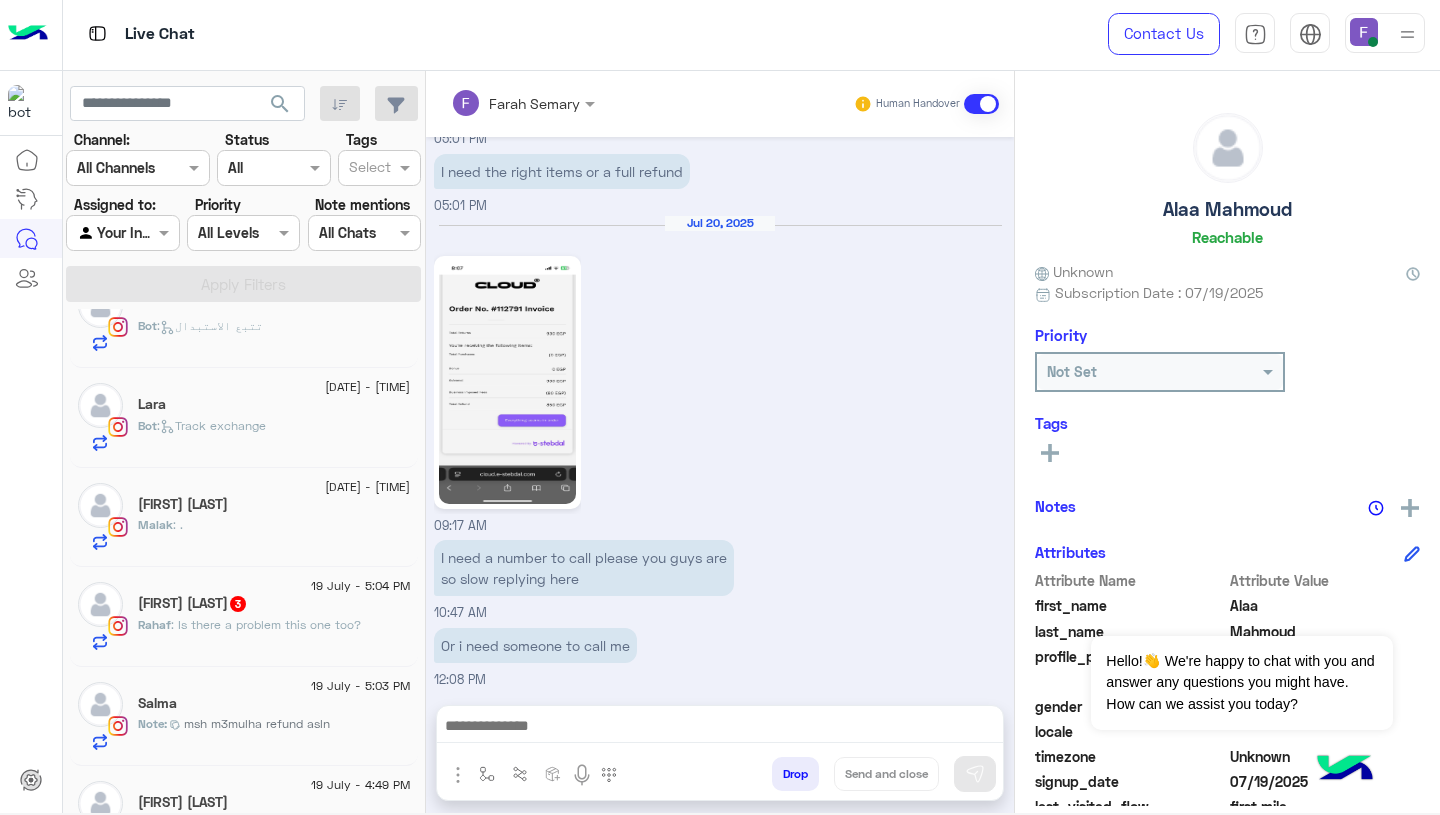 click on "[FIRST] : ." 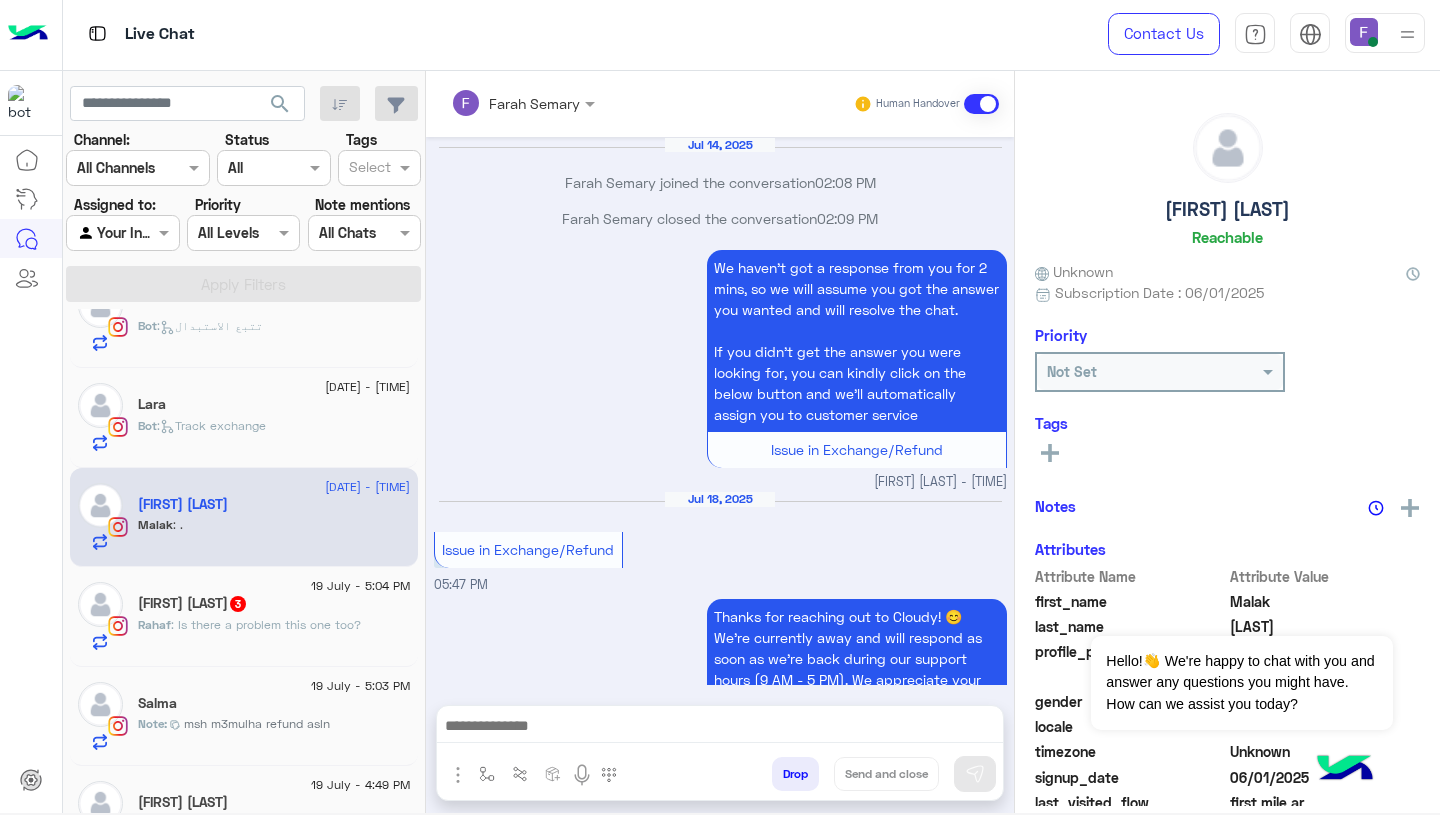 scroll, scrollTop: 2124, scrollLeft: 0, axis: vertical 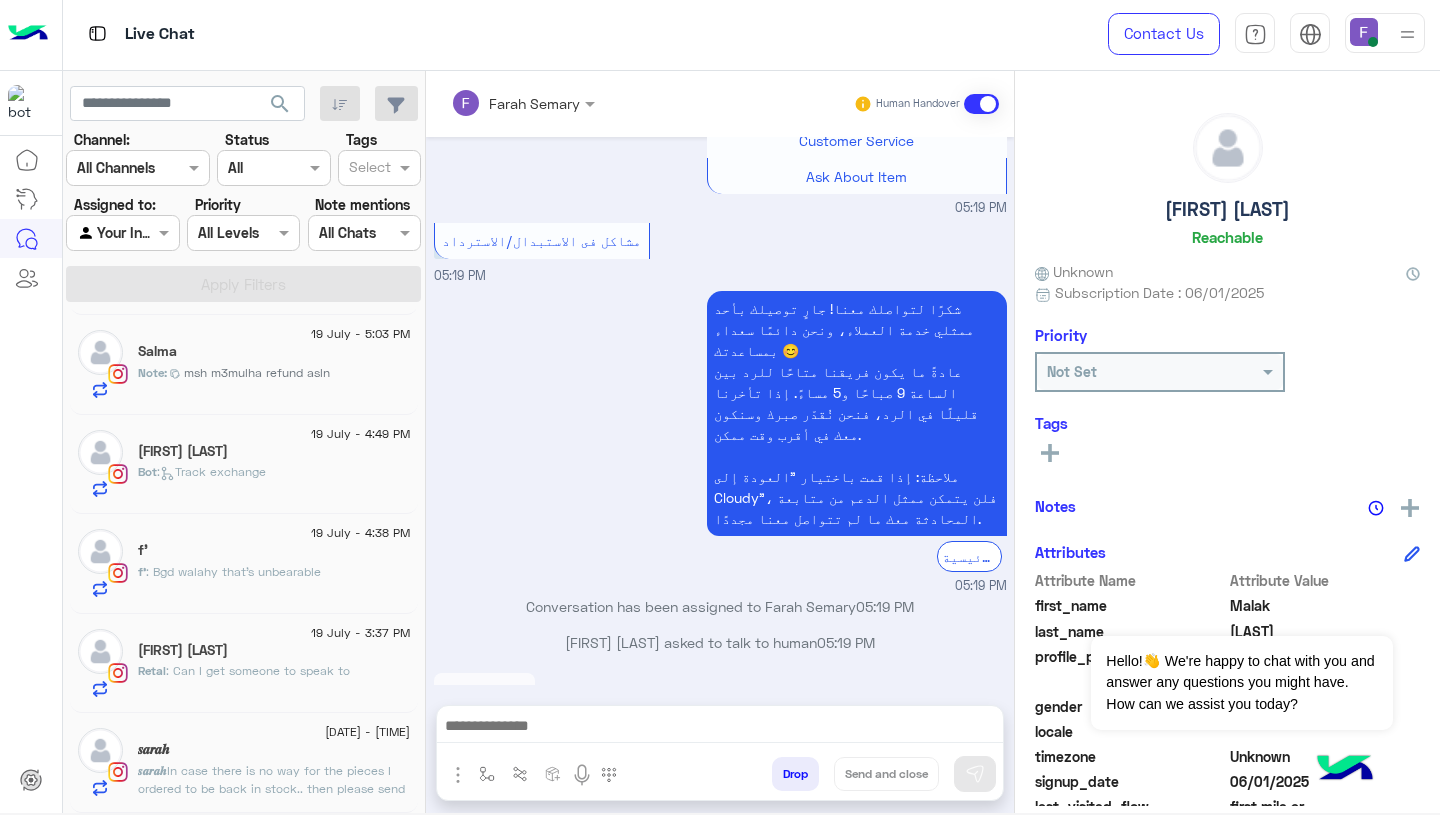 click on "In case there is no way for the pieces I ordered to be back in stock.. then please send me the same brown top (BROWN MICROFIBER BASIC SHORT SLEEVE TOP) i ordered but Replace it to XS since it's in stock now, and replace the two black leggings for two midnight navy leggings SMALL BOTH, and send the pink sweat pants as they are since these are already in stock." 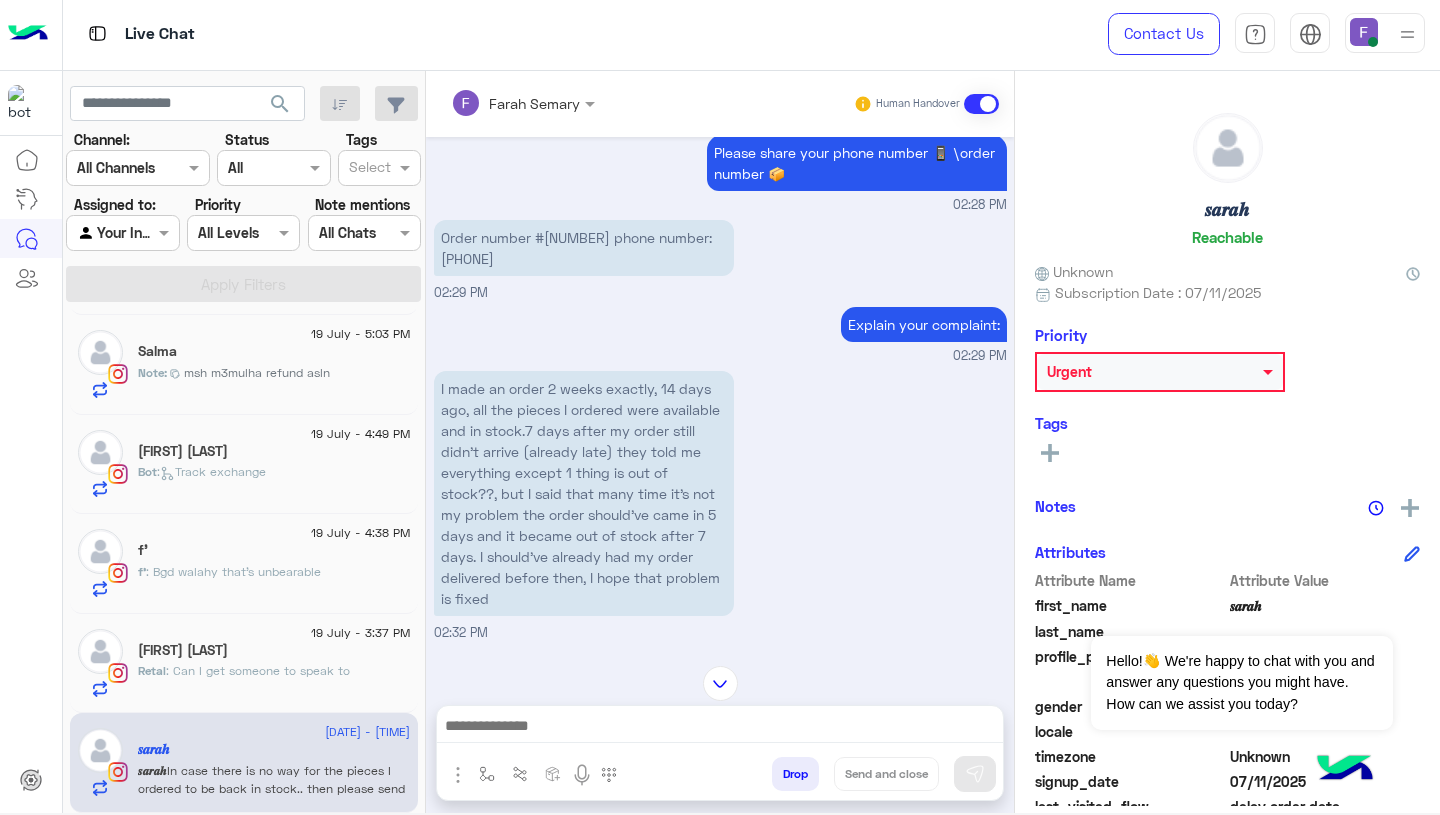 scroll, scrollTop: 1593, scrollLeft: 0, axis: vertical 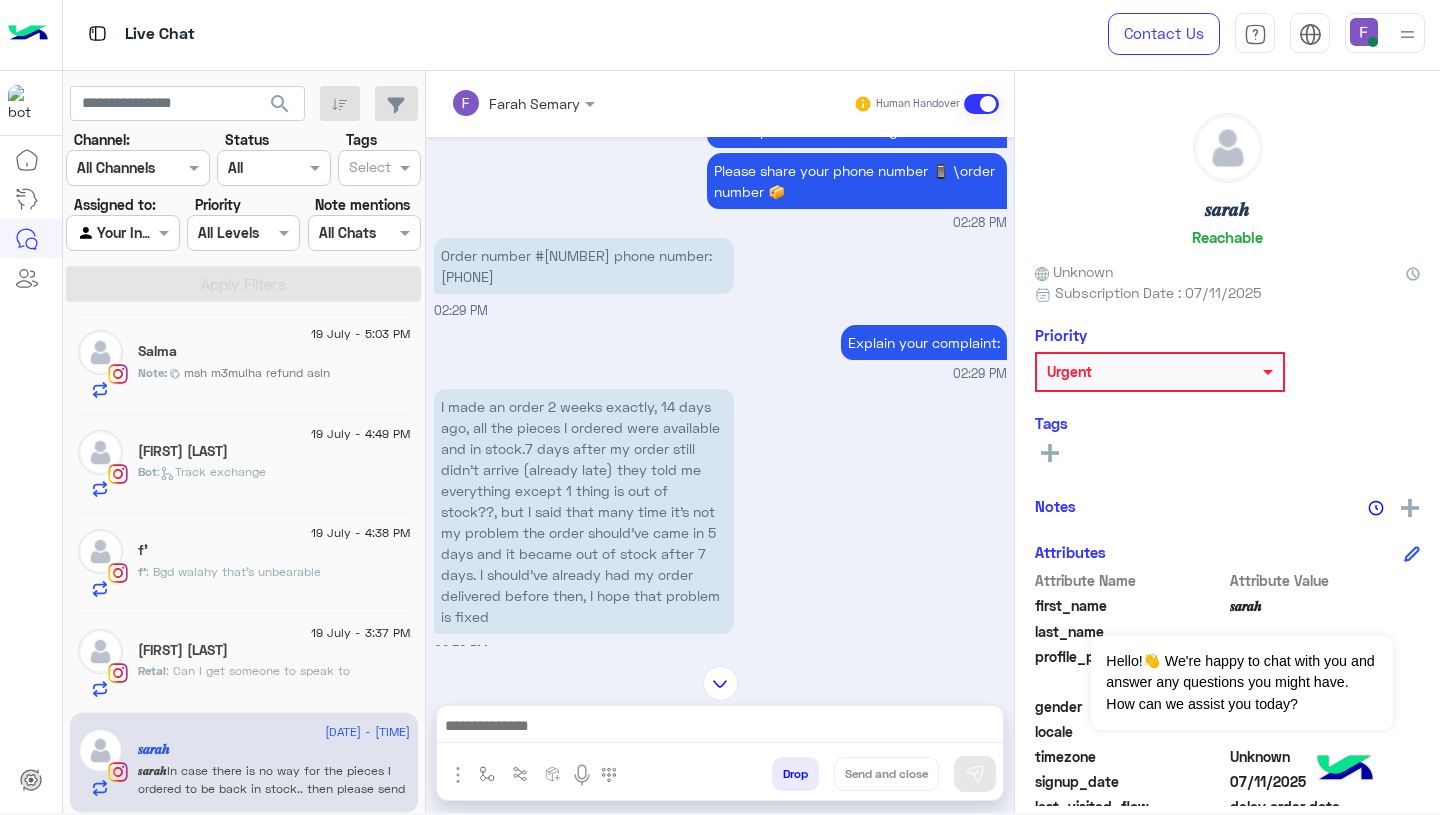 click on "Order number #[NUMBER] phone number: [PHONE]" at bounding box center (584, 266) 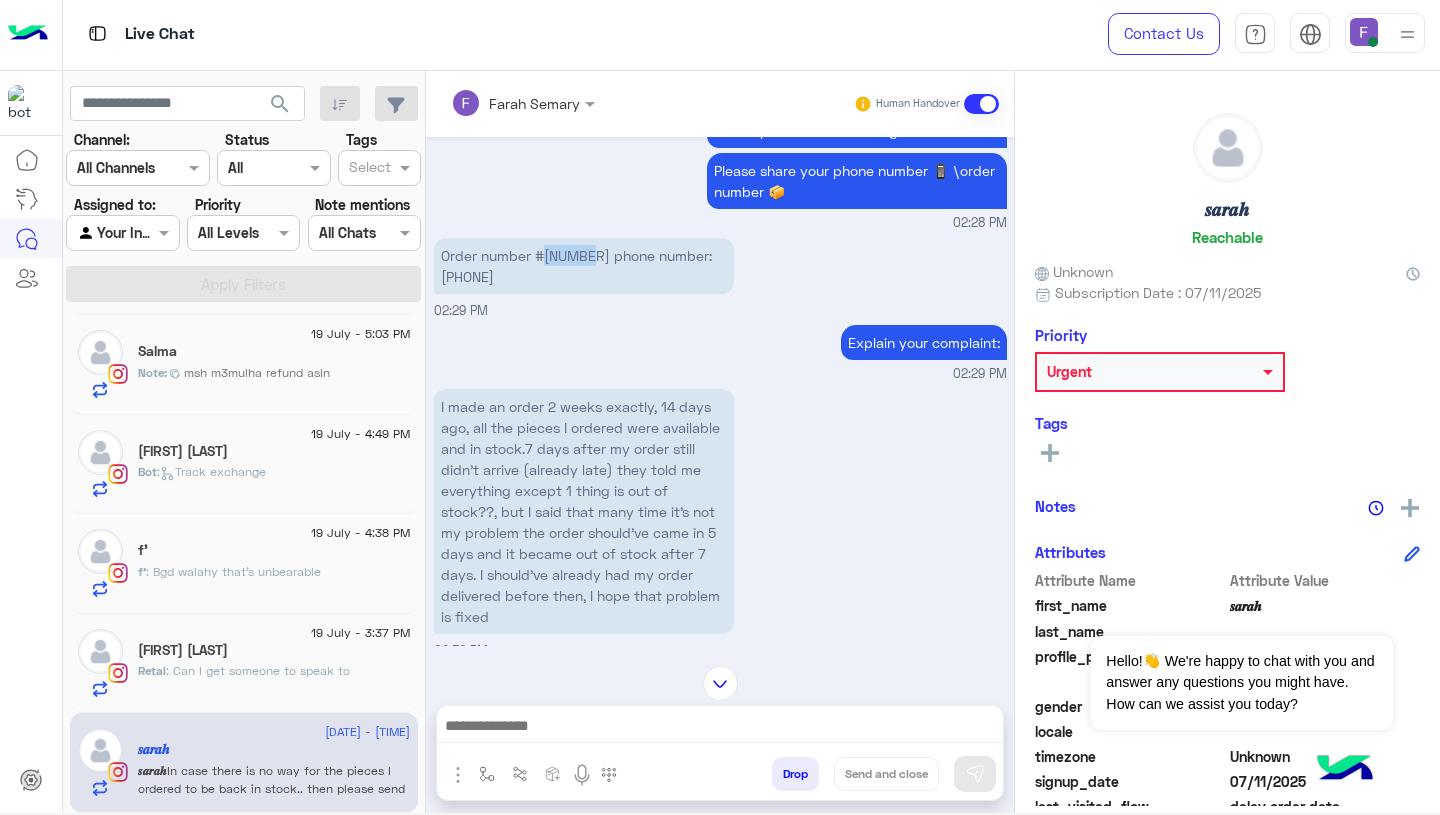 click on "Order number #[NUMBER] phone number: [PHONE]" at bounding box center [584, 266] 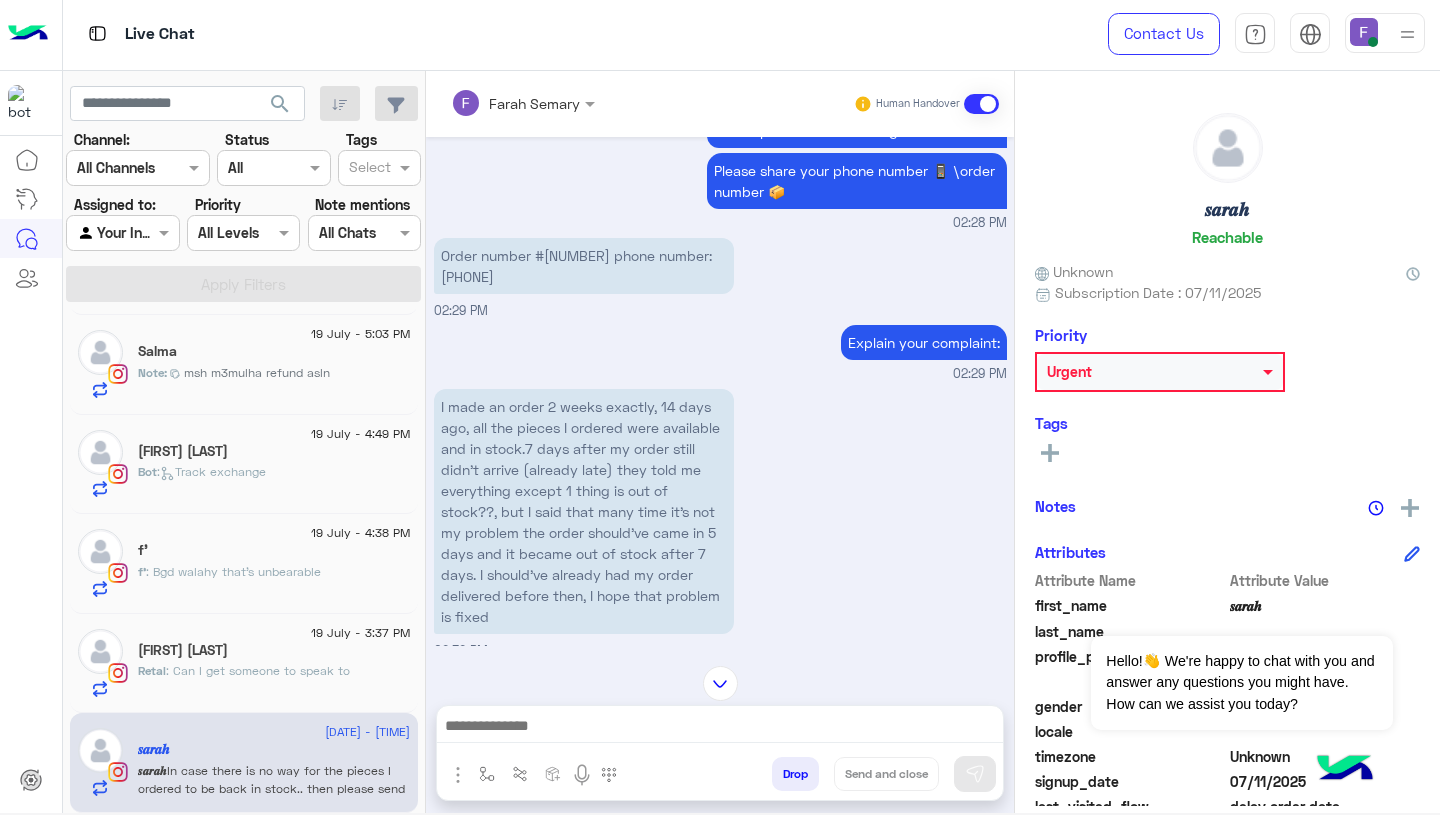 click on "Explain your complaint:    [TIME]" at bounding box center [720, 352] 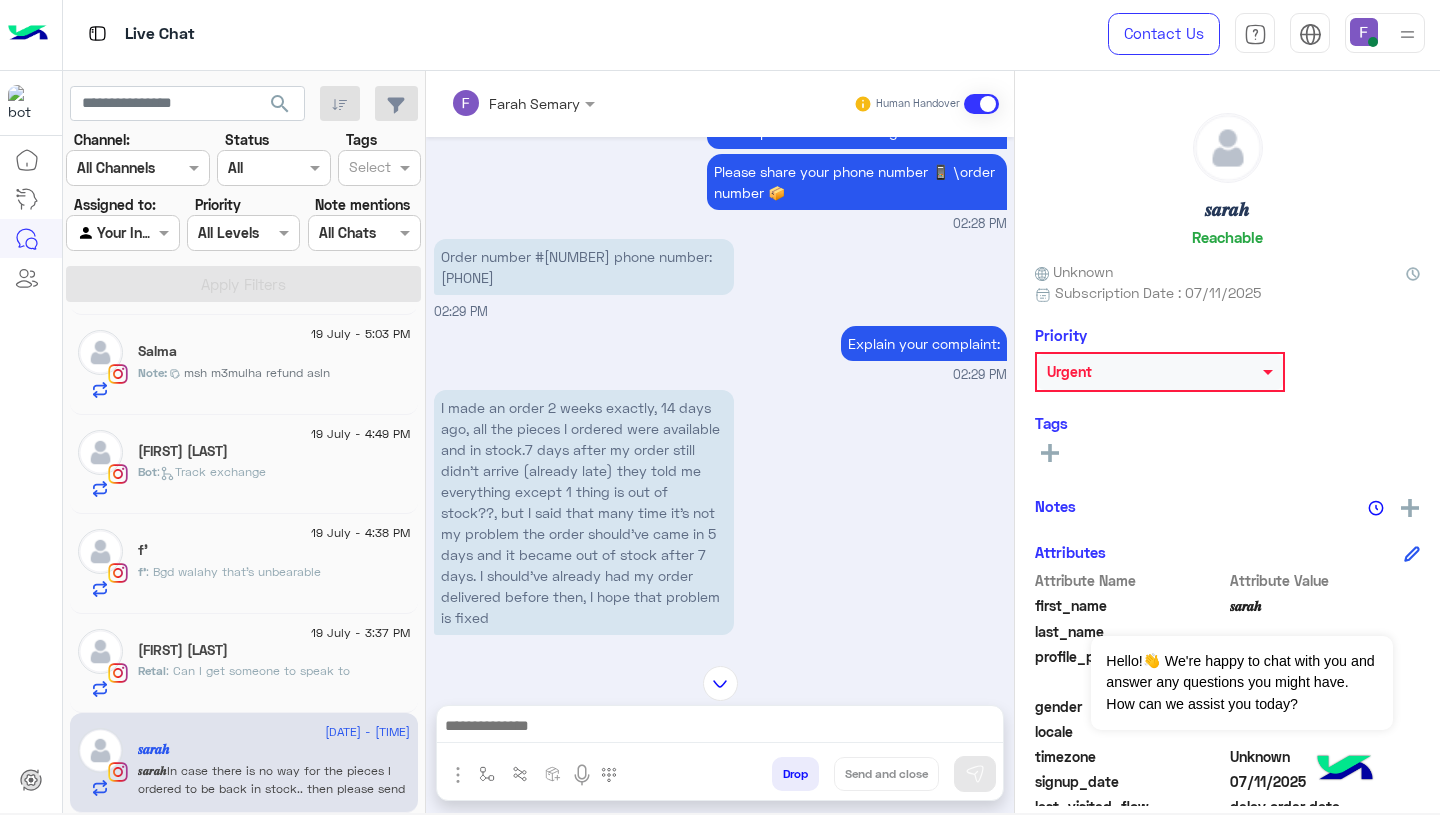 scroll, scrollTop: 1550, scrollLeft: 0, axis: vertical 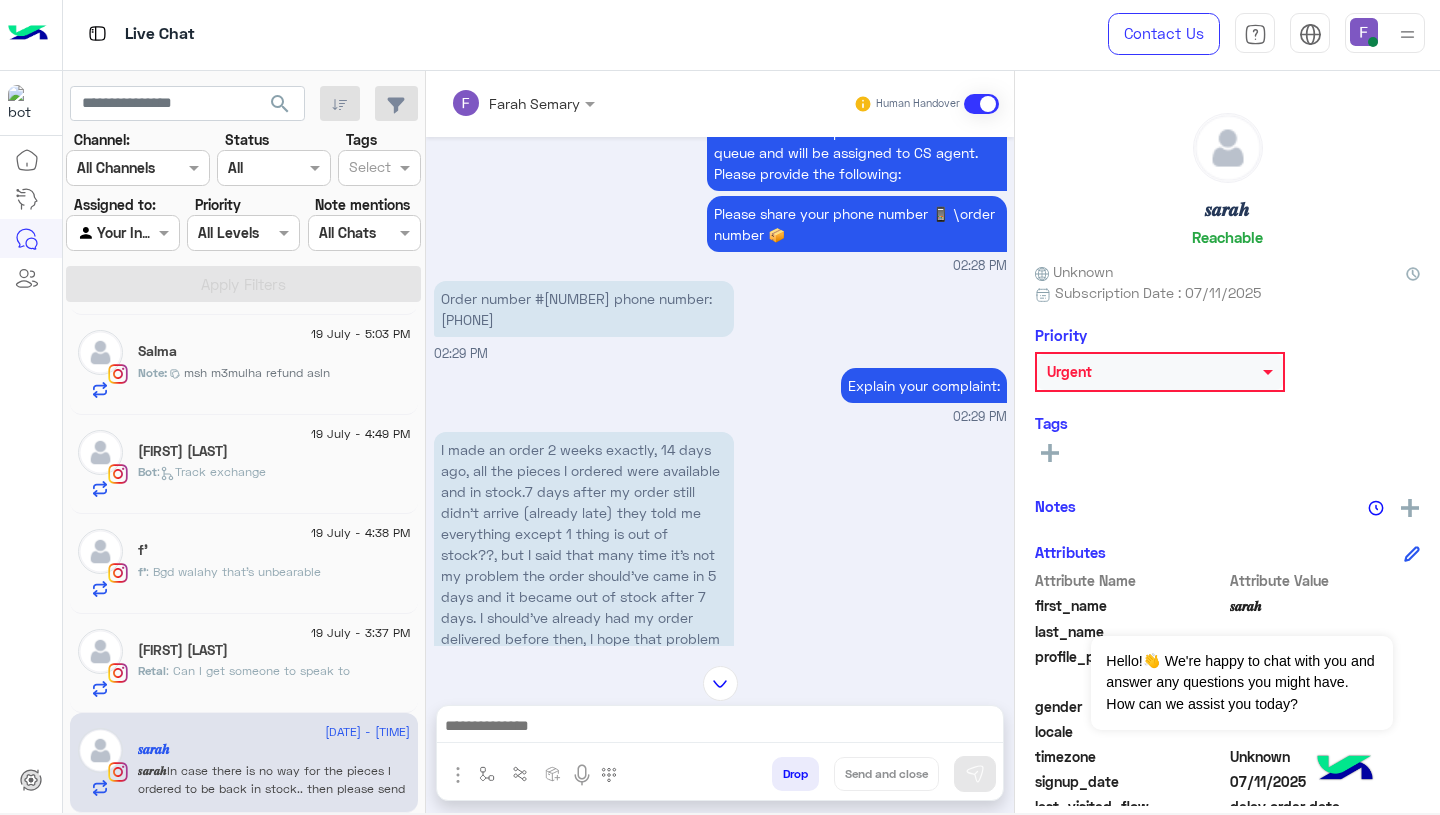 click on "I made an order 2 weeks exactly, 14 days ago, all the pieces I ordered were available and in stock.7 days after my order still didn't arrive (already late) they told me everything except 1 thing is out of stock??, but I said that many time it's not my problem the order should've came in 5 days and it became out of stock after 7 days. I should've already had my order delivered before then, I hope that problem is fixed   [TIME]" at bounding box center [720, 565] 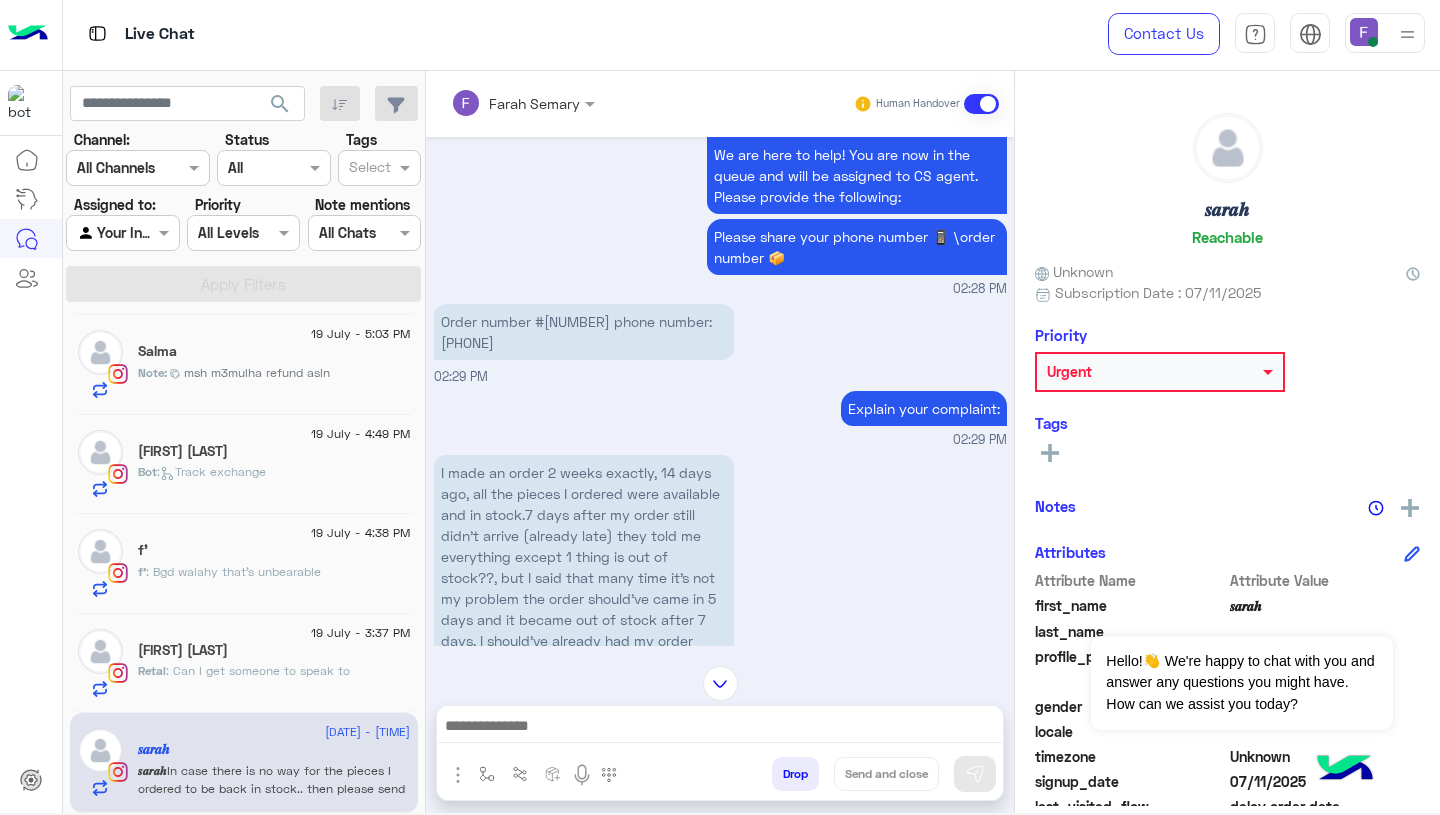 scroll, scrollTop: 1519, scrollLeft: 0, axis: vertical 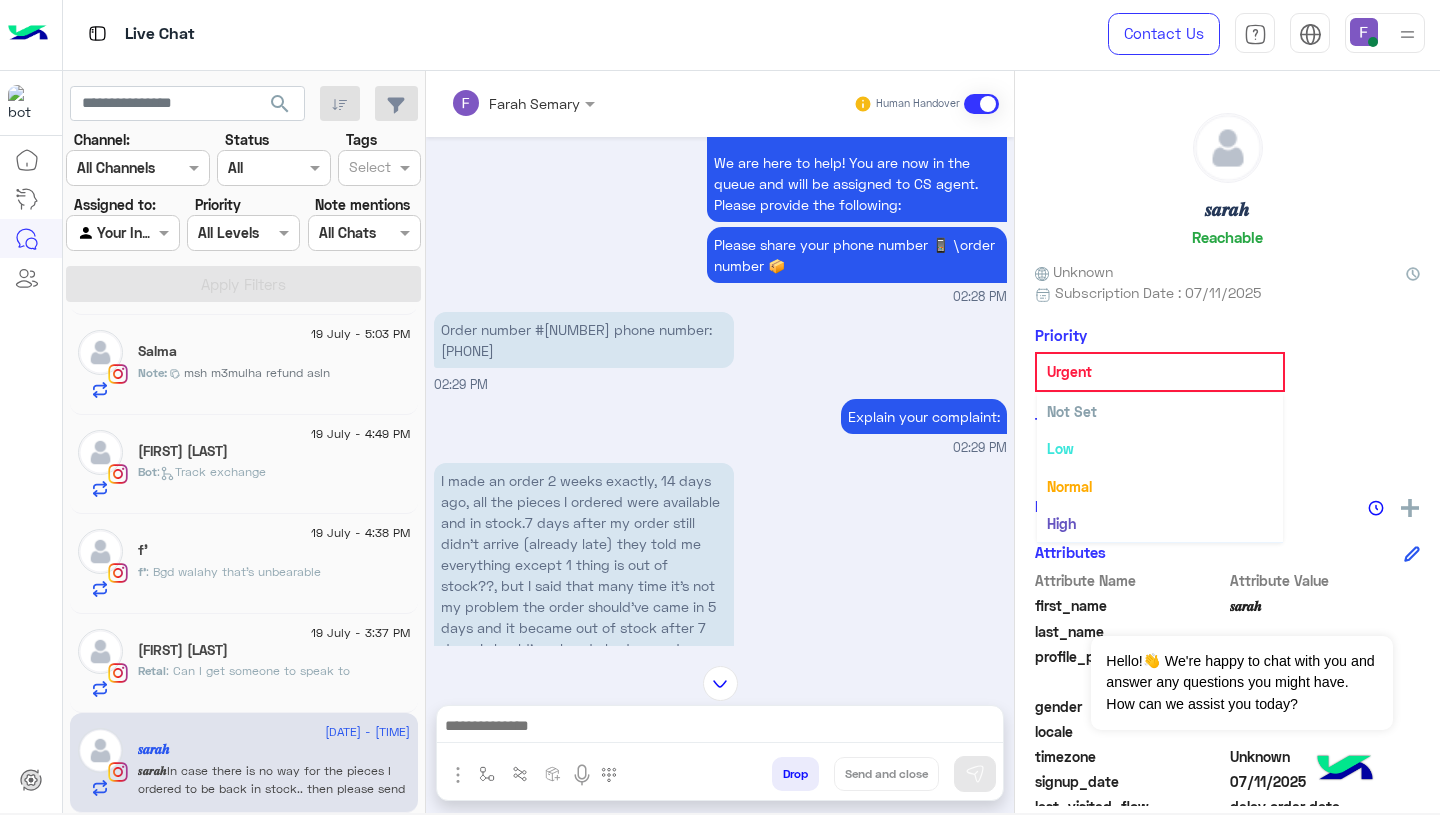click 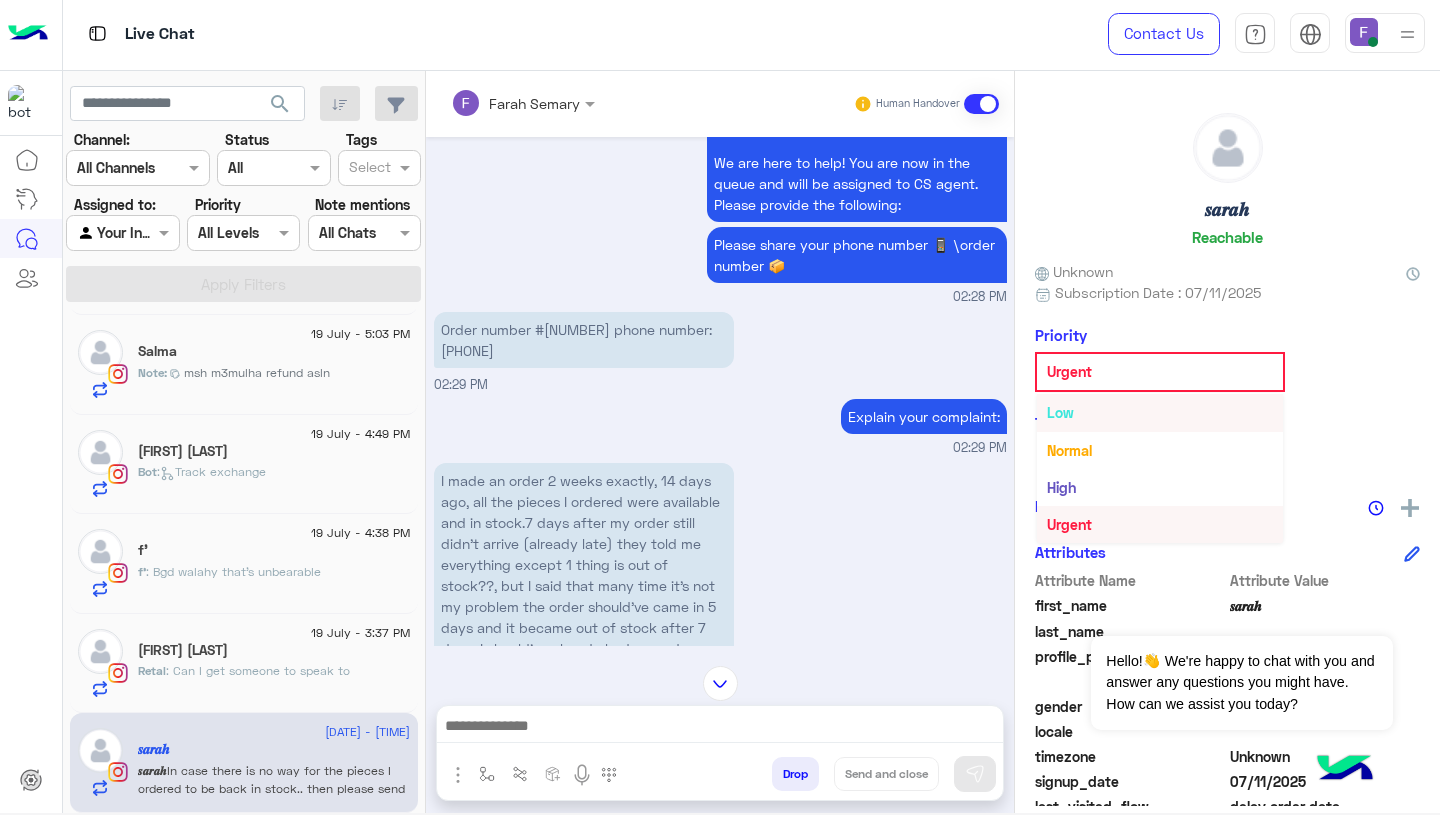 scroll, scrollTop: 0, scrollLeft: 0, axis: both 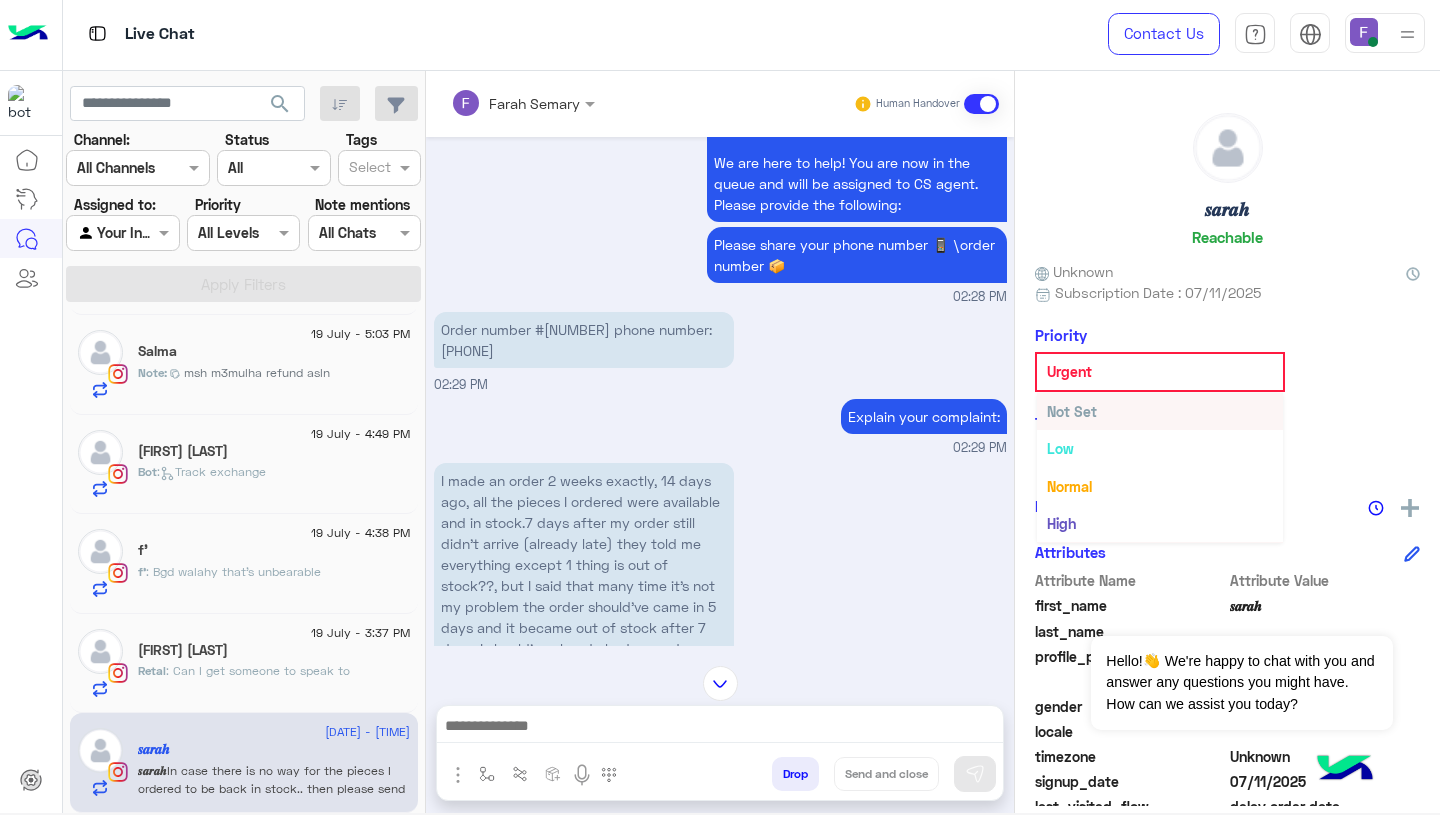click on "Not Set" at bounding box center [1072, 411] 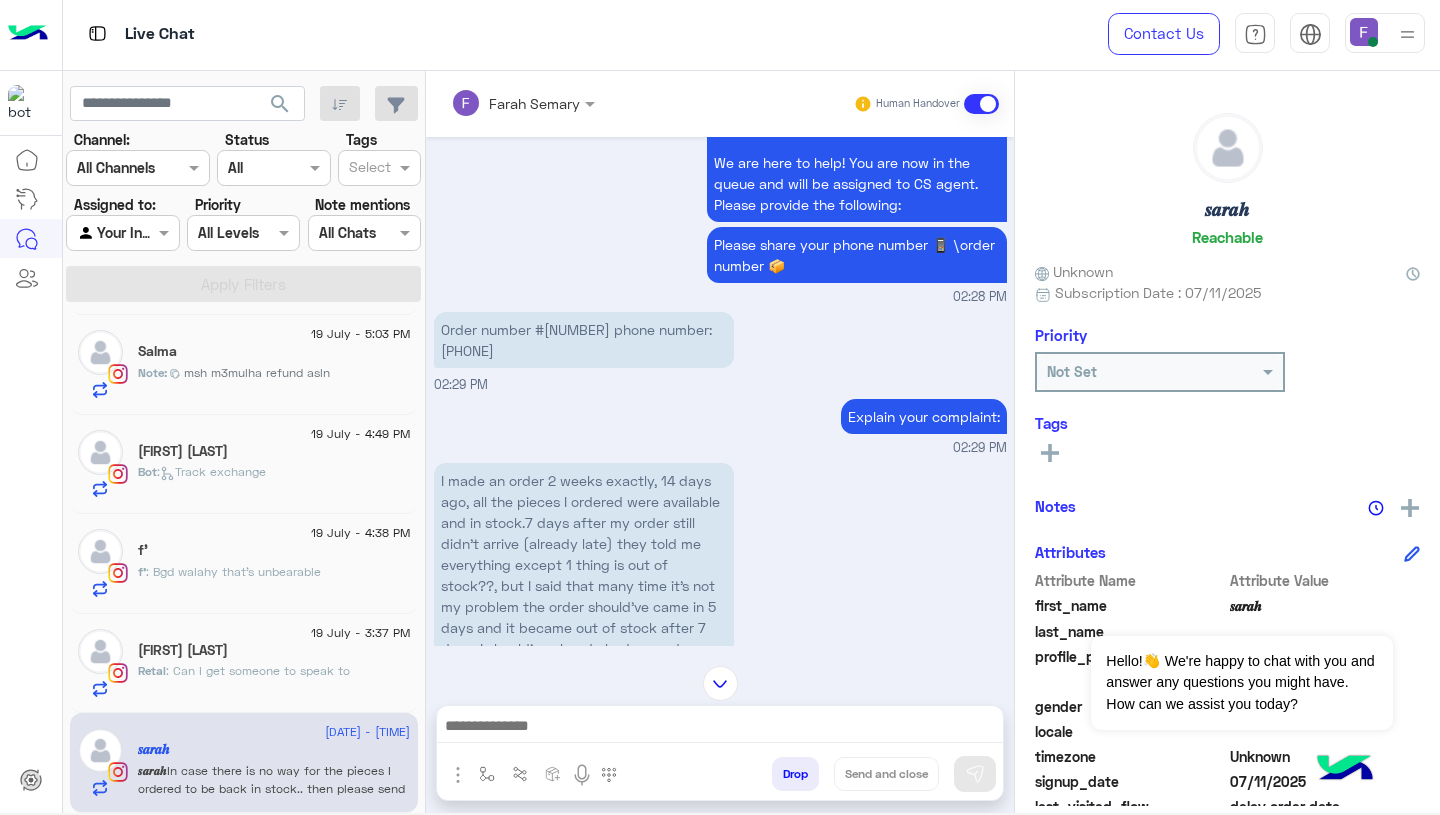 click on "I made an order 2 weeks exactly, 14 days ago, all the pieces I ordered were available and in stock.7 days after my order still didn't arrive (already late) they told me everything except 1 thing is out of stock??, but I said that many time it's not my problem the order should've came in 5 days and it became out of stock after 7 days. I should've already had my order delivered before then, I hope that problem is fixed   [TIME]" at bounding box center [720, 596] 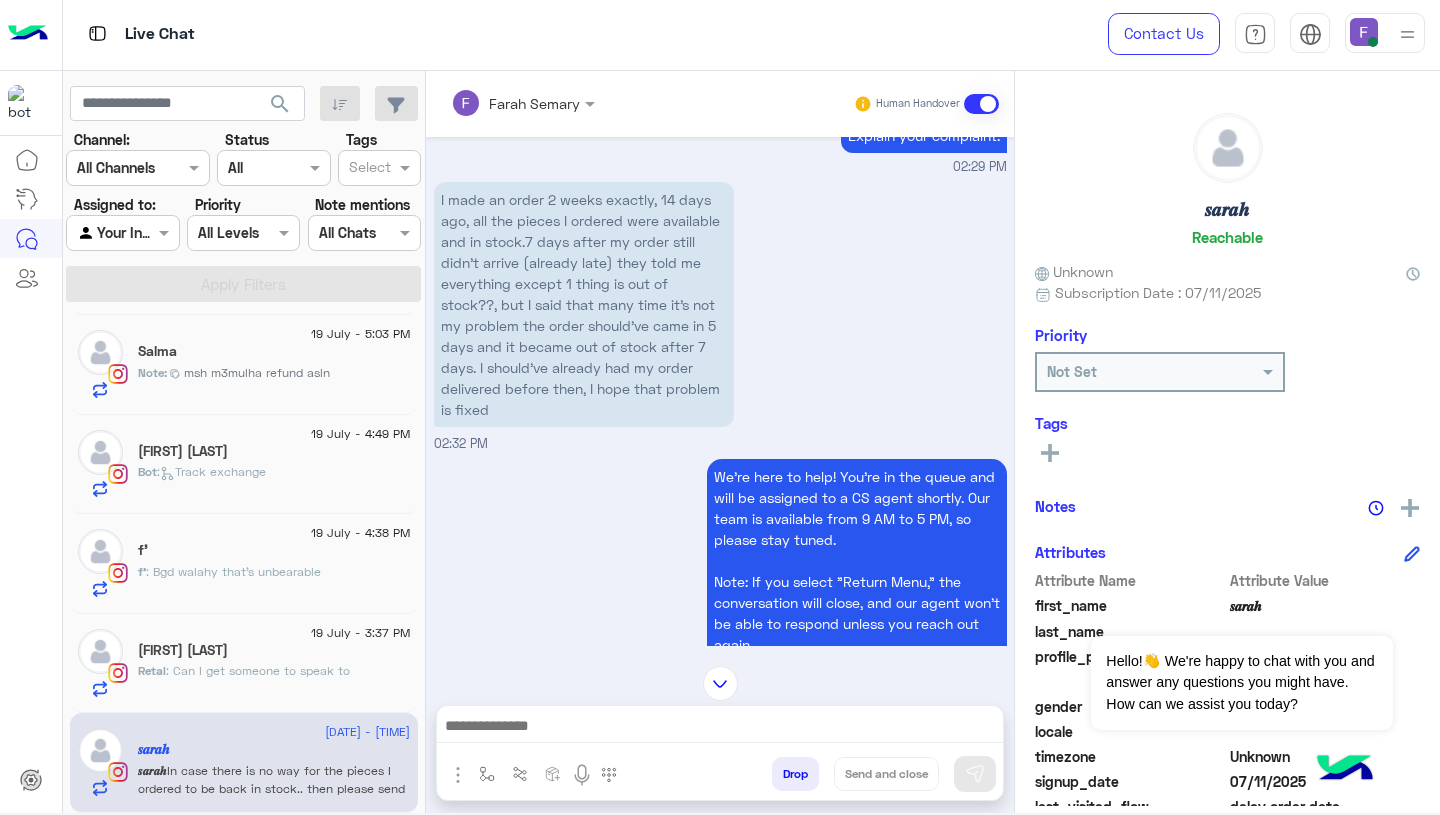 scroll, scrollTop: 2406, scrollLeft: 0, axis: vertical 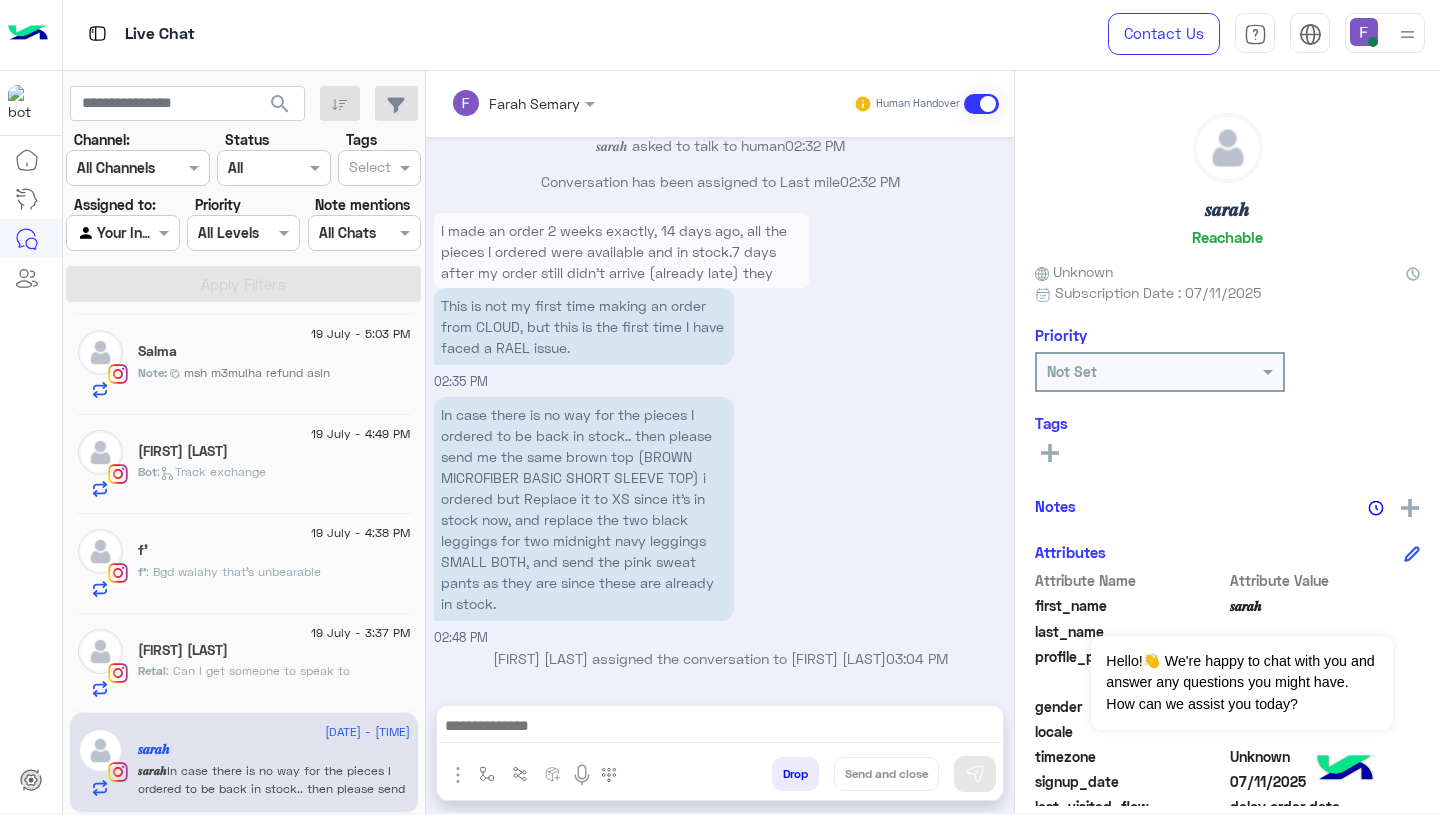 click on "In case there is no way for the pieces I ordered to be back in stock.. then please send me the same brown top (BROWN MICROFIBER BASIC SHORT SLEEVE TOP) i ordered but Replace it to XS since it's in stock now, and replace the two black leggings for two midnight navy leggings SMALL BOTH, and send the pink sweat pants as they are since these are already in stock.   [TIME]" at bounding box center (720, 520) 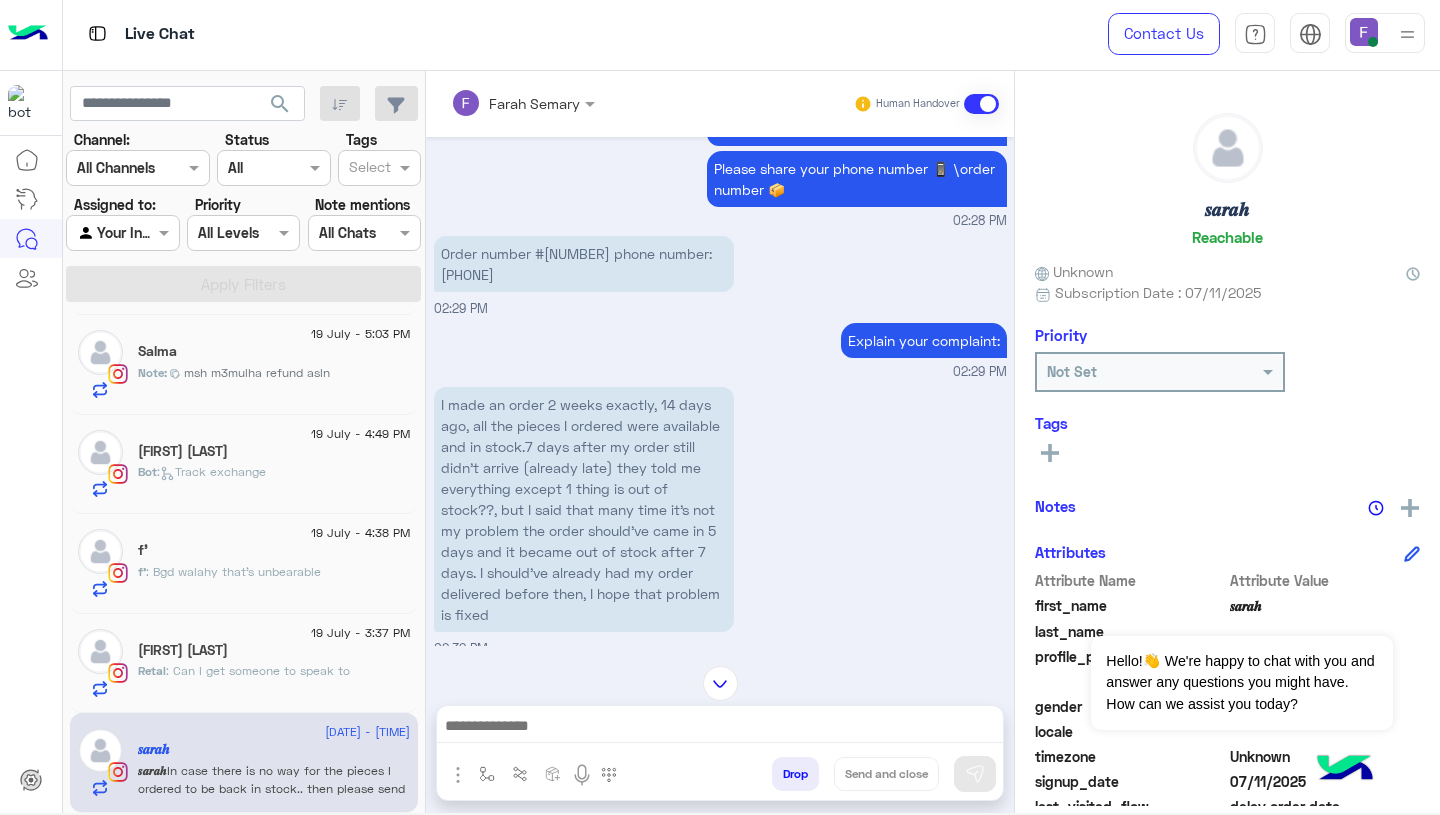 scroll, scrollTop: 1573, scrollLeft: 0, axis: vertical 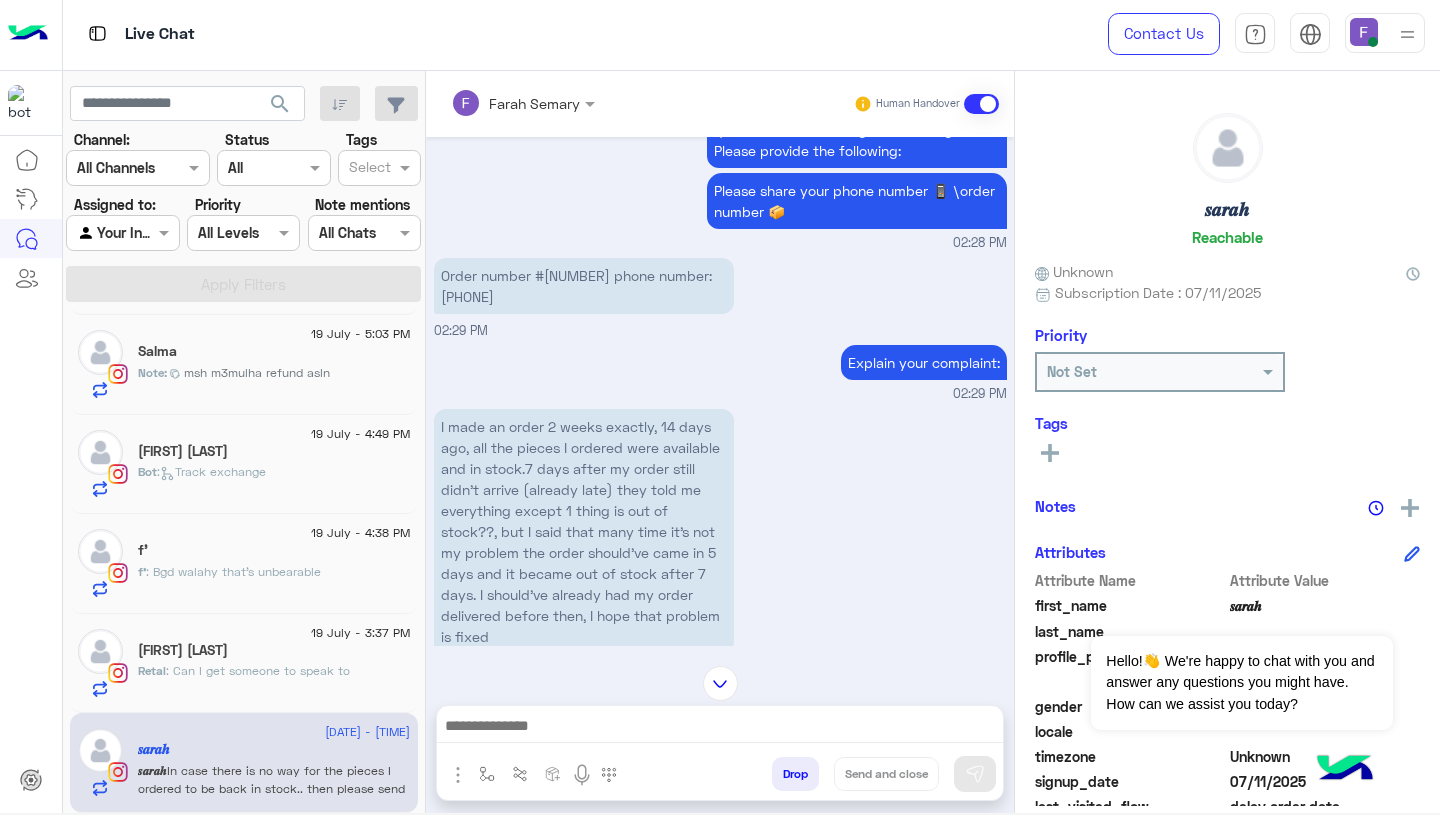 click on "Order number #[NUMBER] phone number: [PHONE]" at bounding box center [584, 286] 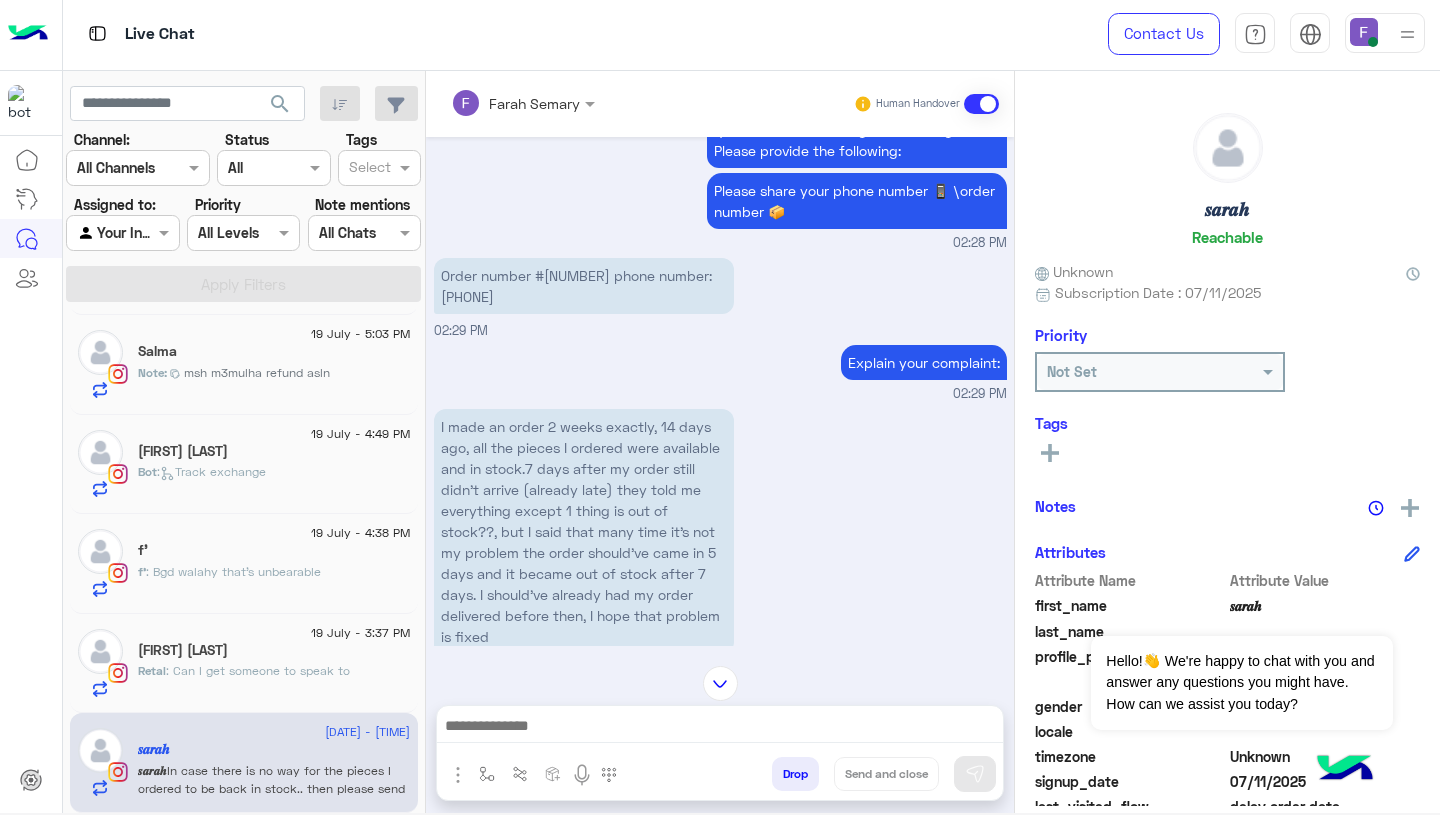 click on "I made an order 2 weeks exactly, 14 days ago, all the pieces I ordered were available and in stock.7 days after my order still didn't arrive (already late) they told me everything except 1 thing is out of stock??, but I said that many time it's not my problem the order should've came in 5 days and it became out of stock after 7 days. I should've already had my order delivered before then, I hope that problem is fixed   [TIME]" at bounding box center [720, 542] 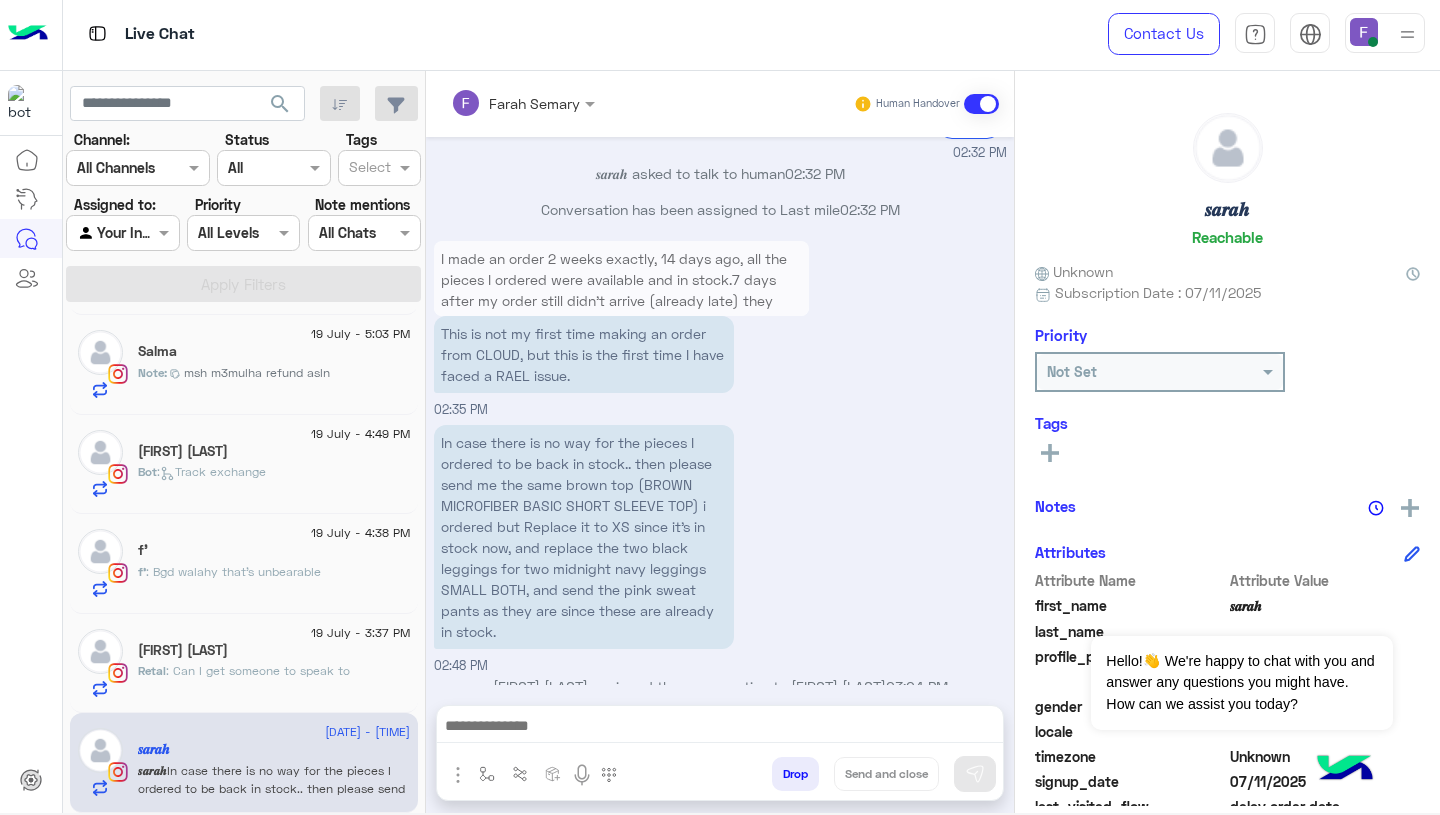 scroll, scrollTop: 2406, scrollLeft: 0, axis: vertical 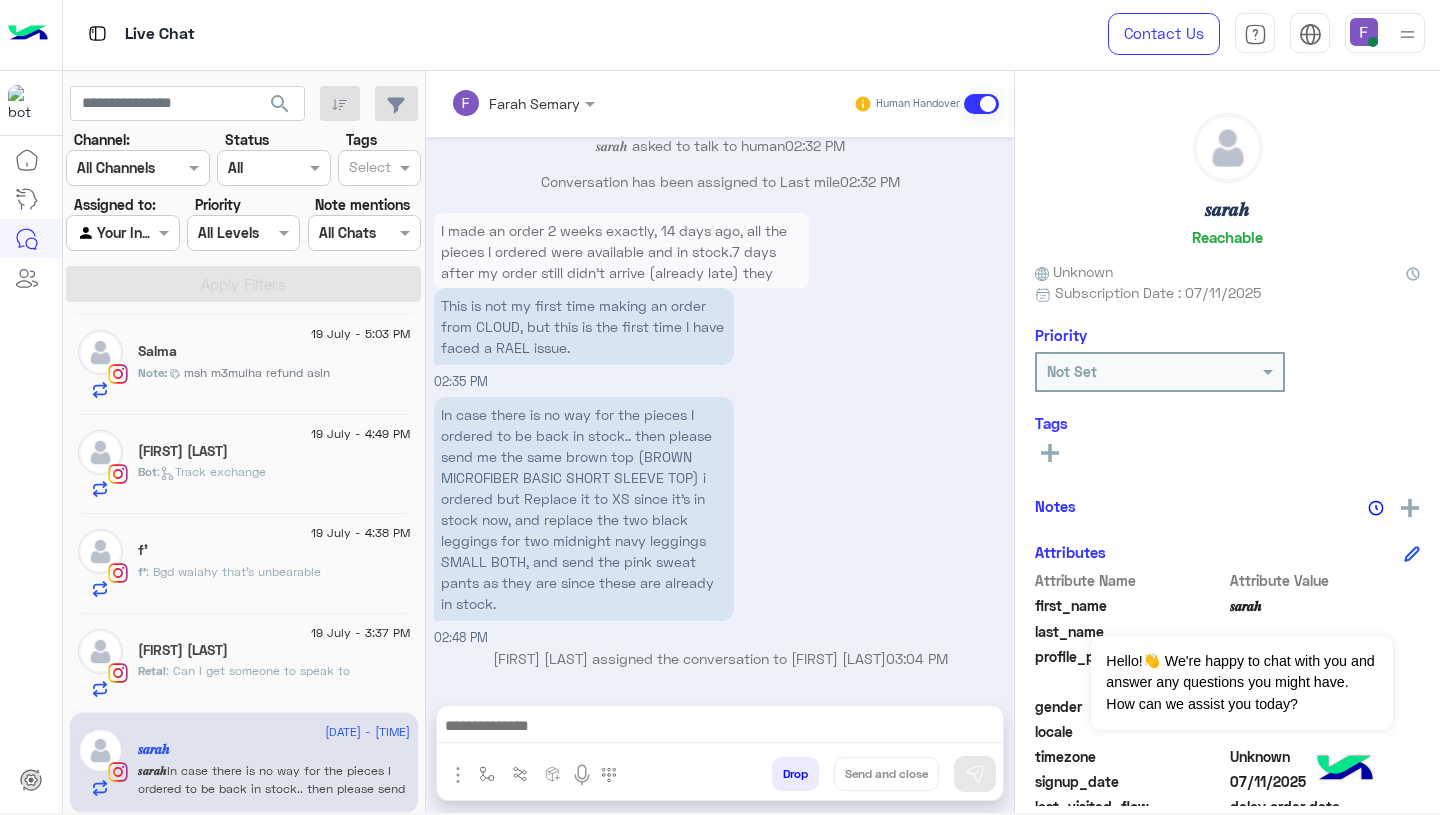 click at bounding box center (497, 103) 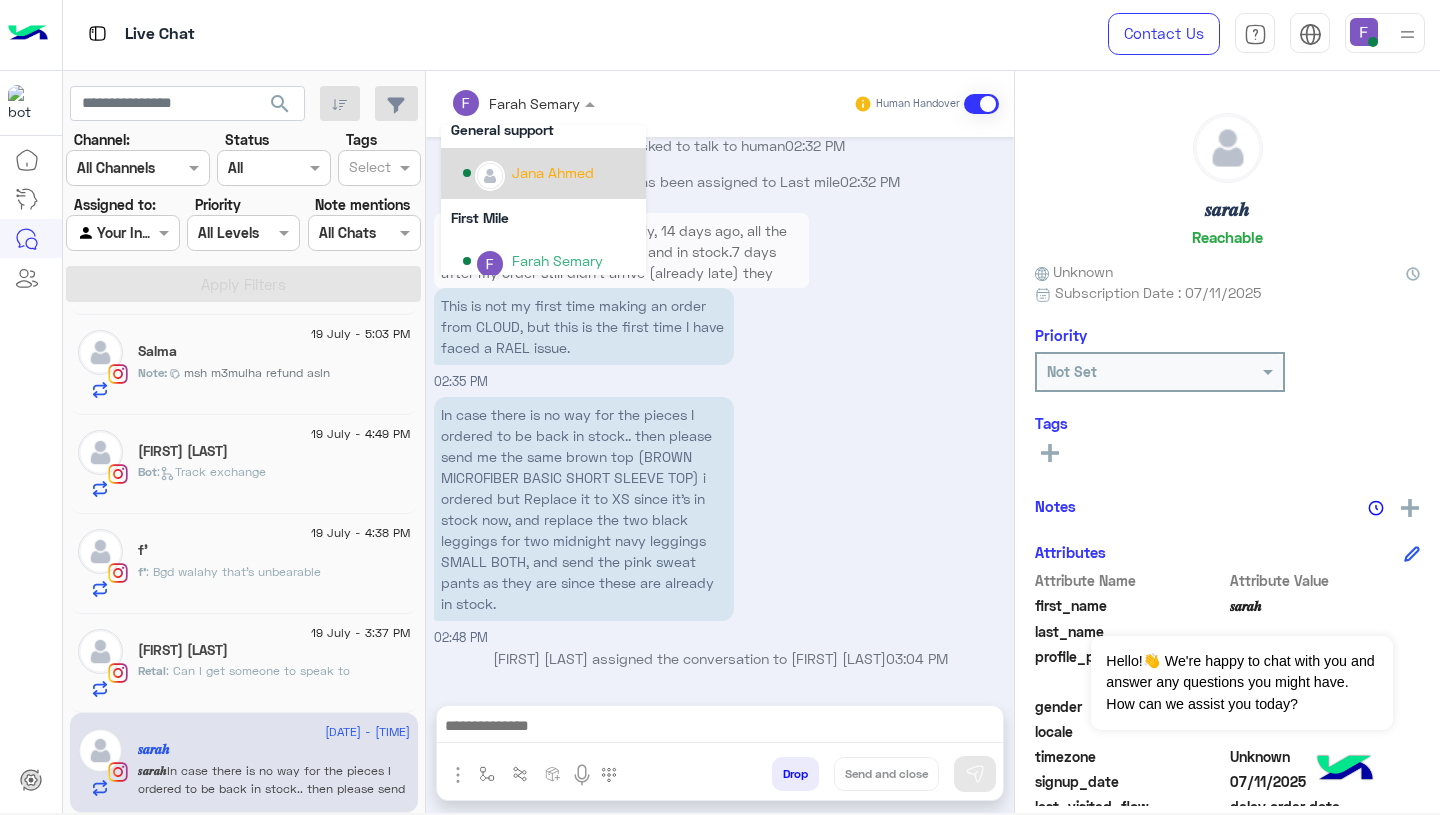 scroll, scrollTop: 355, scrollLeft: 0, axis: vertical 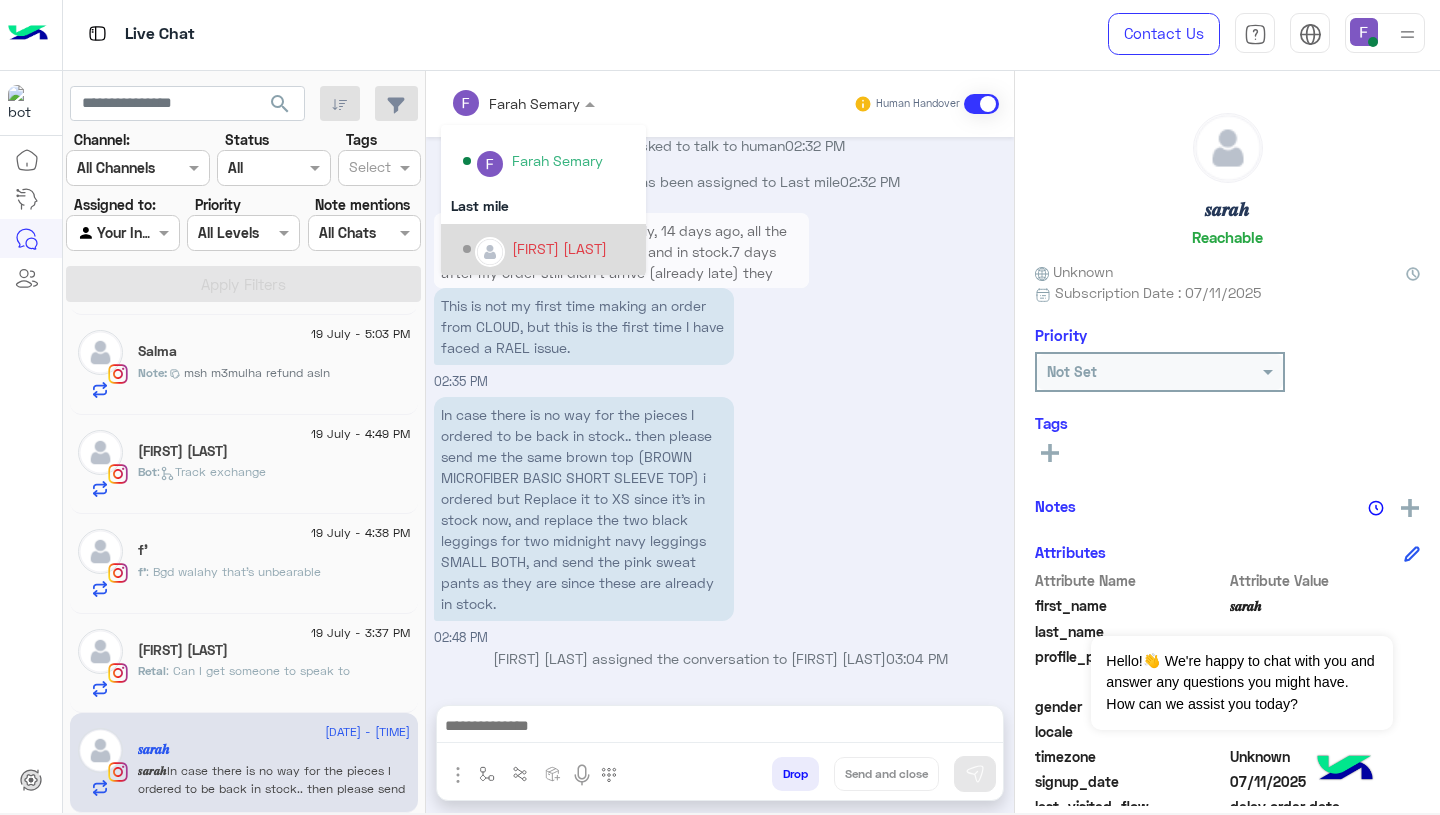 click on "[FIRST] [LAST]" at bounding box center [559, 248] 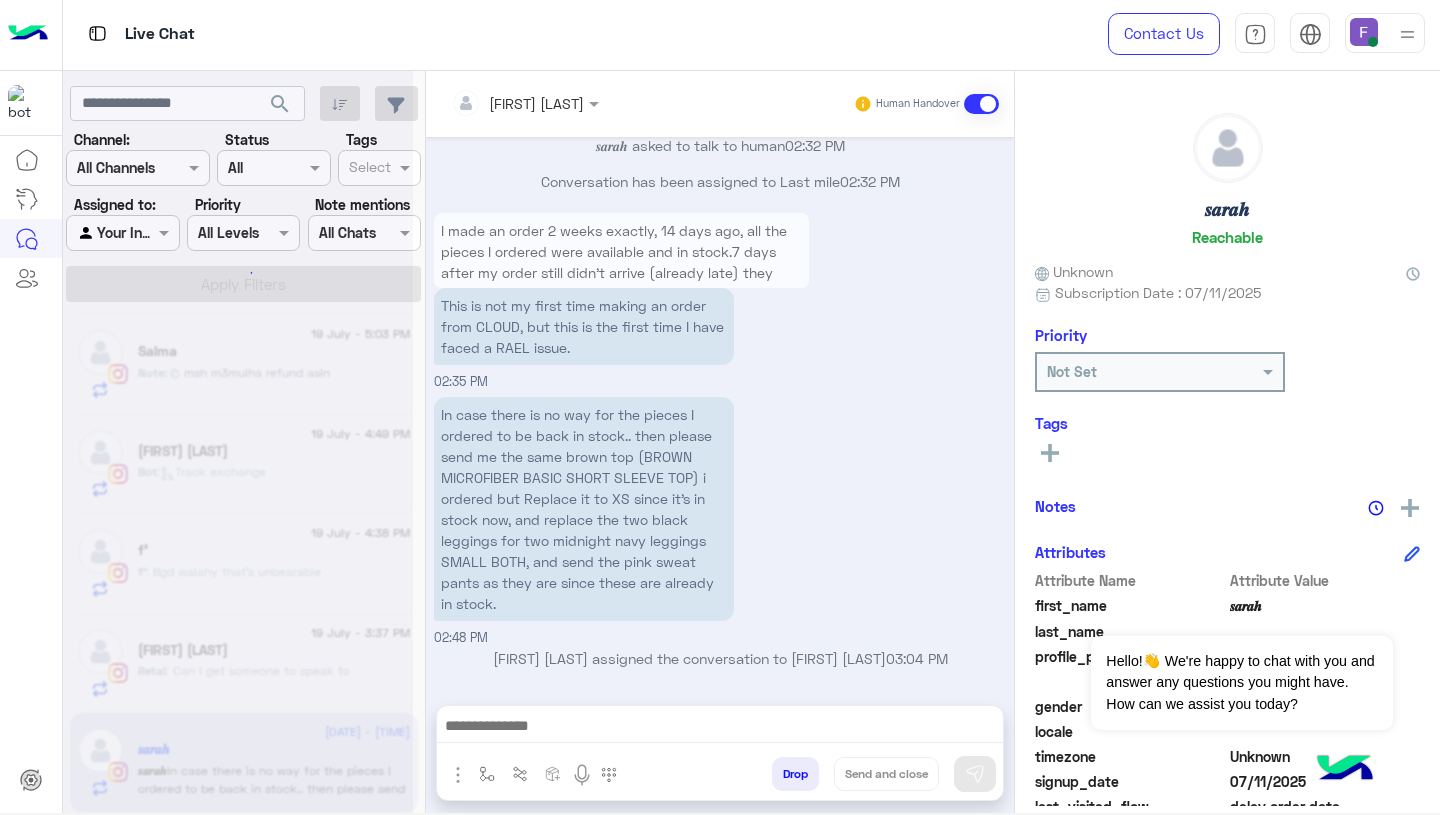 scroll, scrollTop: 2487, scrollLeft: 0, axis: vertical 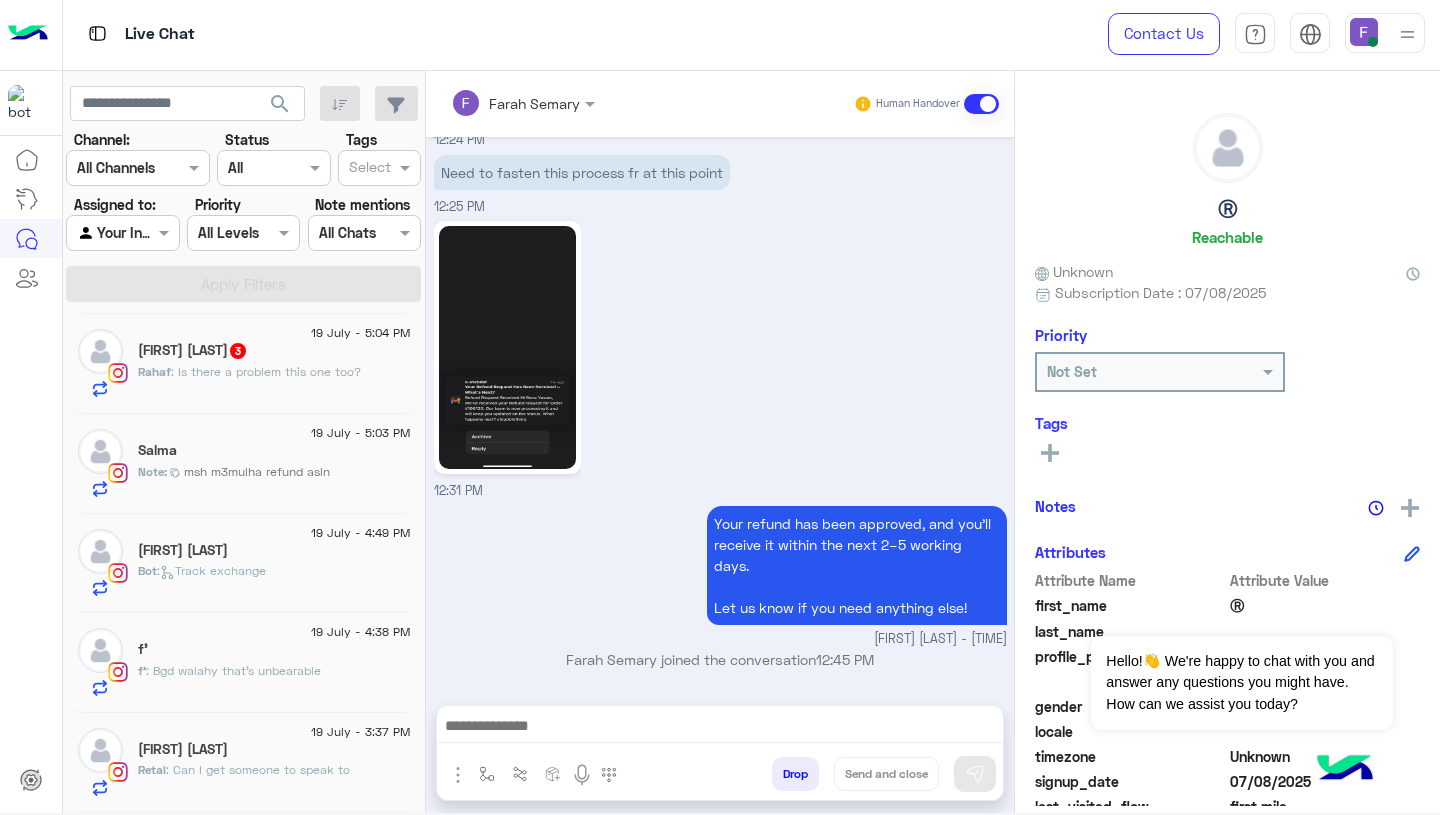 click on "12:31 PM" at bounding box center (720, 358) 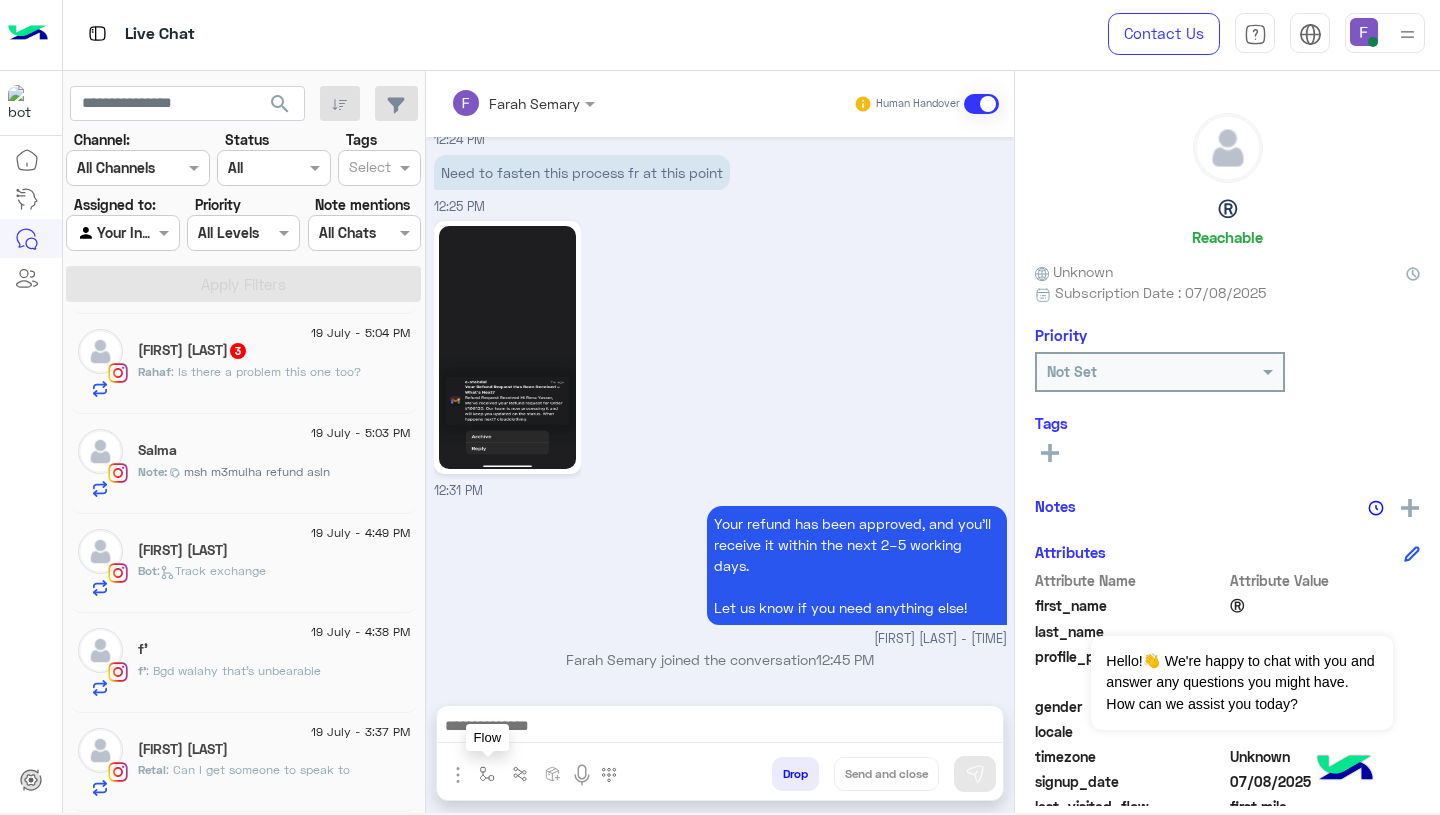 click at bounding box center (487, 774) 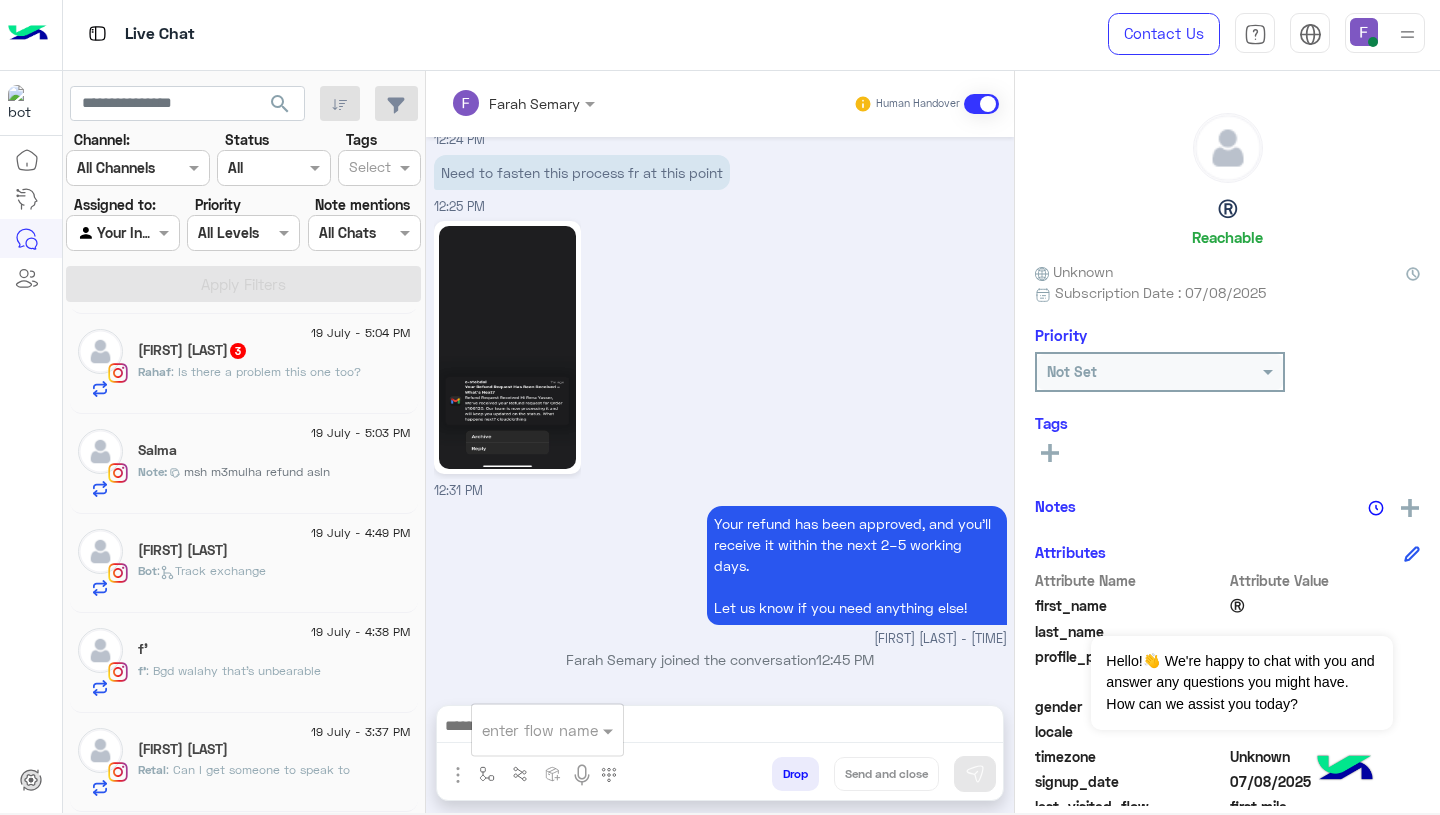 click at bounding box center [523, 730] 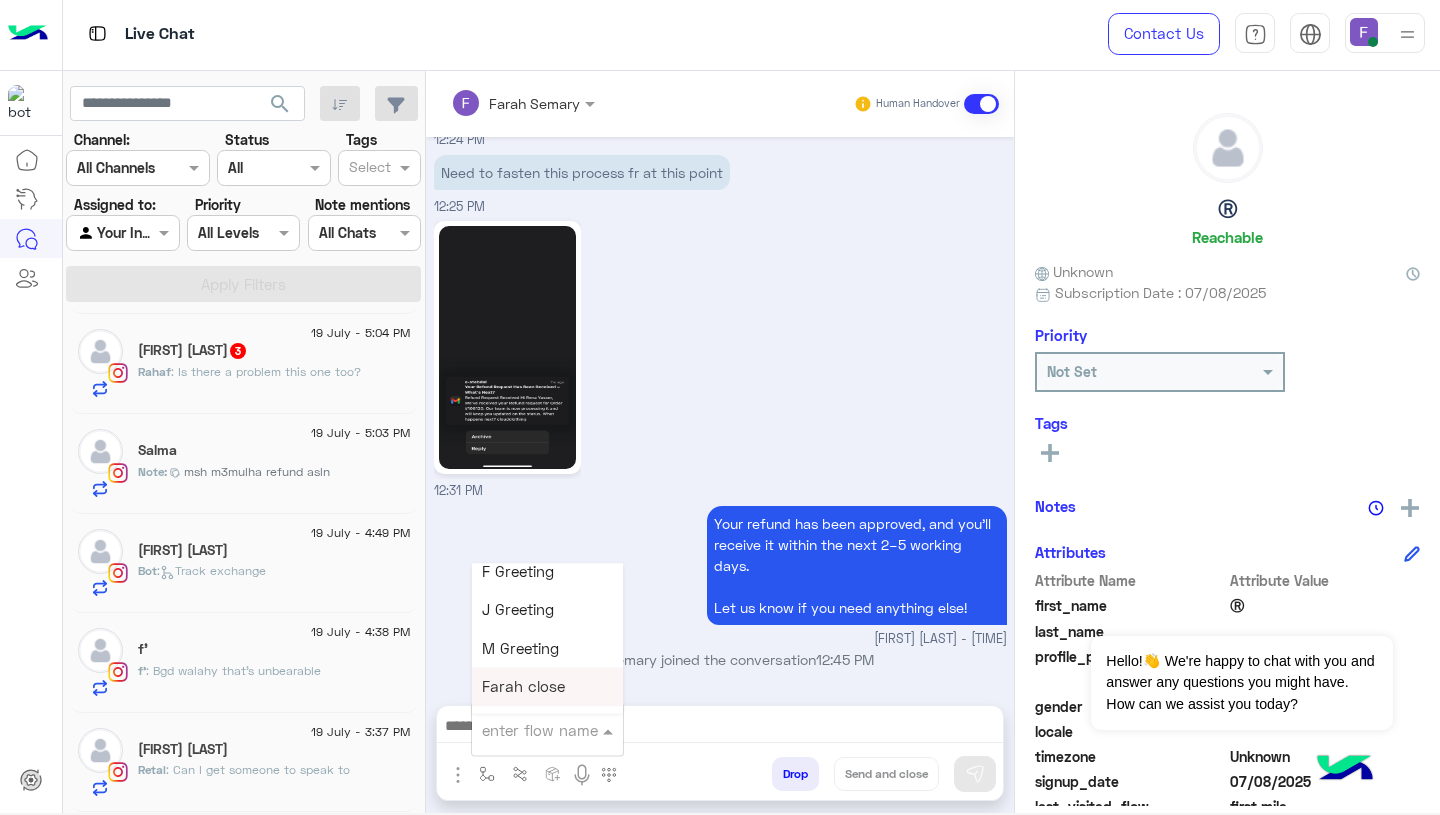 scroll, scrollTop: 2481, scrollLeft: 0, axis: vertical 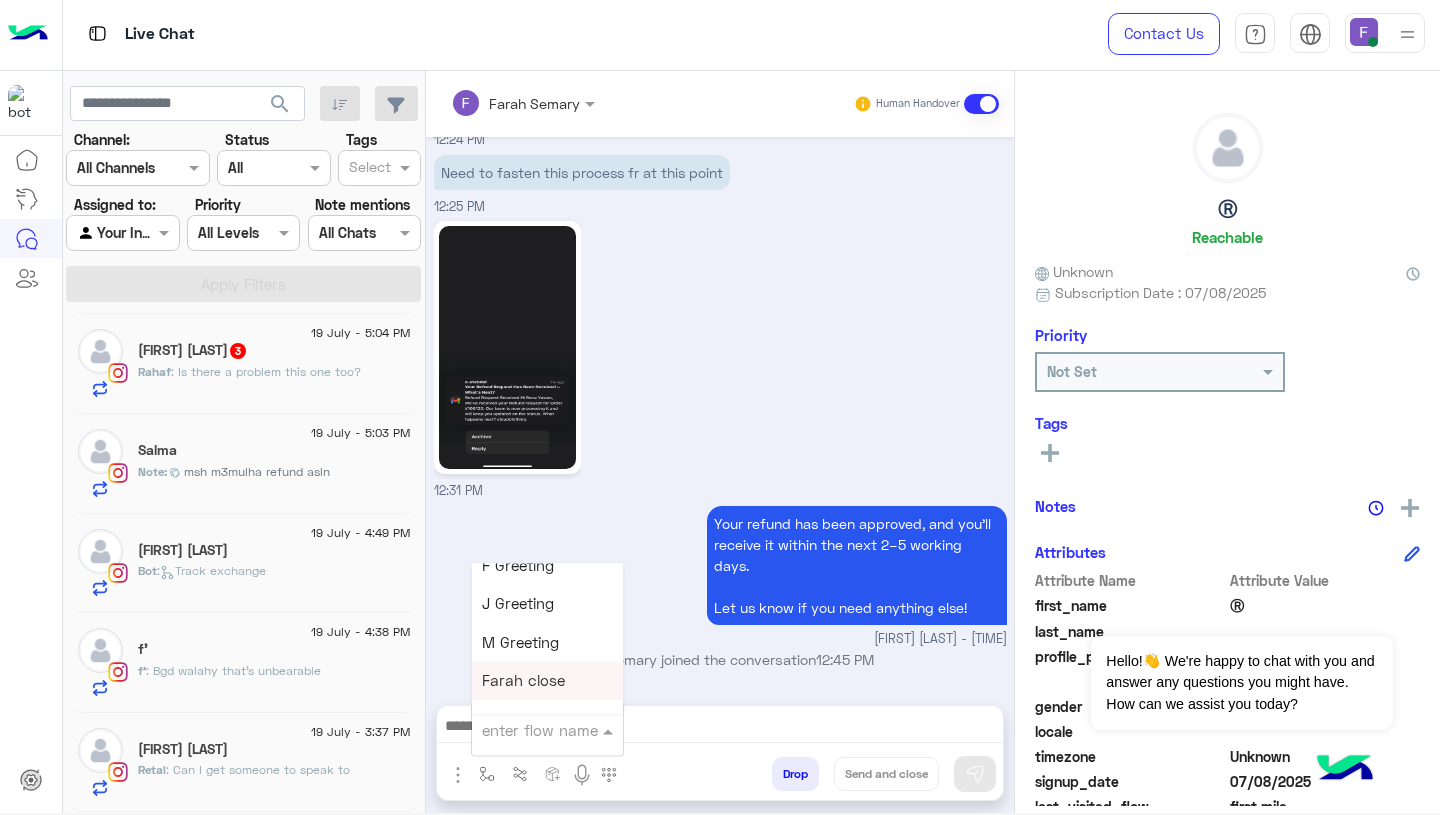 click on "Farah close" at bounding box center (523, 681) 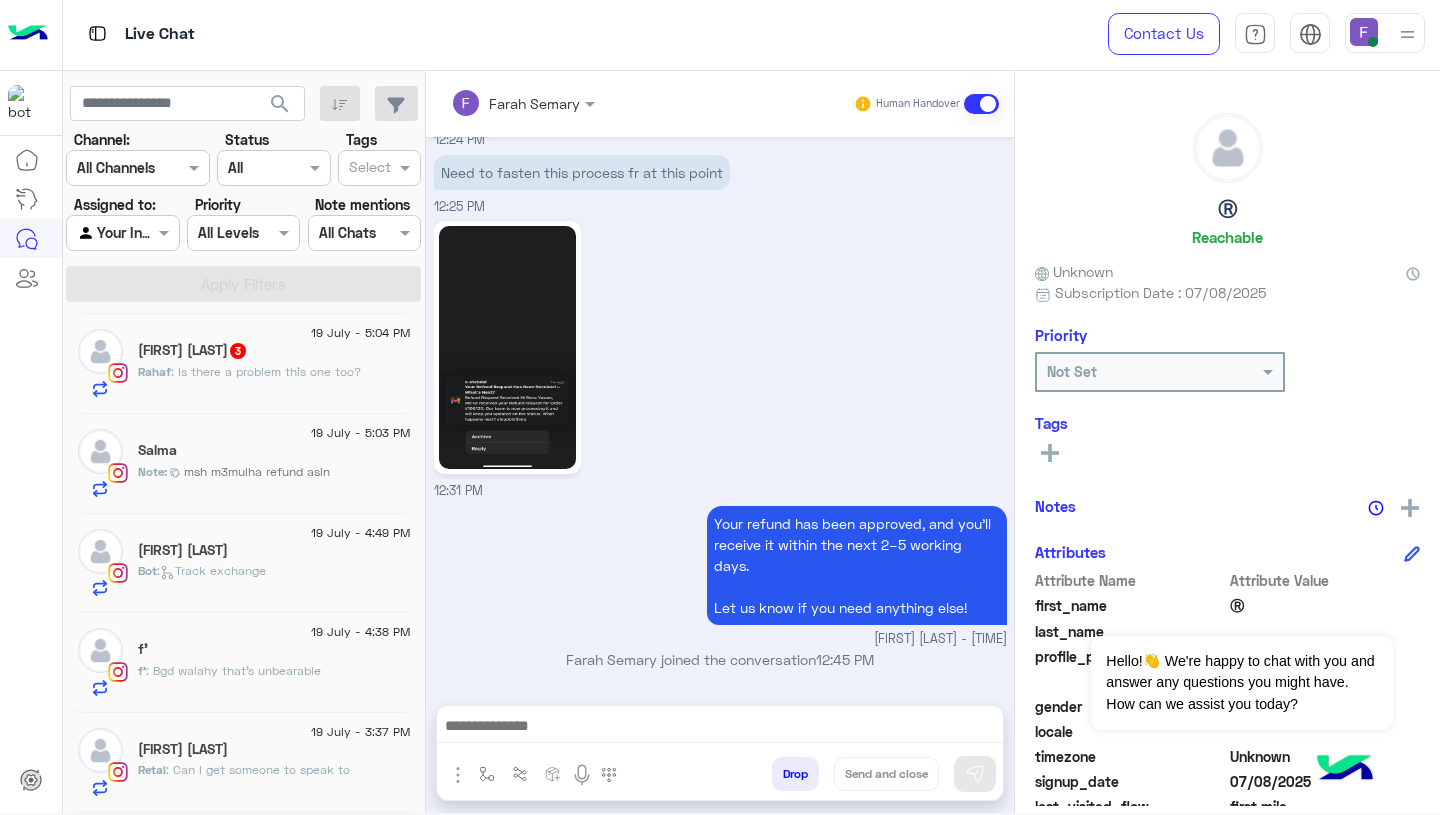 type on "**********" 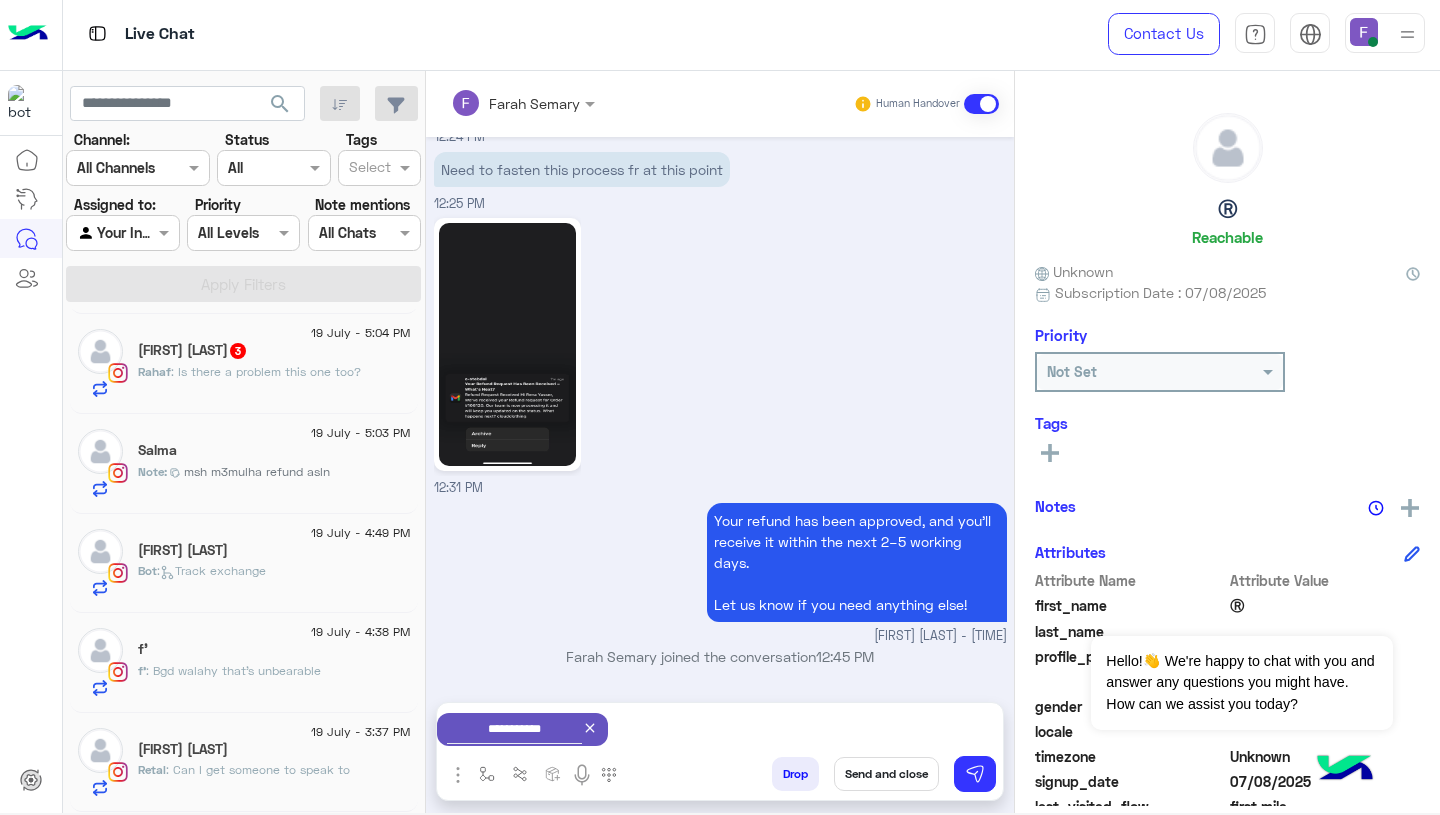 click on "Send and close" at bounding box center [886, 774] 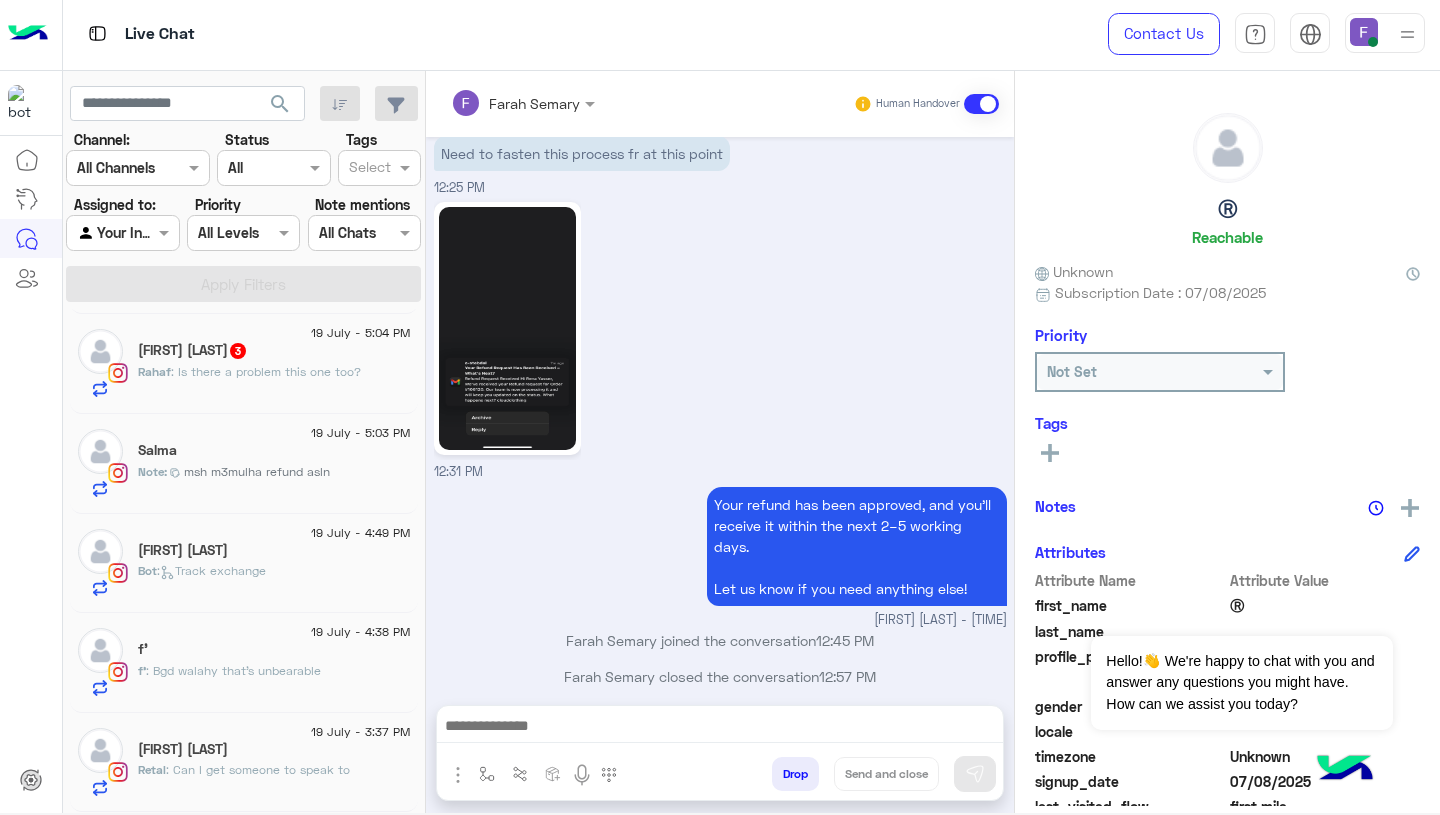 scroll, scrollTop: 2006, scrollLeft: 0, axis: vertical 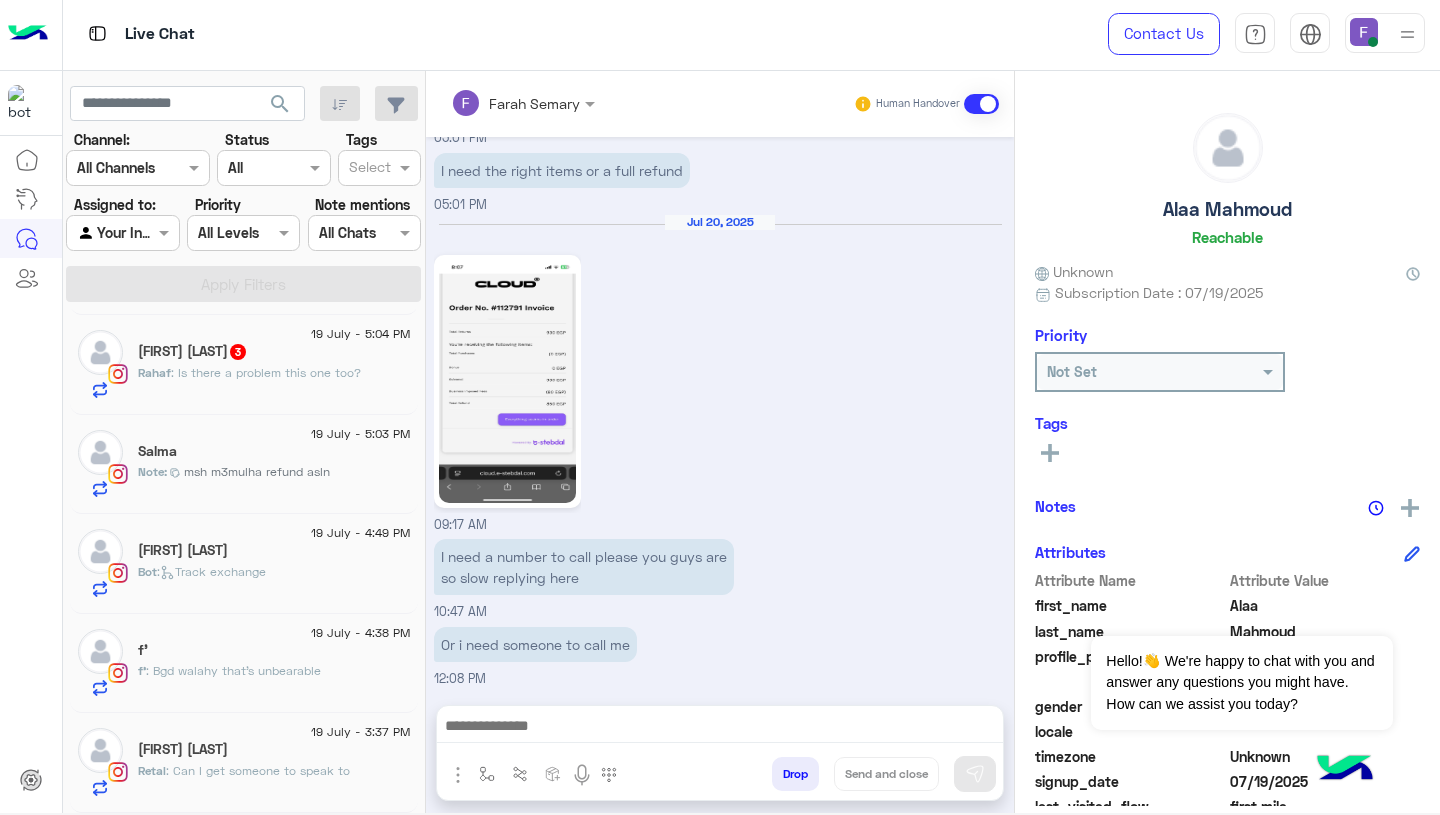 click on "[FIRST] [LAST]" 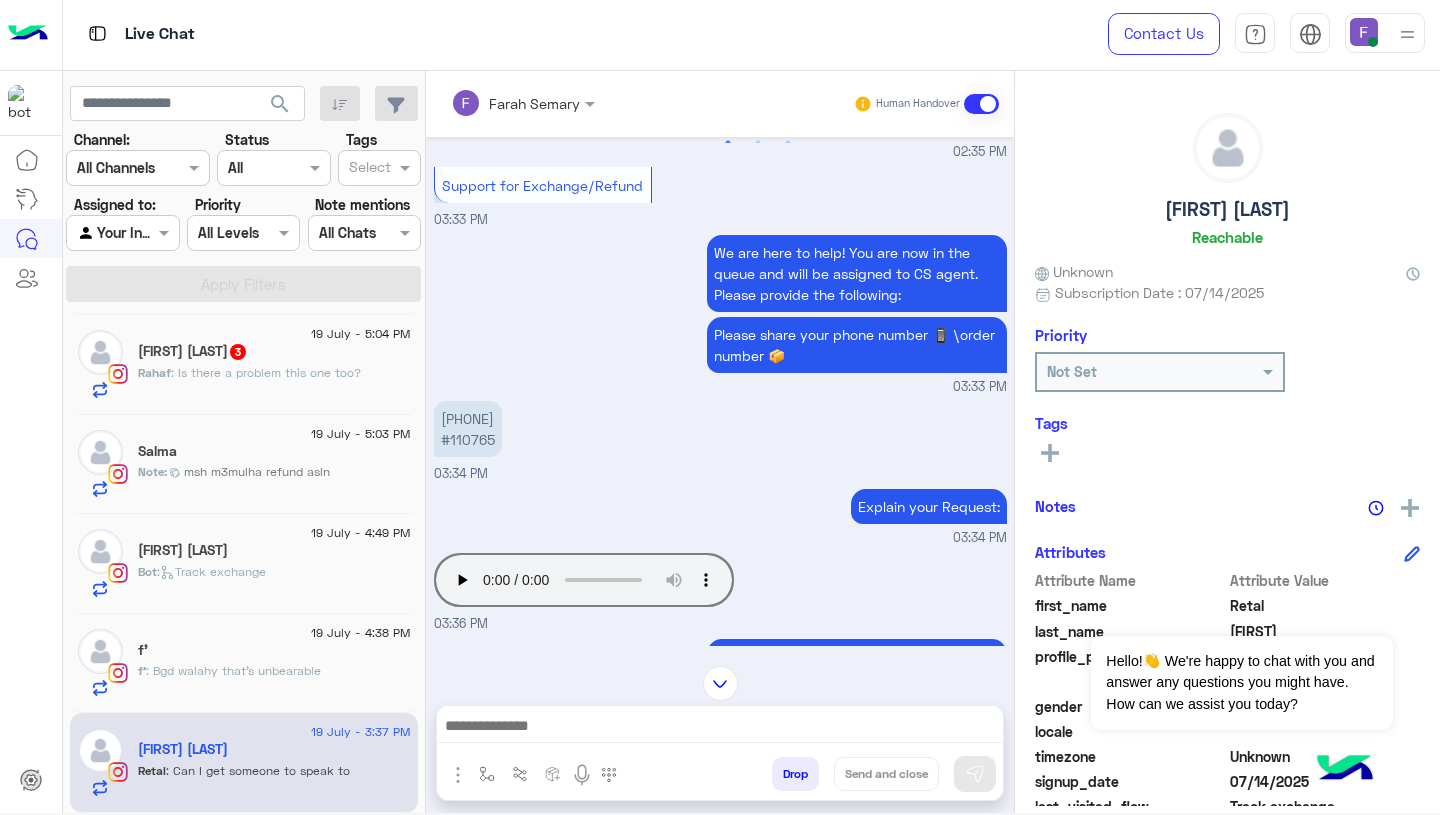 scroll, scrollTop: 3303, scrollLeft: 0, axis: vertical 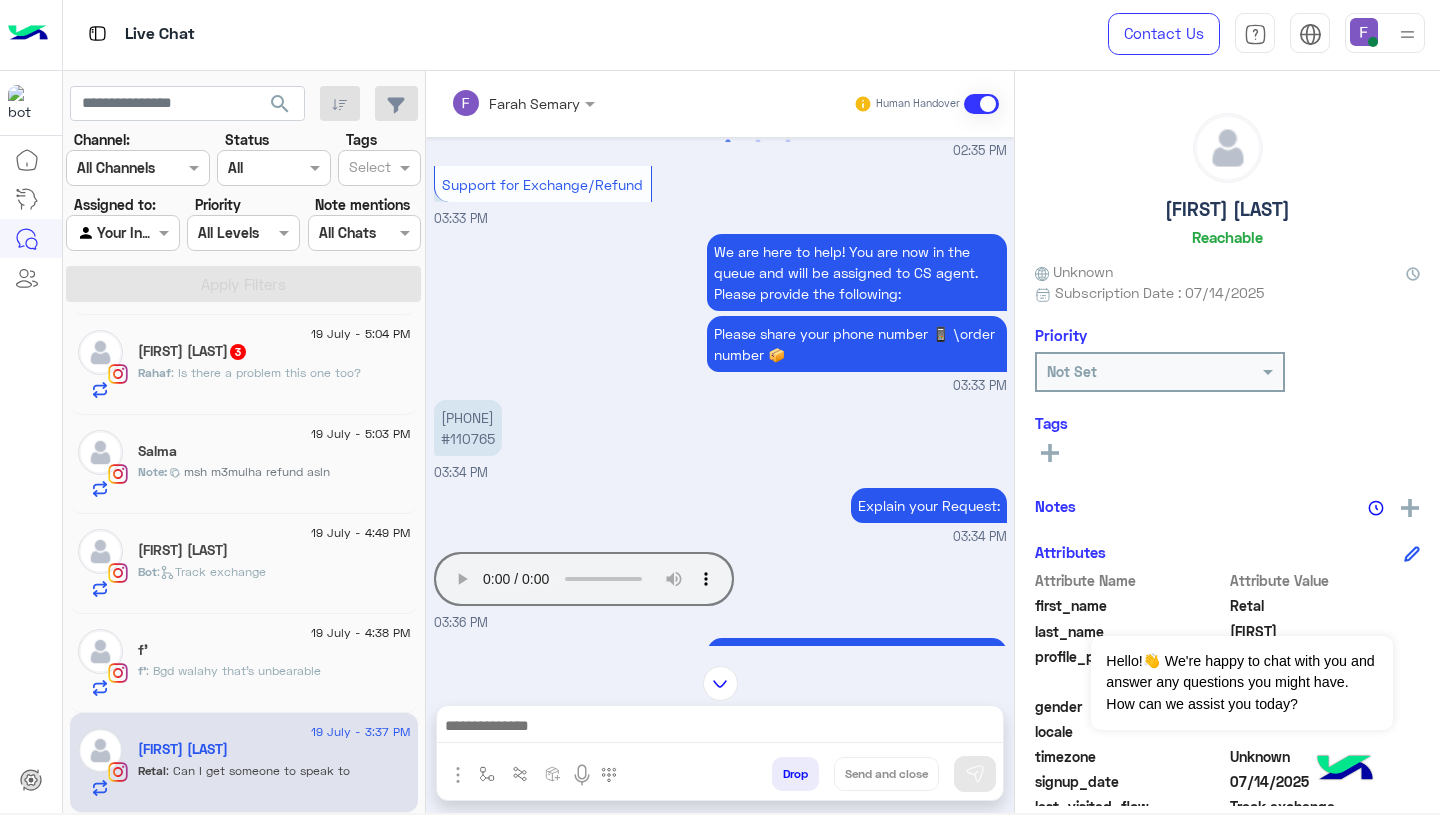 type 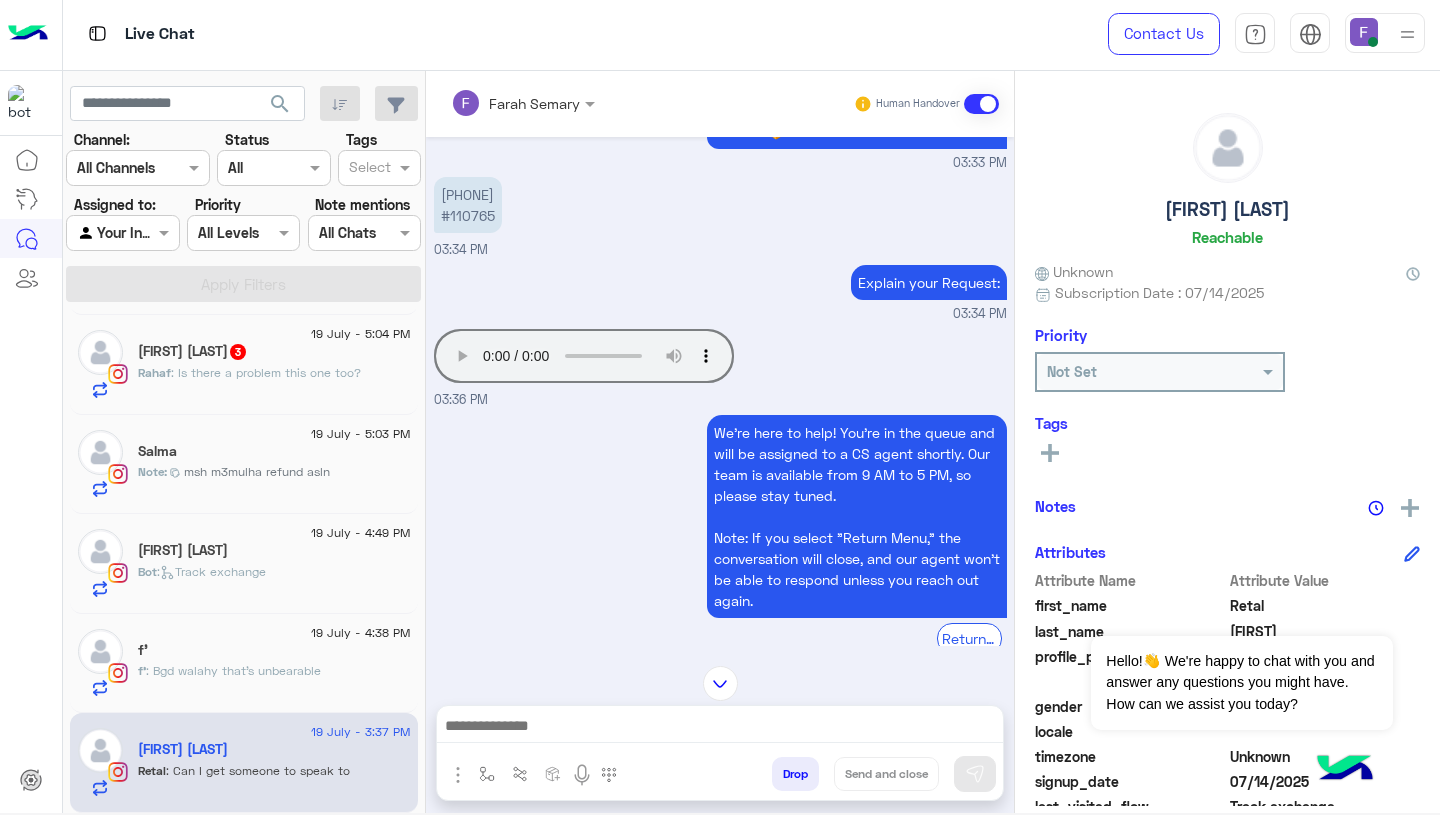 scroll, scrollTop: 3525, scrollLeft: 0, axis: vertical 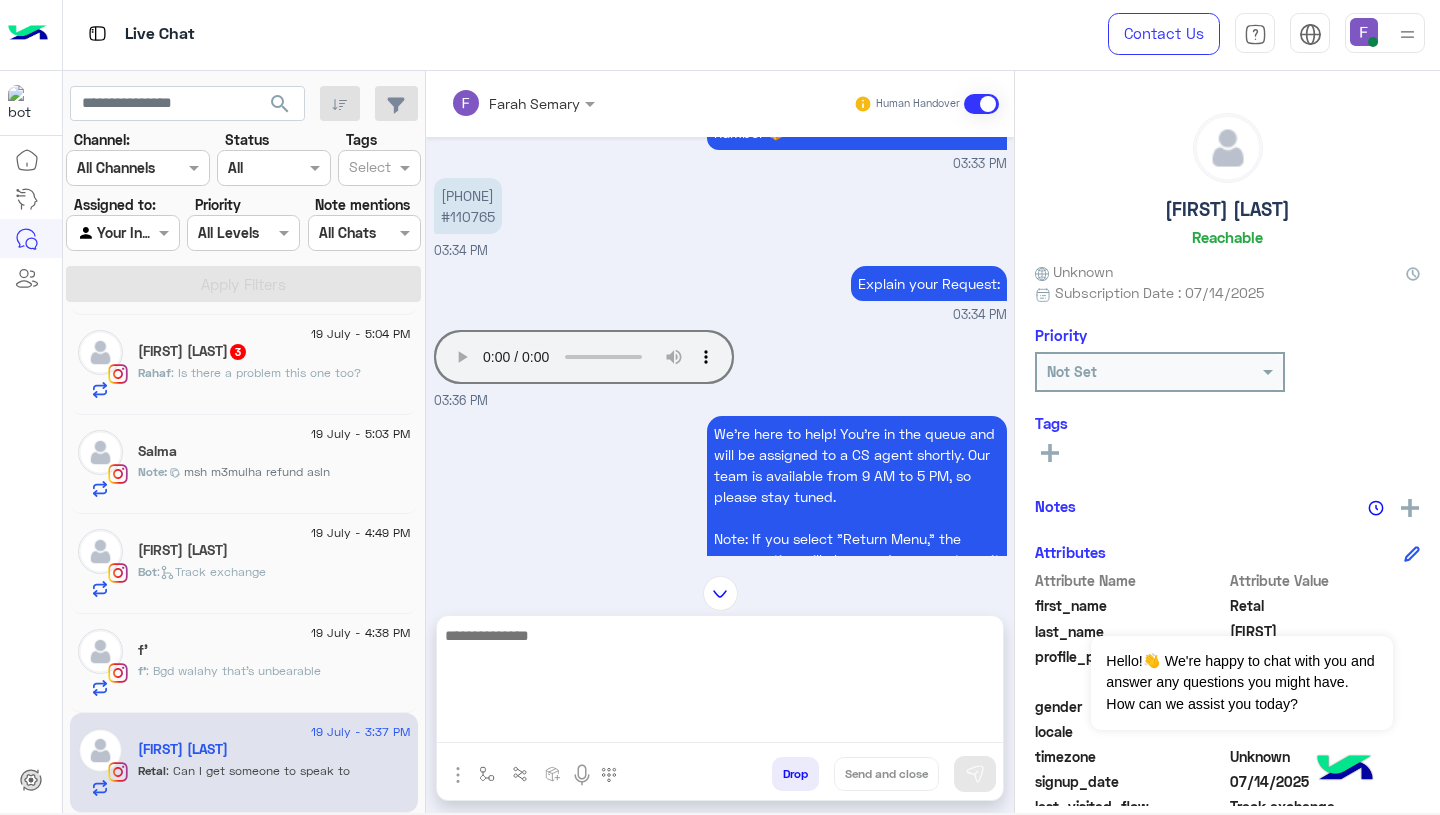 click at bounding box center (720, 683) 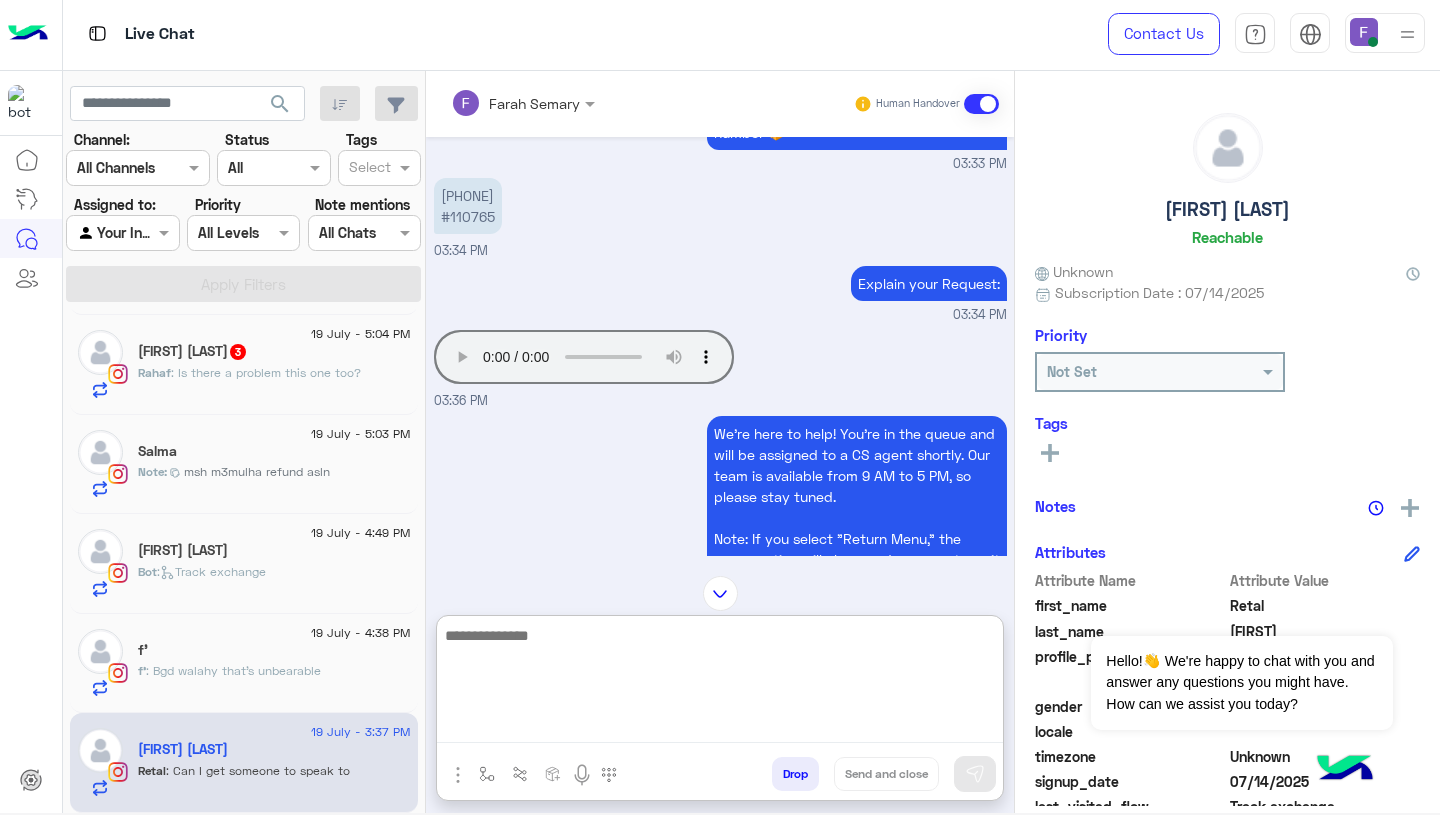 paste on "**********" 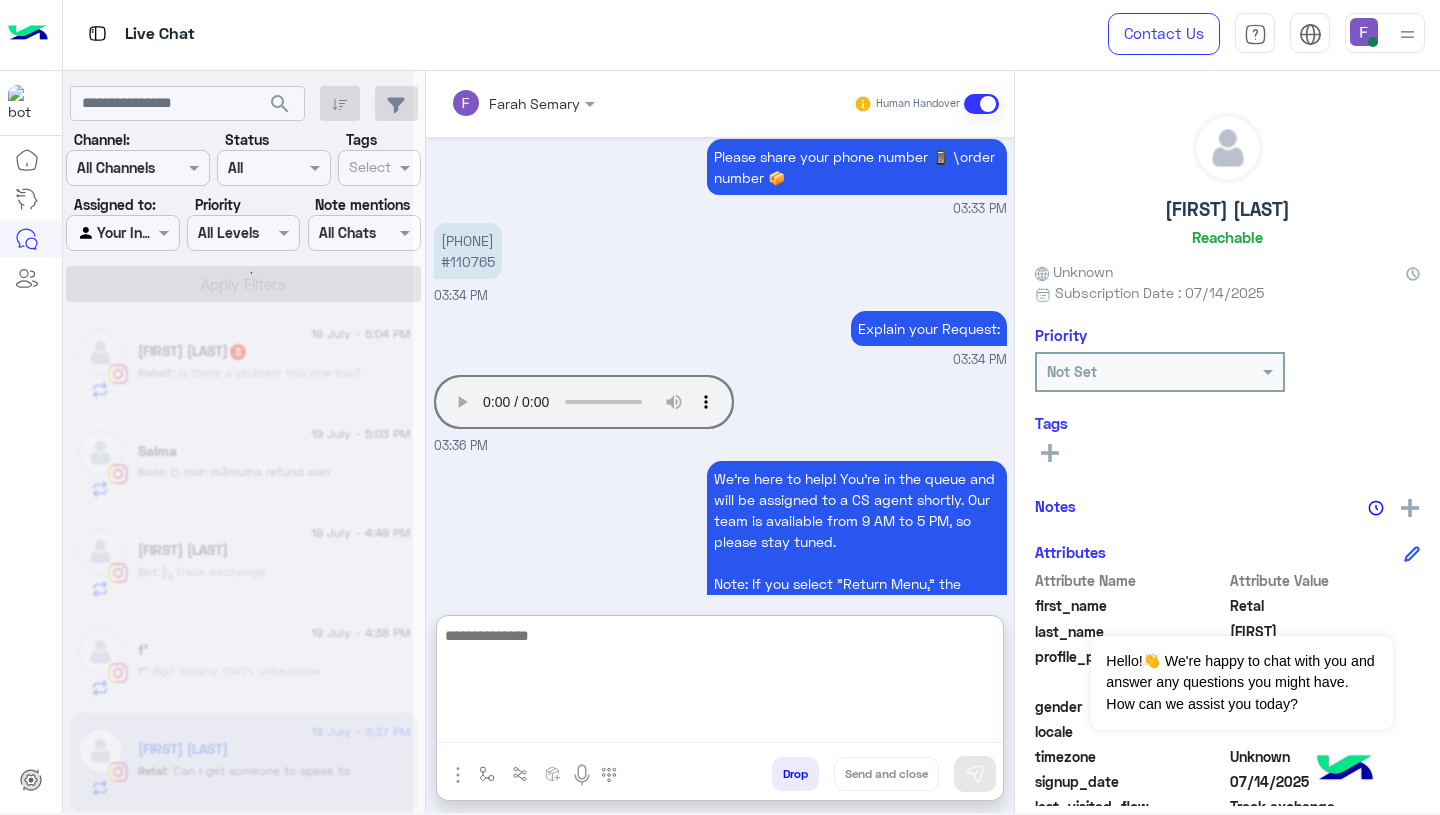 scroll, scrollTop: 0, scrollLeft: 0, axis: both 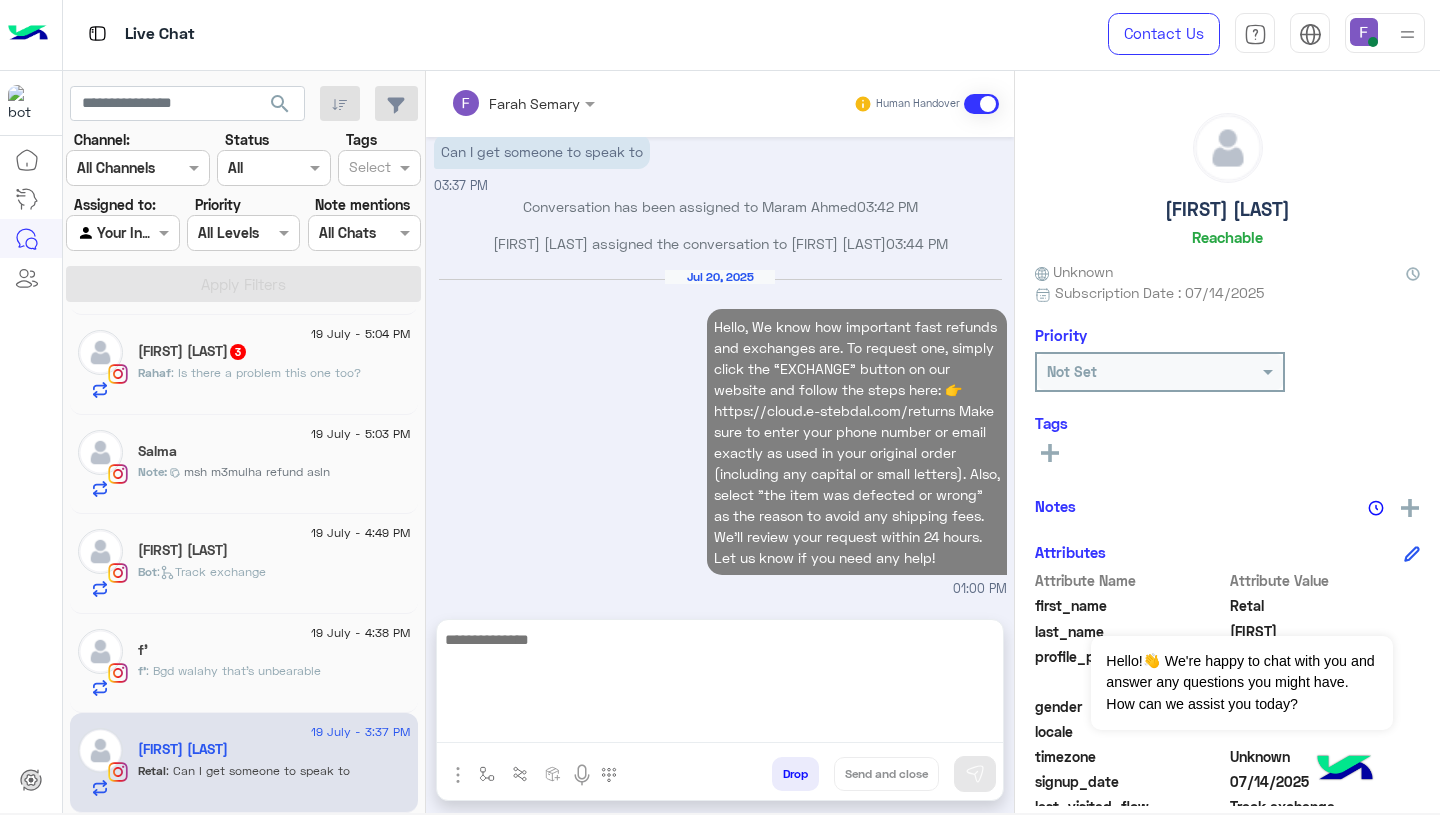 click on "f’ : Bgd walahy that’s unbearable" 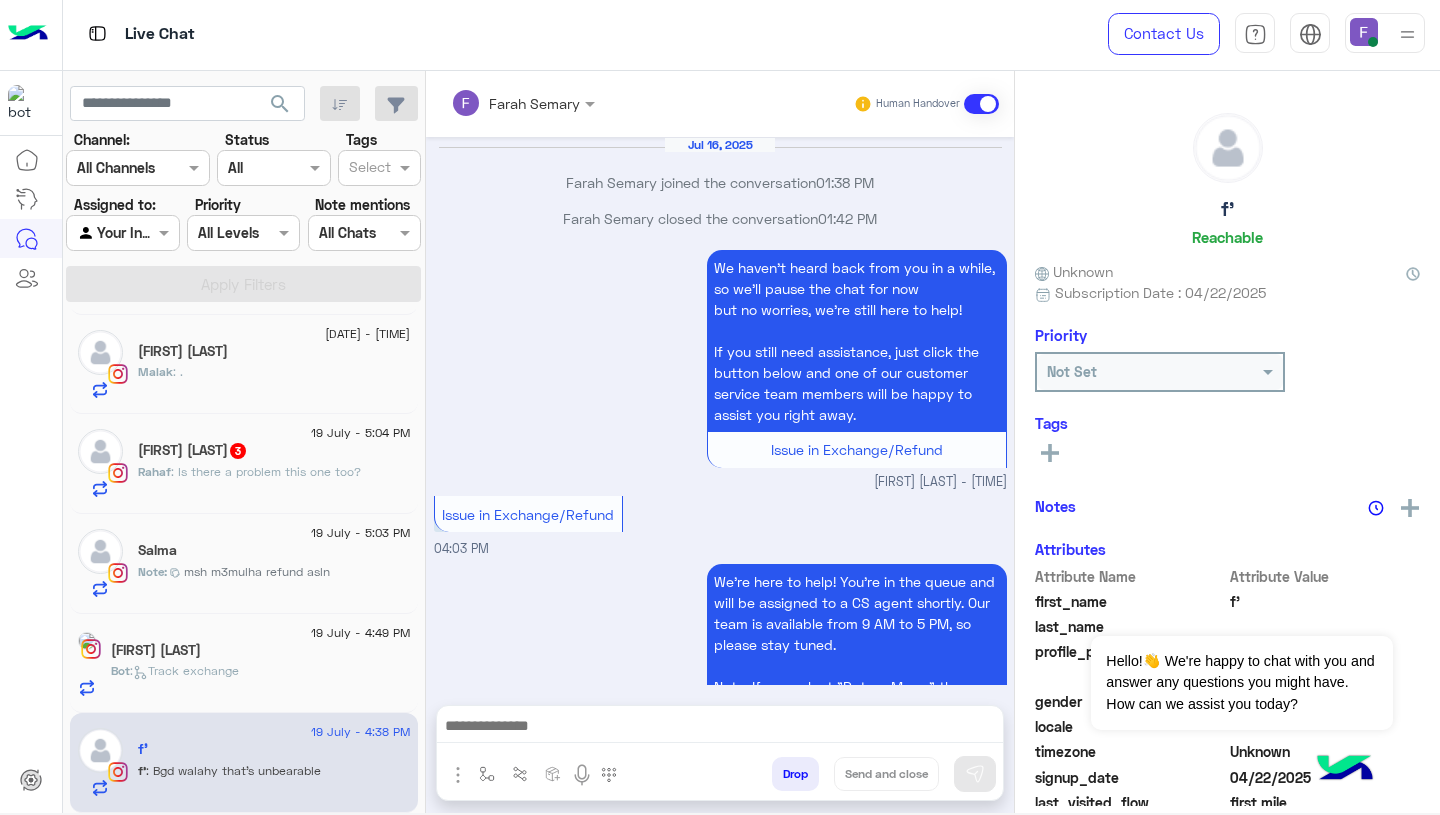 scroll, scrollTop: 2388, scrollLeft: 0, axis: vertical 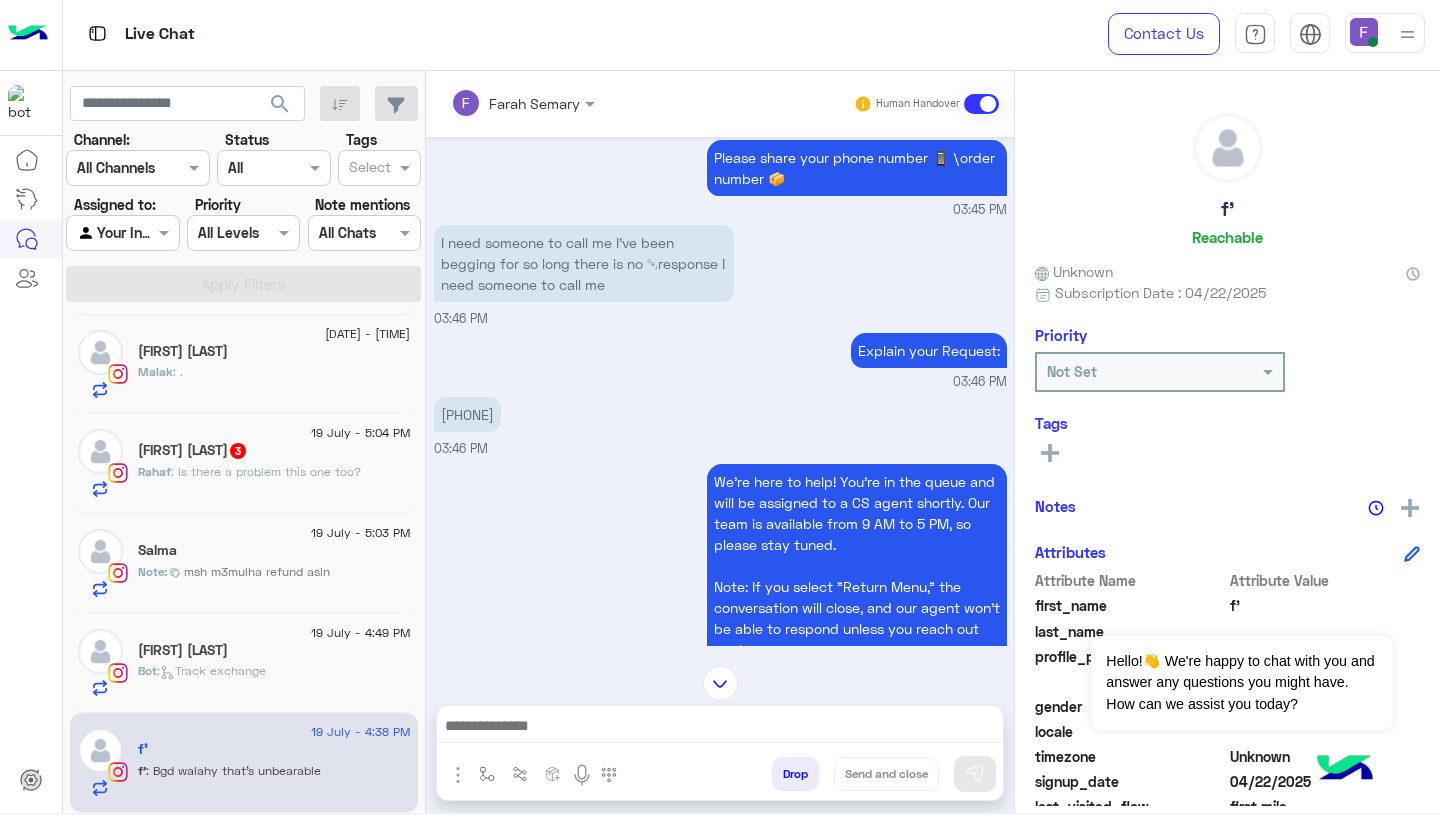 click on "[PHONE]" at bounding box center (467, 414) 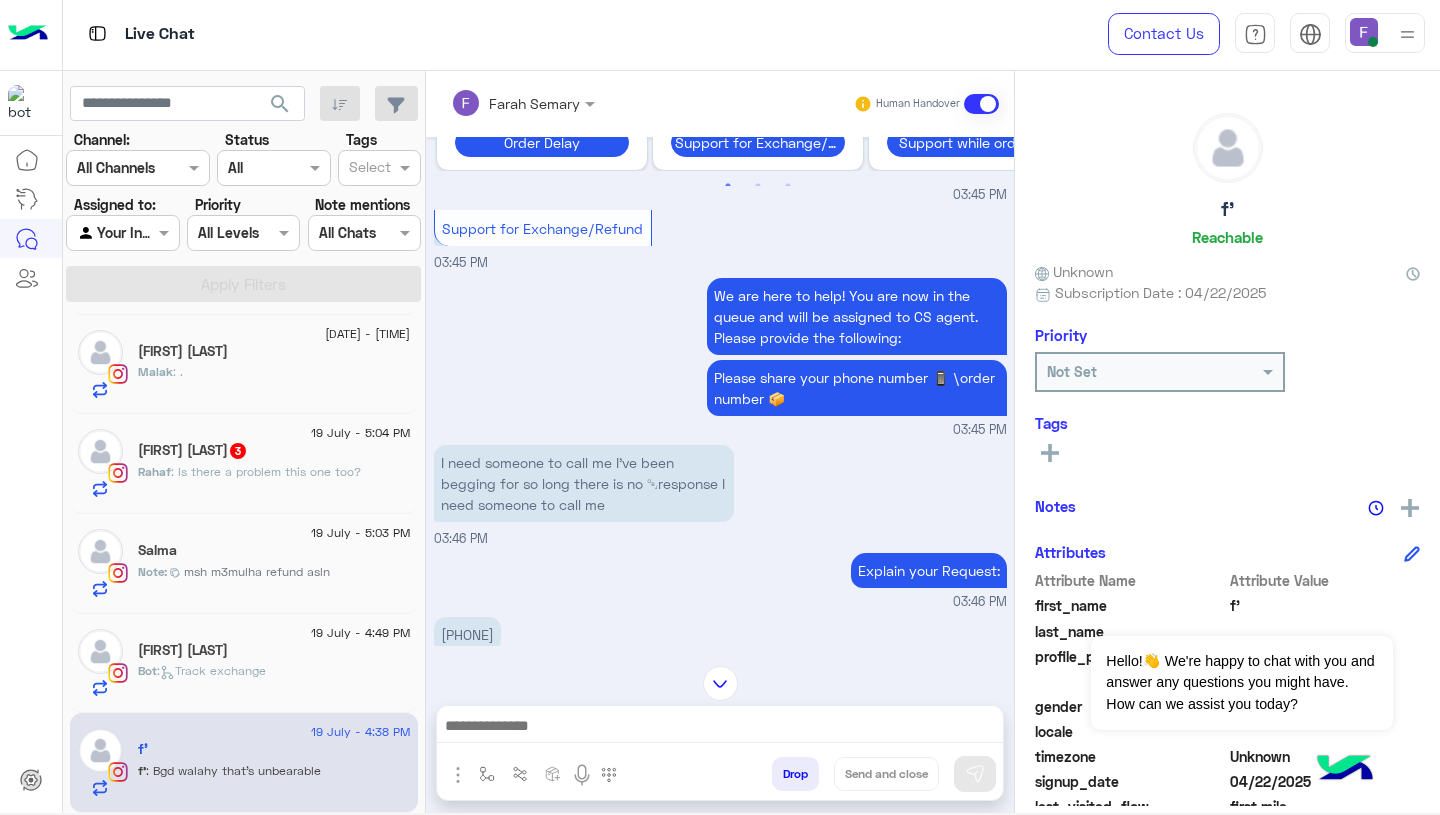 scroll, scrollTop: 1009, scrollLeft: 0, axis: vertical 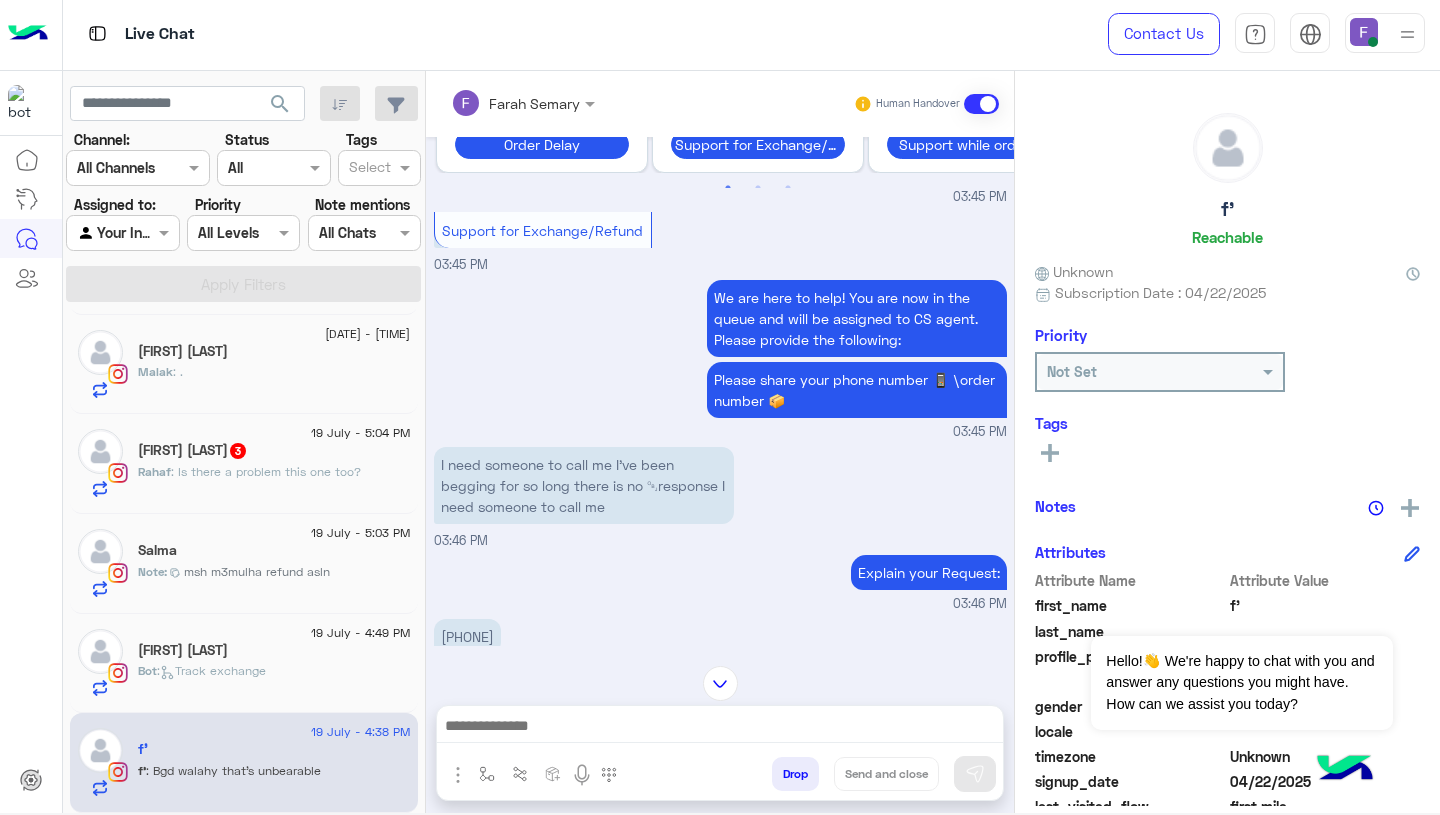 click on "I need someone to call me I’ve been begging for so long there is no ￼response I need someone to call me" at bounding box center (584, 485) 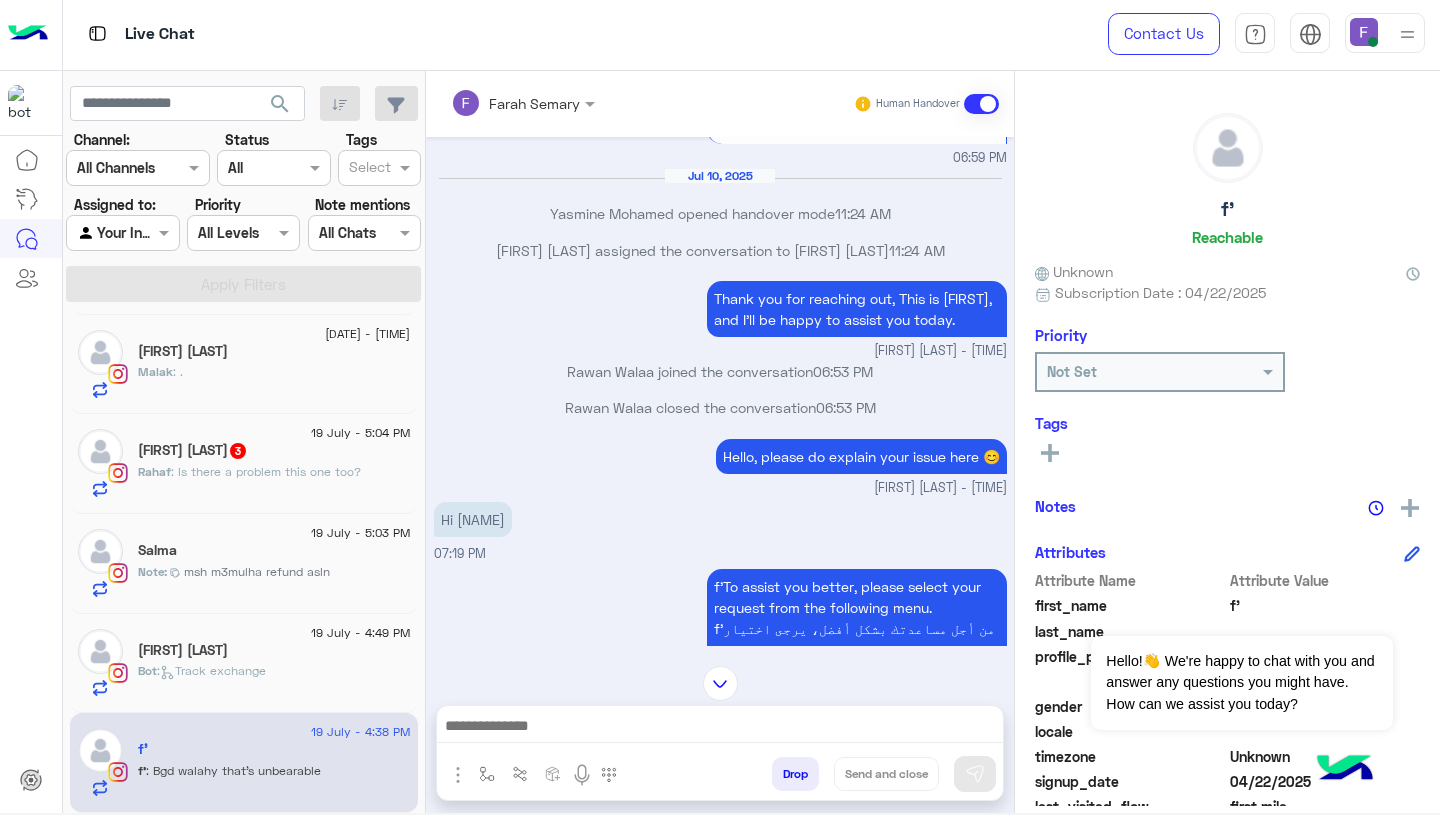 scroll, scrollTop: 814, scrollLeft: 0, axis: vertical 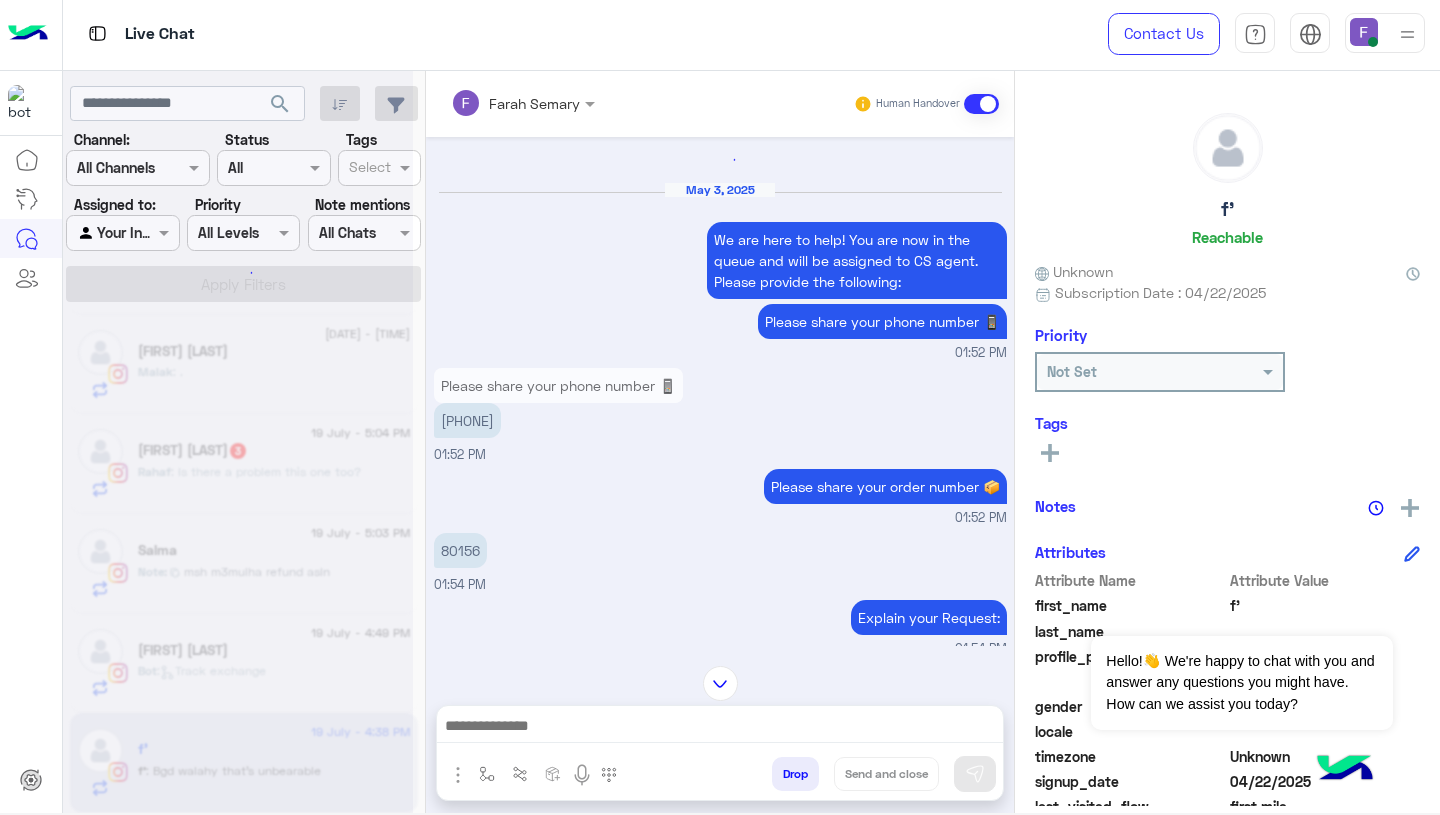 click on "May 3, 2025  We are here to help! You are now in the queue and will be assigned to CS agent. Please provide the following: Please share your phone number 📱    01:52 PM" at bounding box center (720, 272) 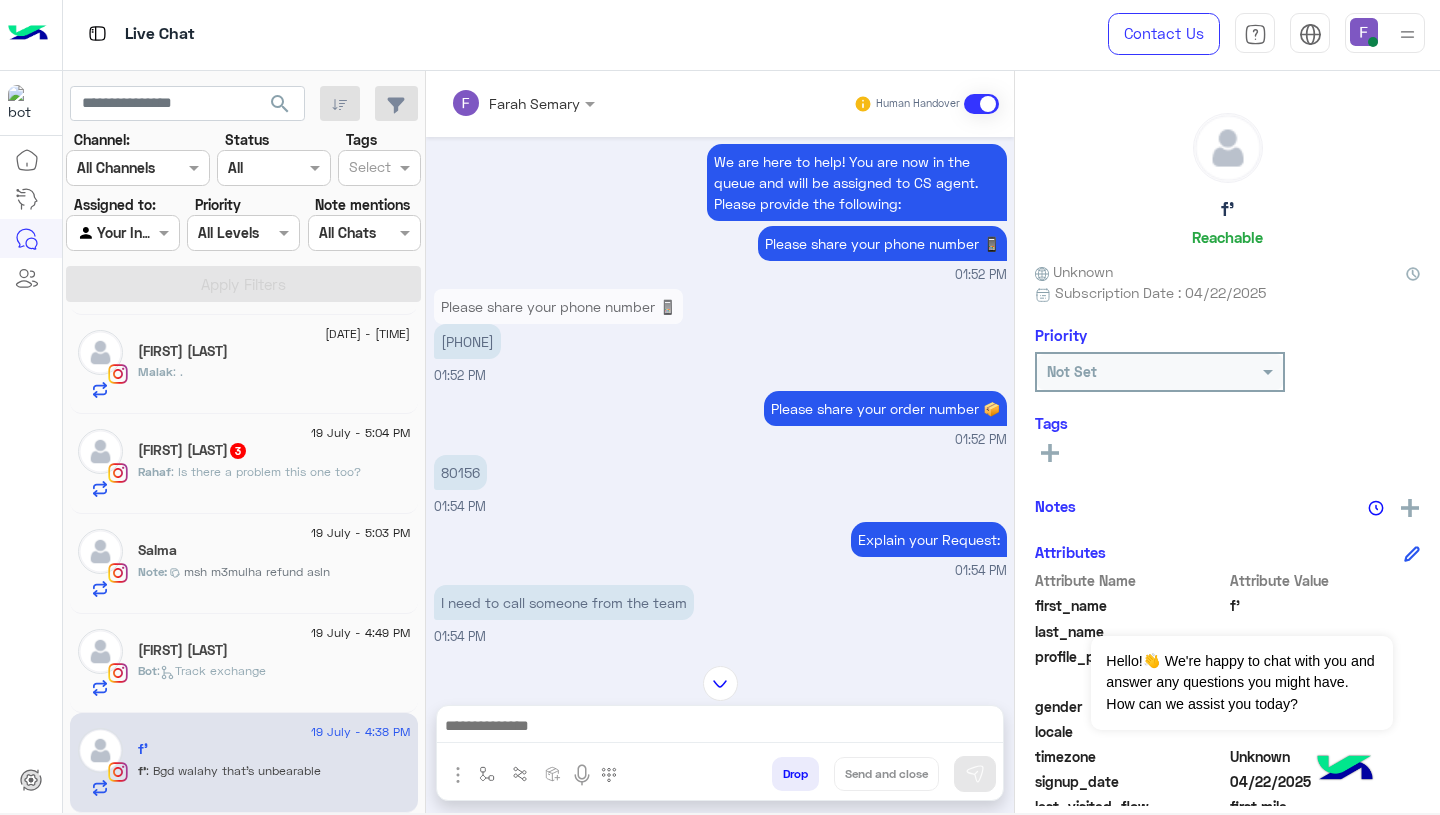click at bounding box center (720, 683) 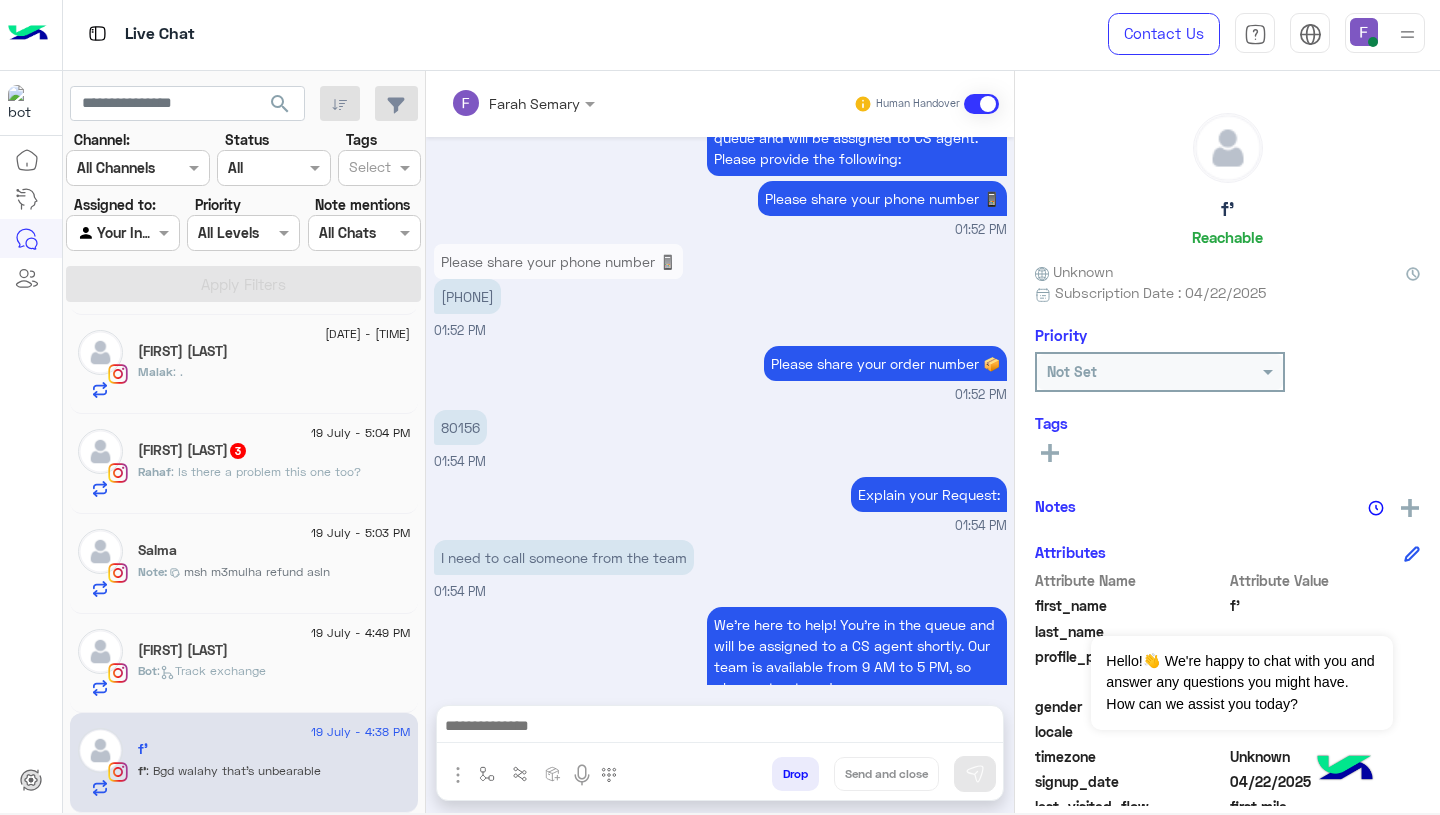 scroll, scrollTop: 22095, scrollLeft: 0, axis: vertical 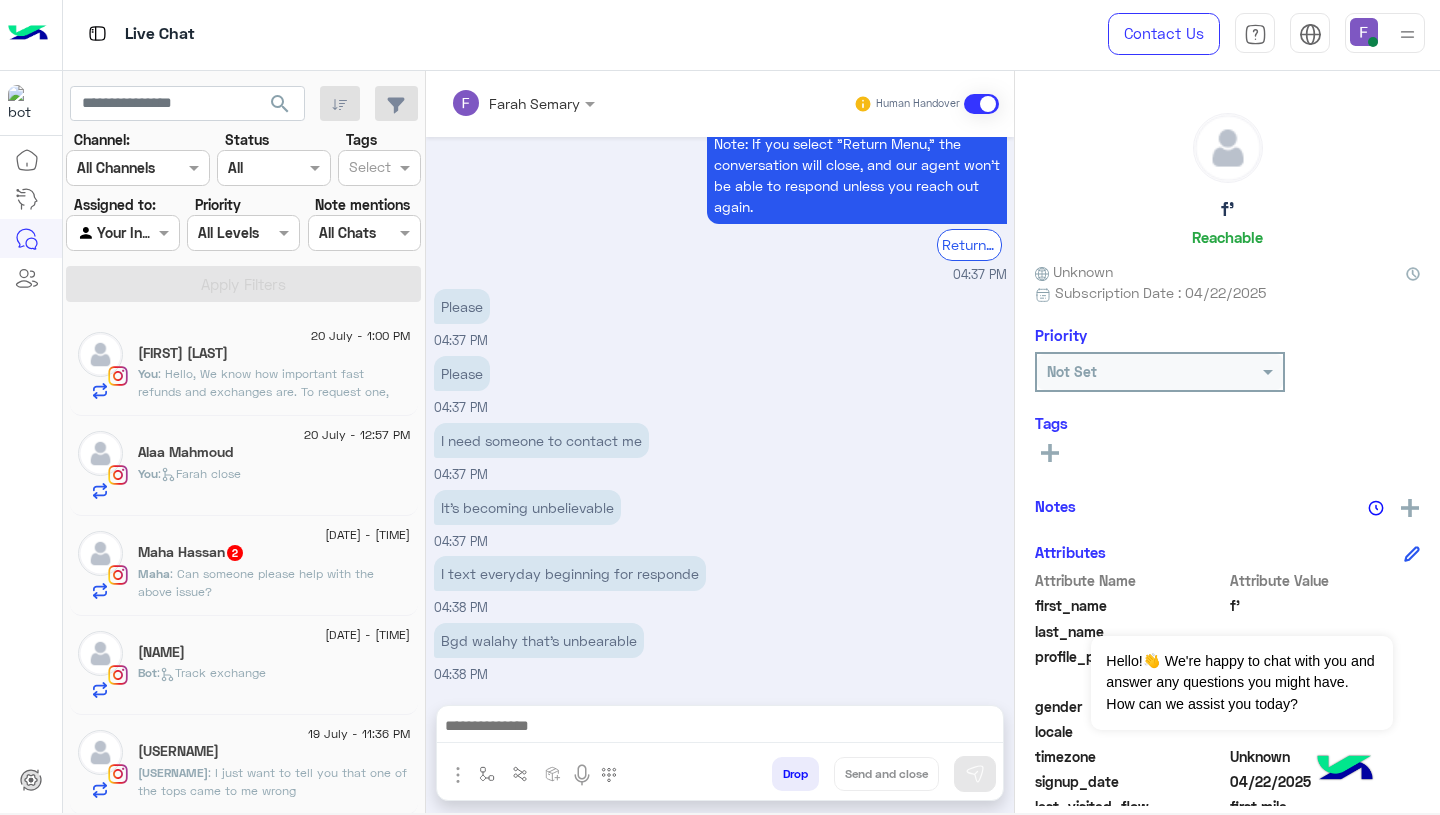 click on "[FIRST] [LAST]" 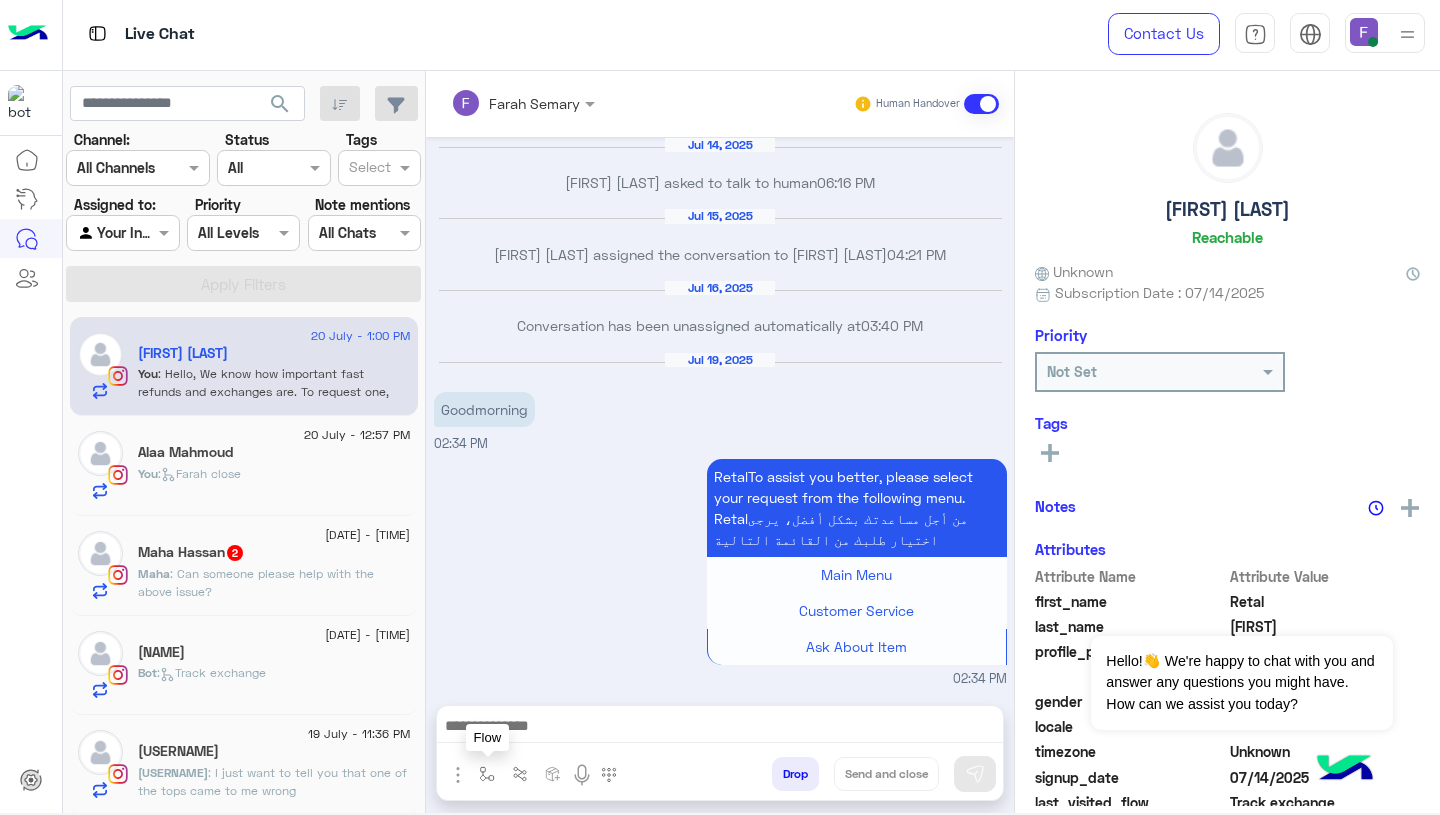 scroll, scrollTop: 1593, scrollLeft: 0, axis: vertical 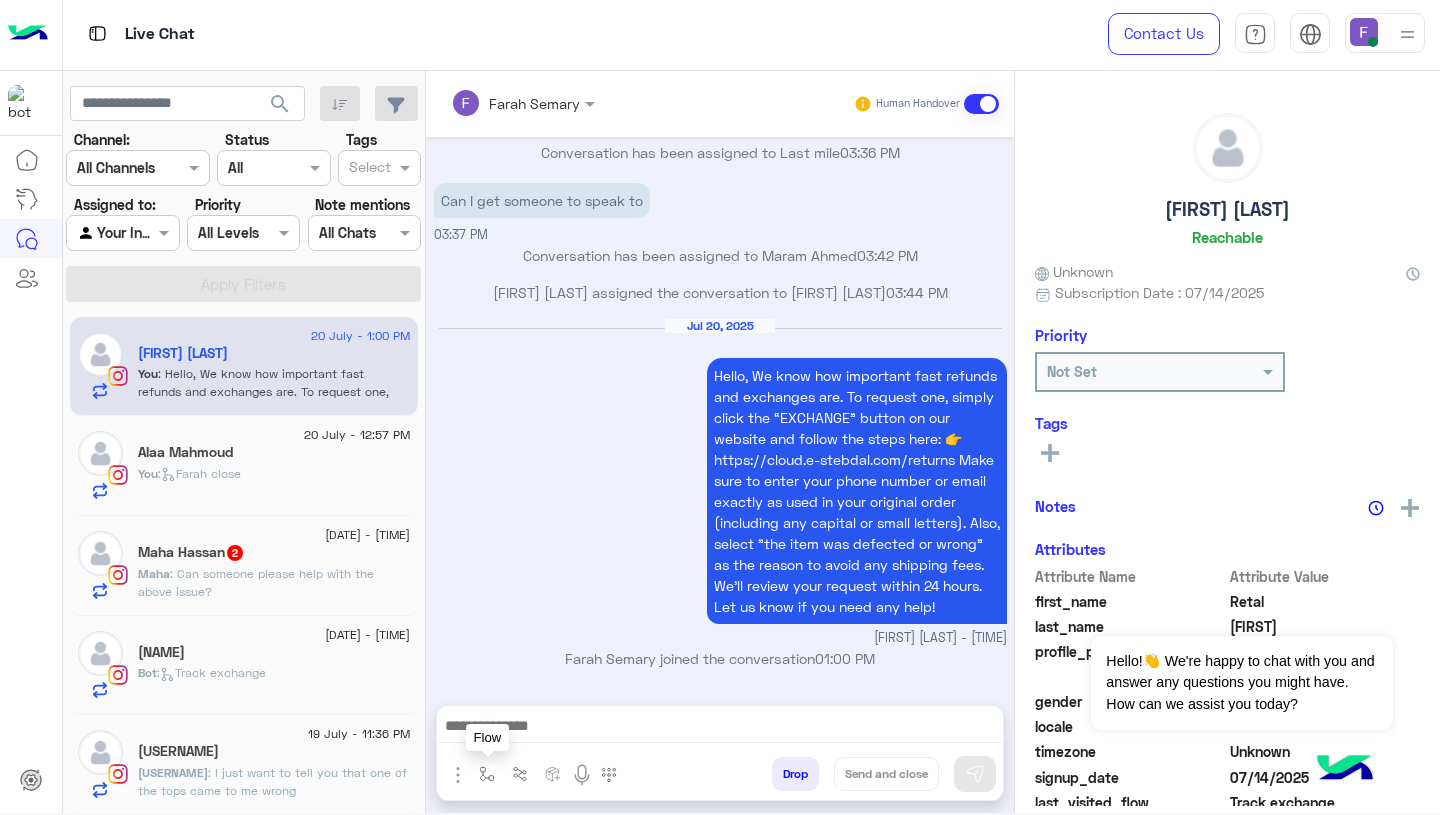 click at bounding box center (487, 774) 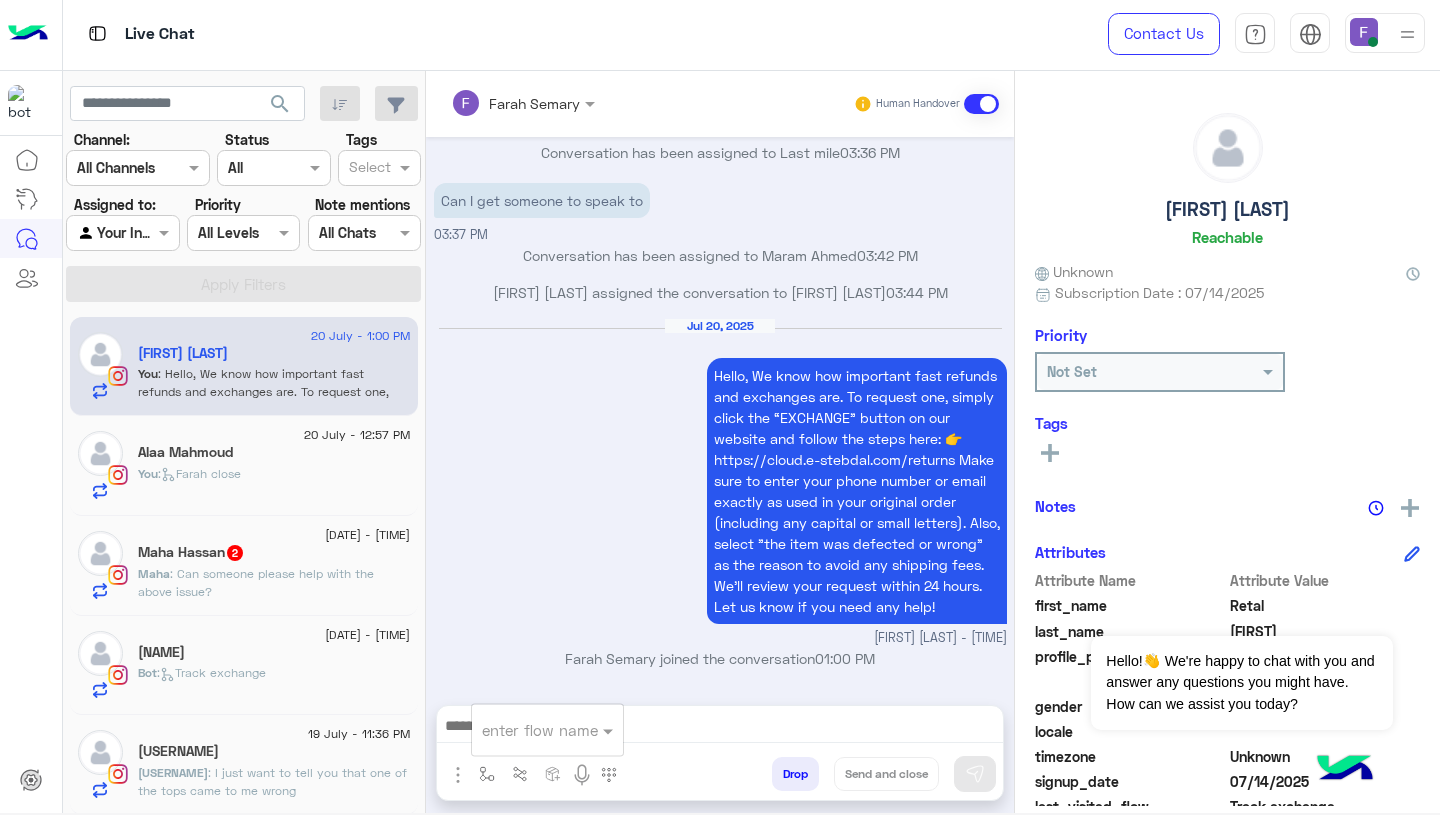 click at bounding box center [523, 730] 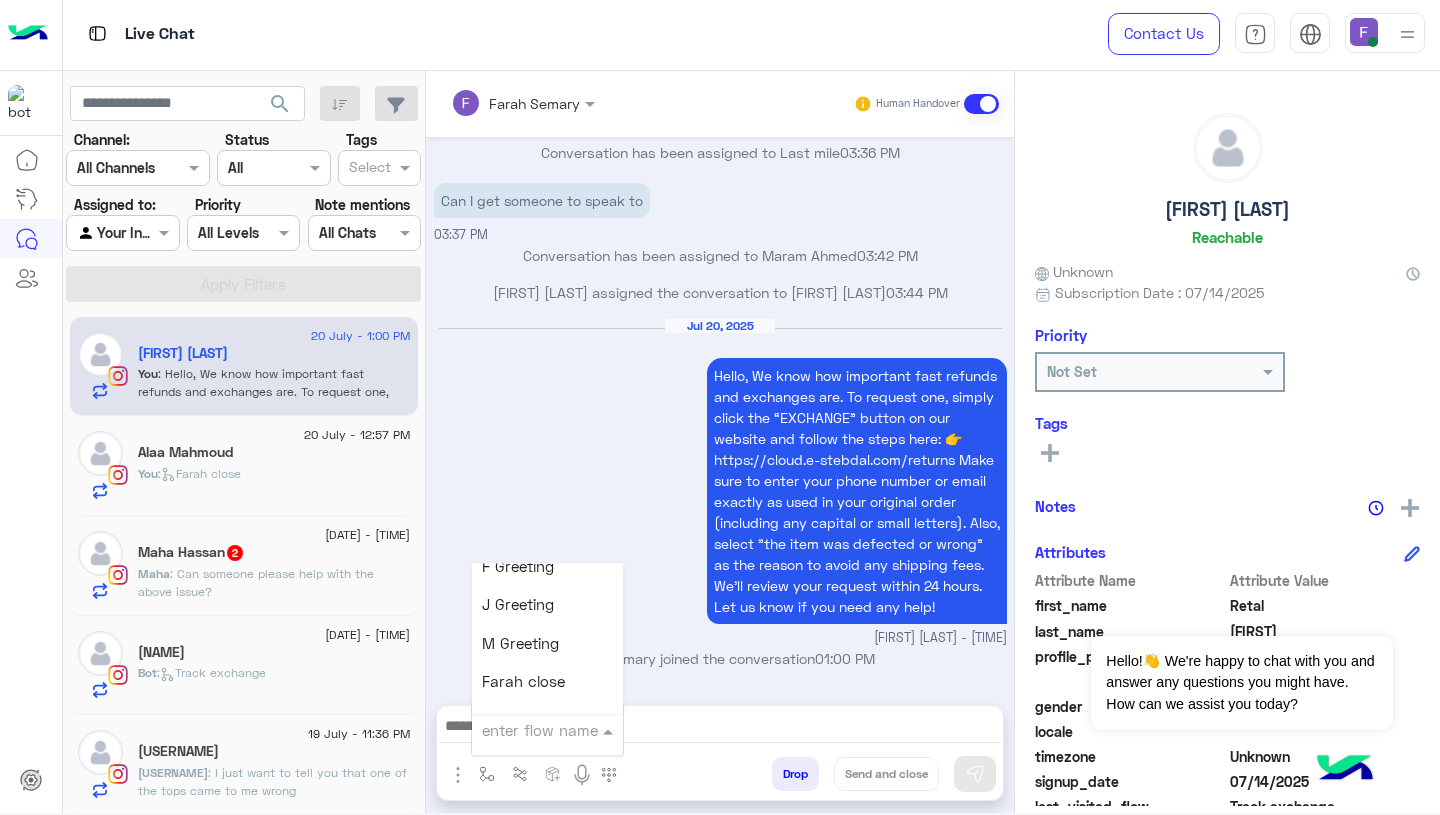 scroll, scrollTop: 2481, scrollLeft: 0, axis: vertical 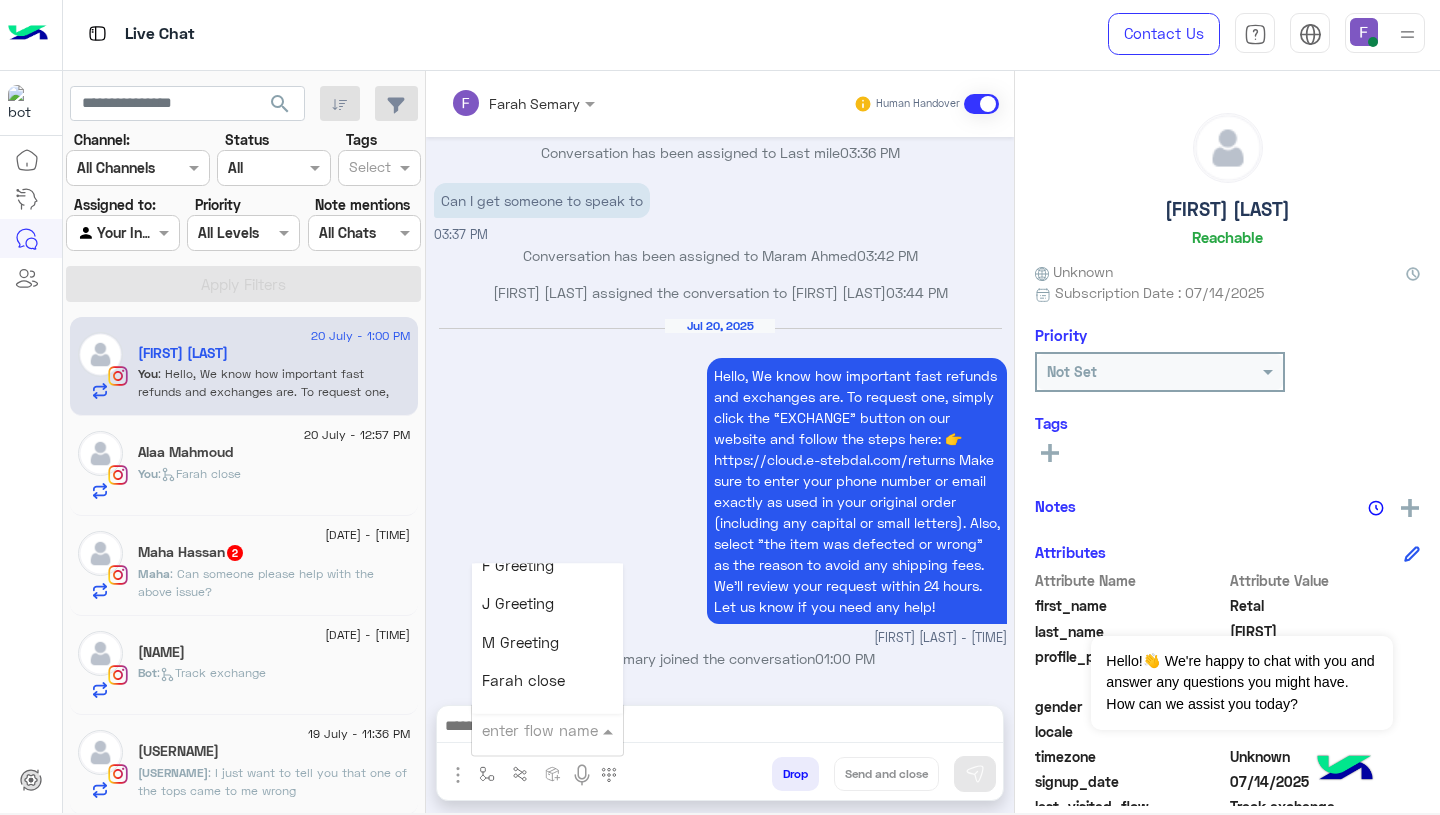 click on "Farah close" at bounding box center (547, 681) 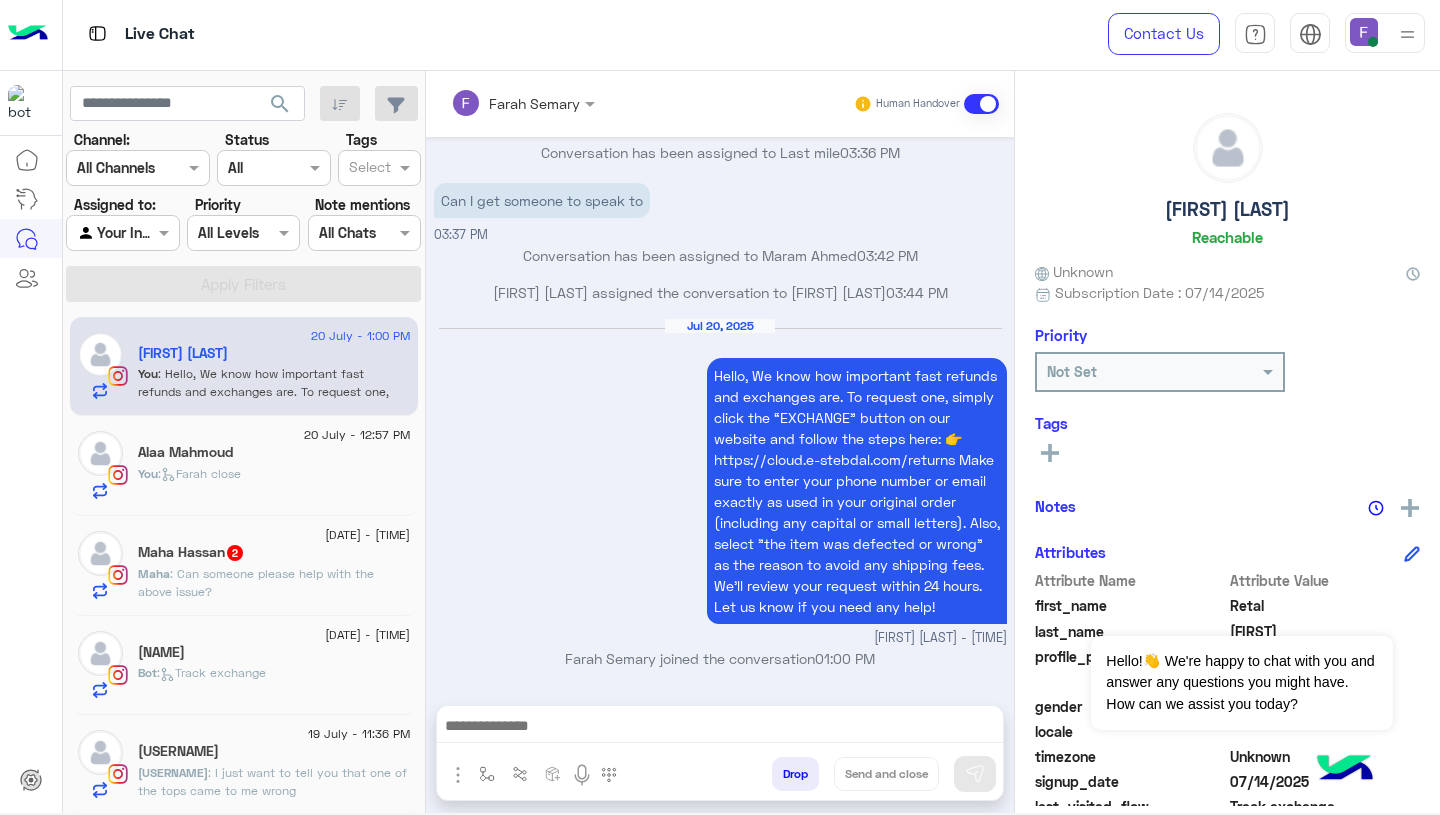type on "**********" 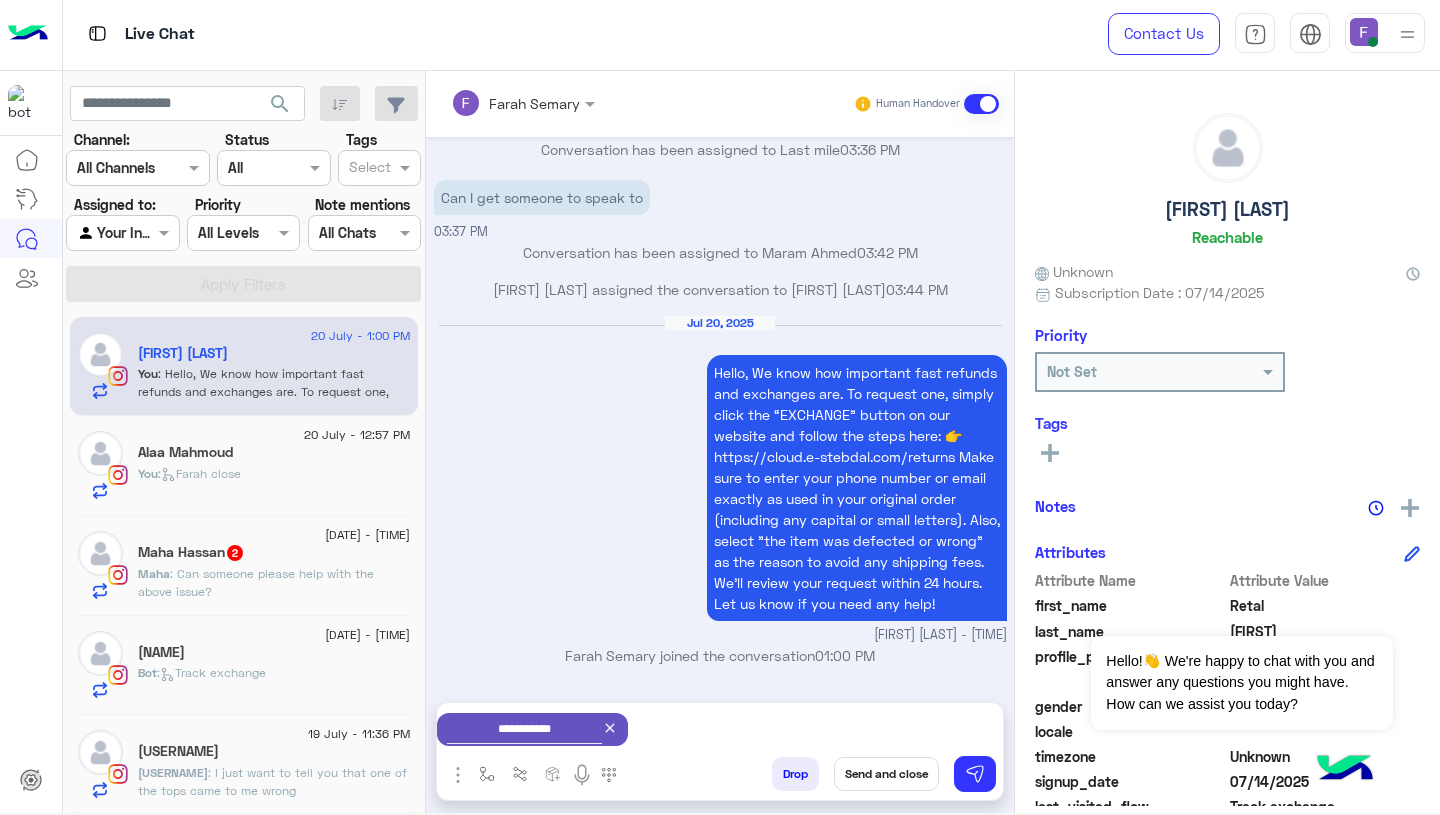 click on "Send and close" at bounding box center [886, 774] 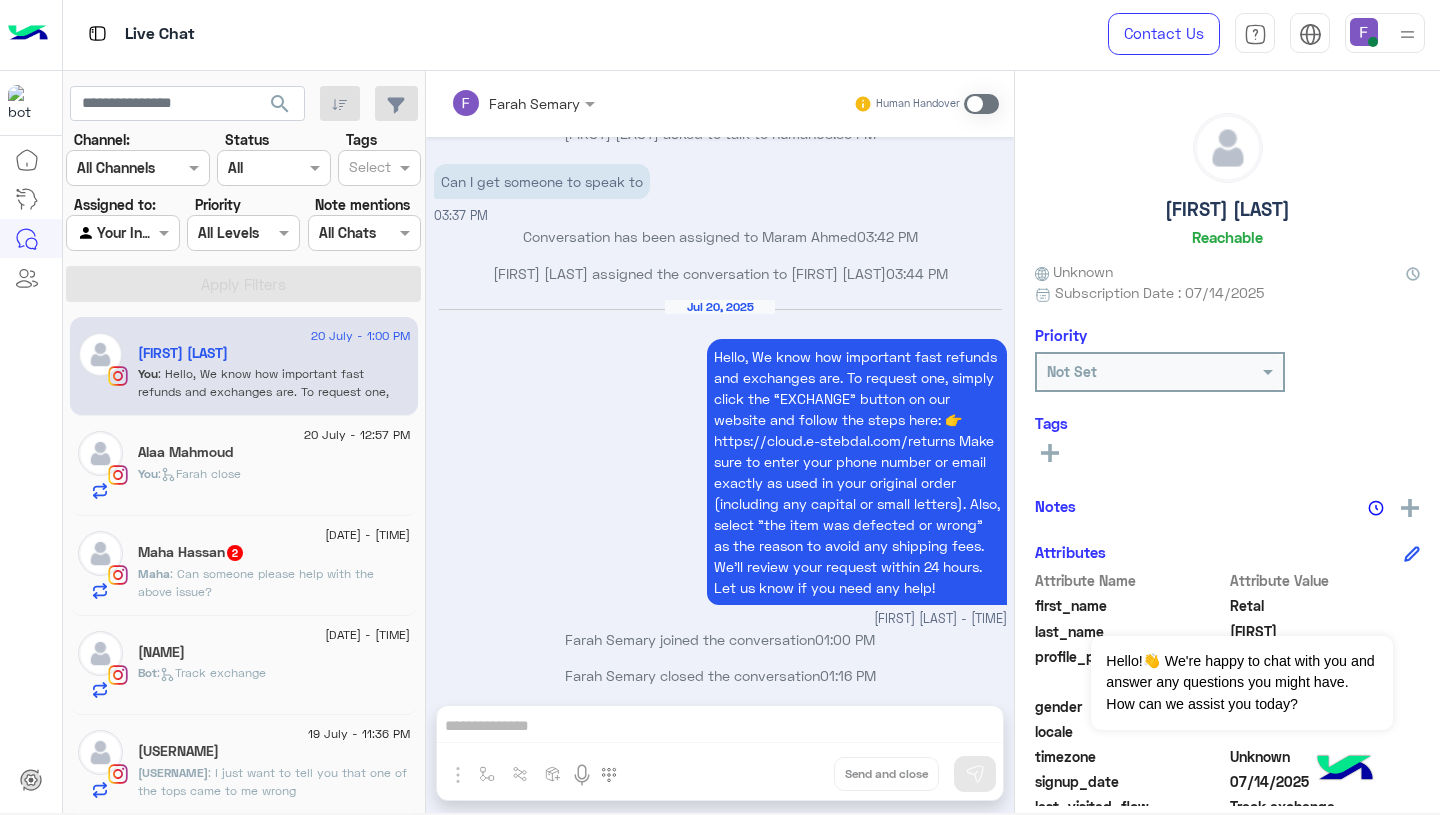 scroll, scrollTop: 1630, scrollLeft: 0, axis: vertical 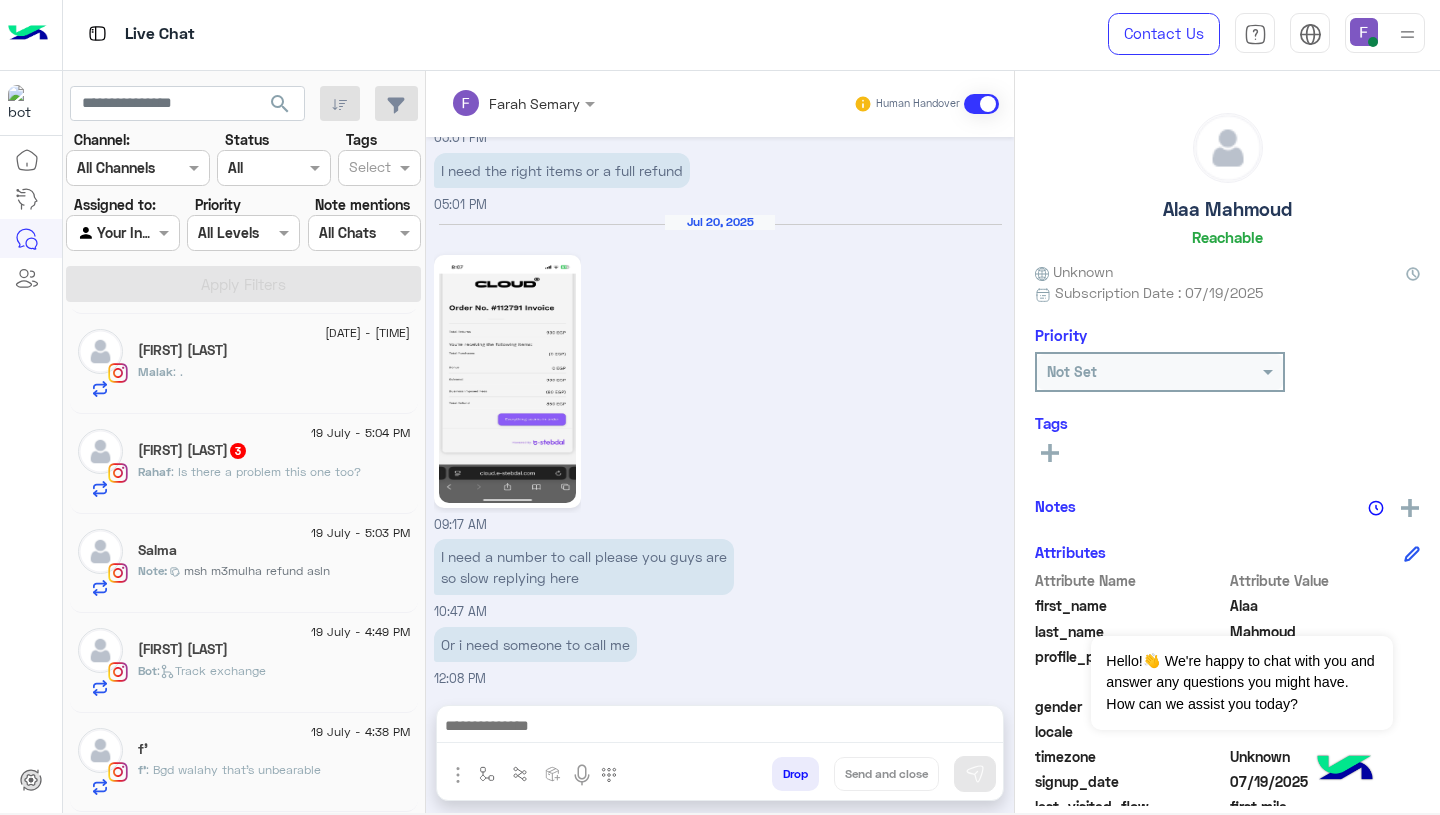 click on "19 July - 4:38 PM" 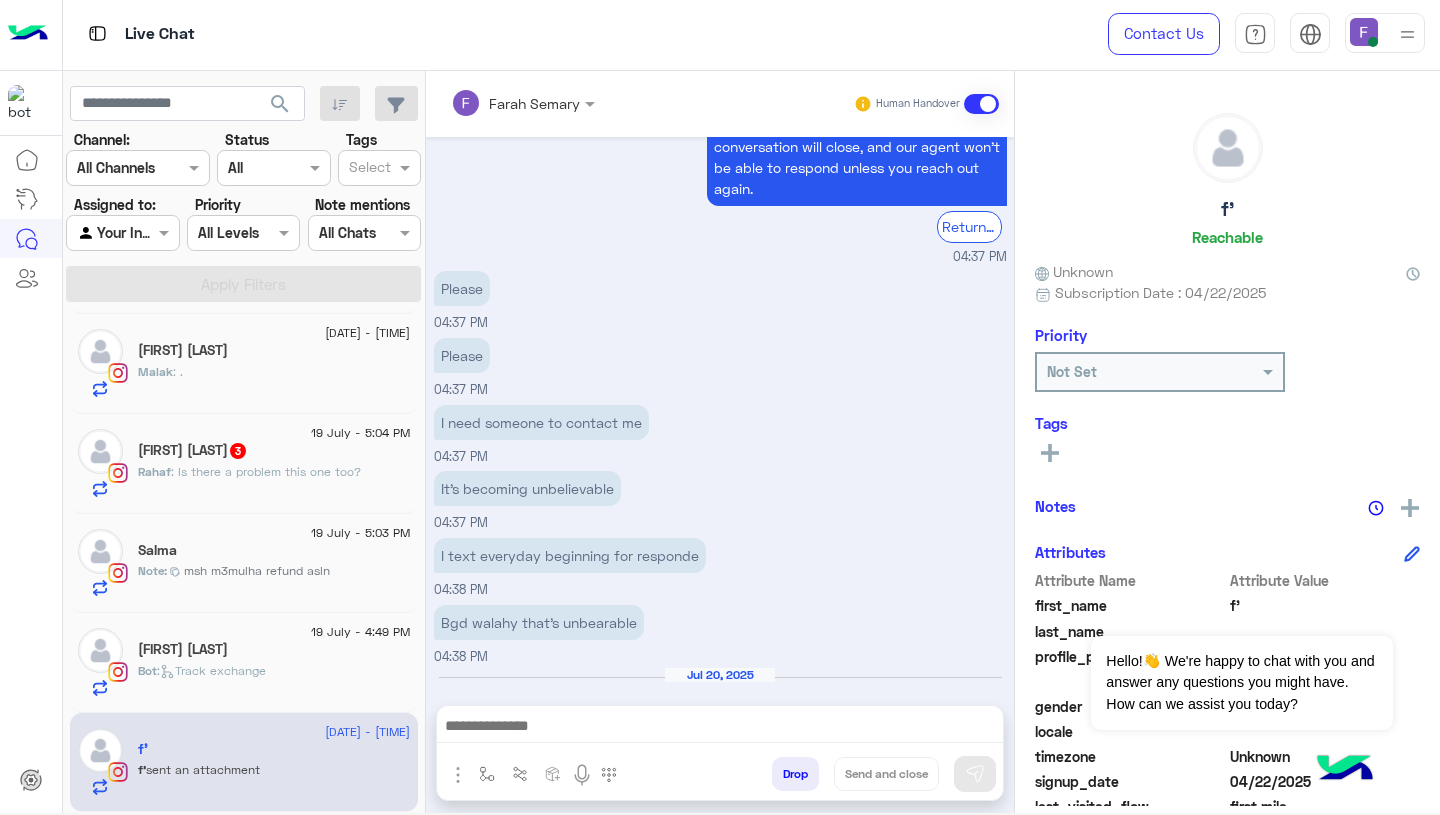 scroll, scrollTop: 1866, scrollLeft: 0, axis: vertical 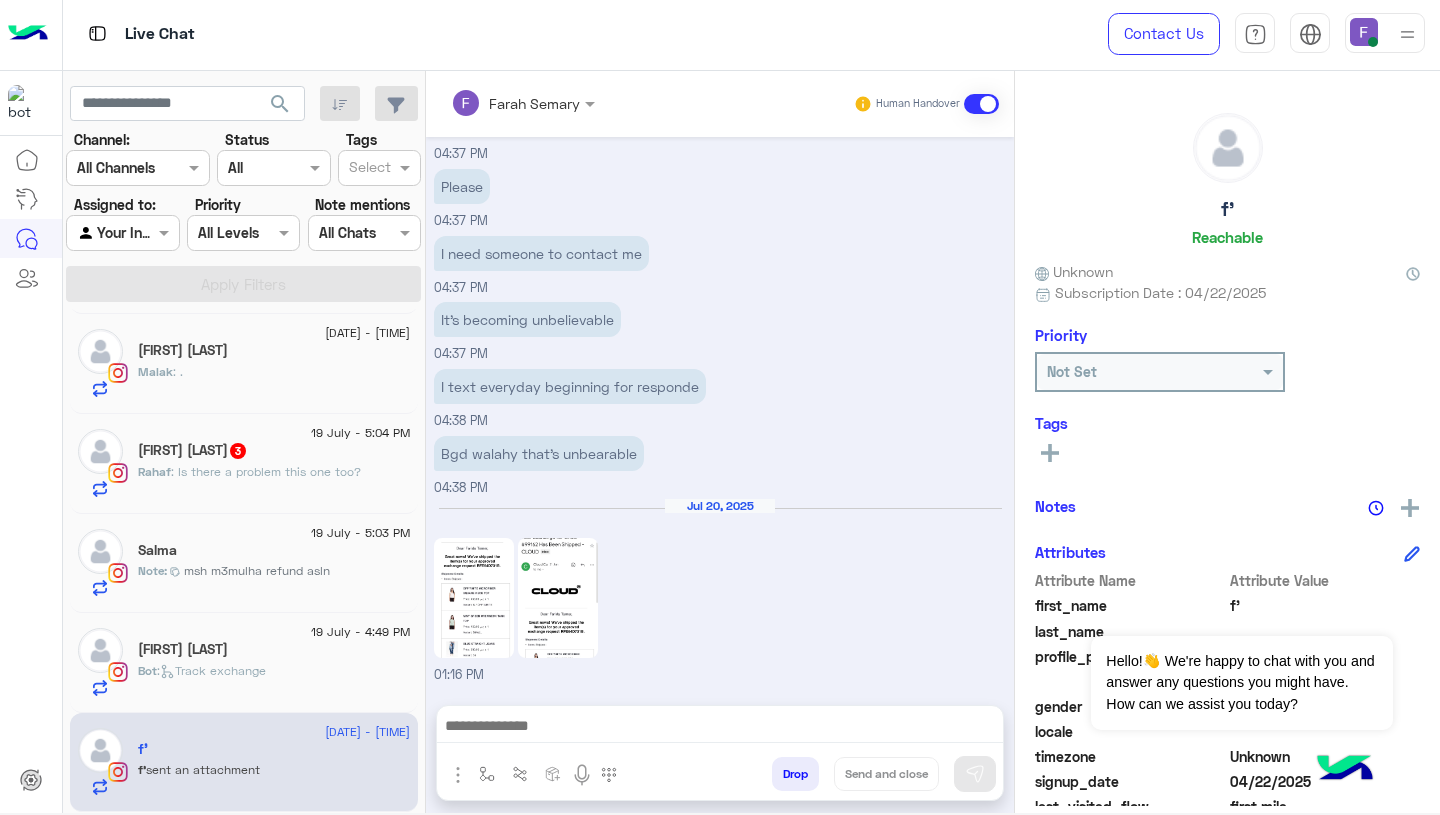 click 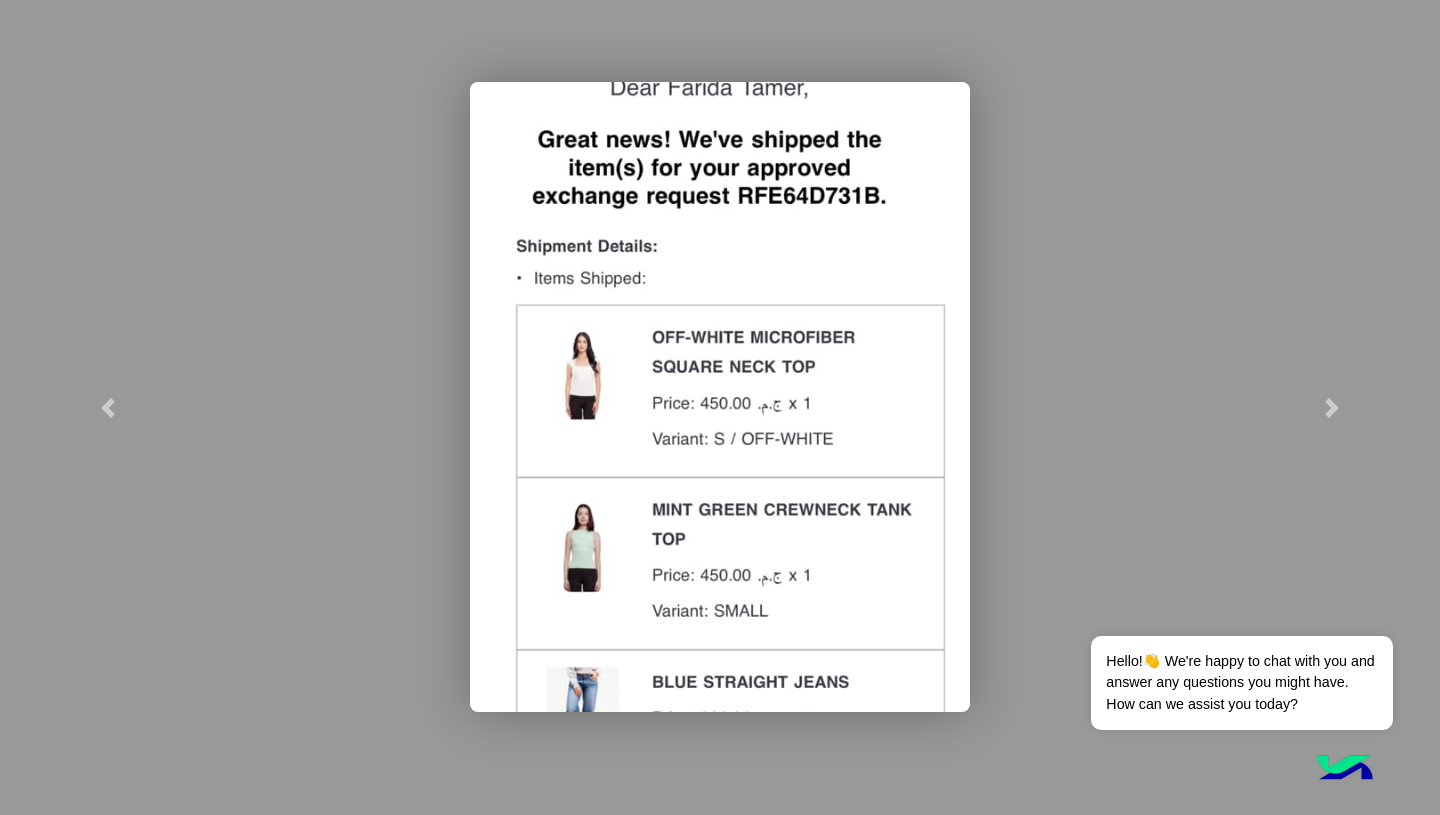 click 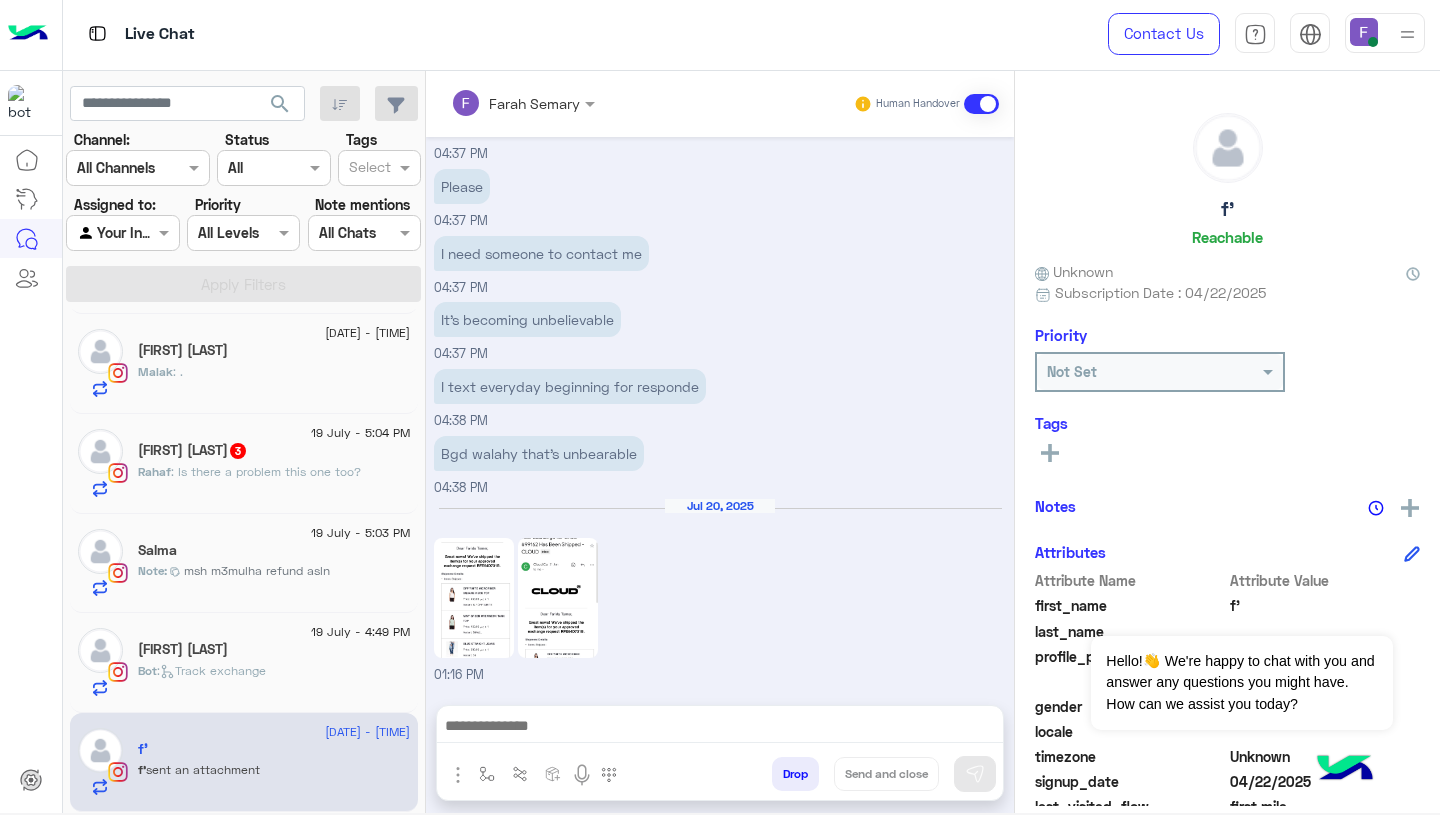 click 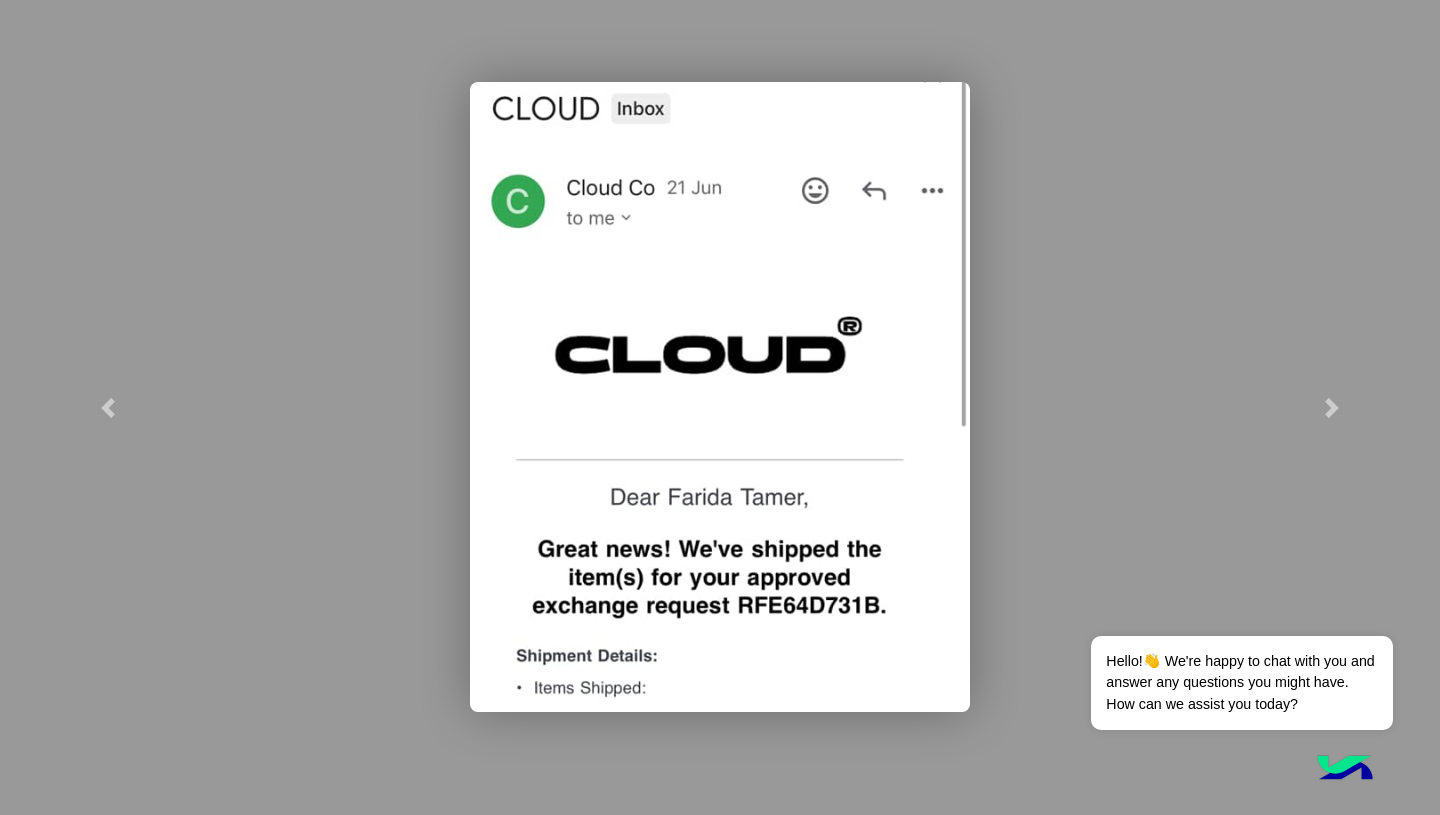 click 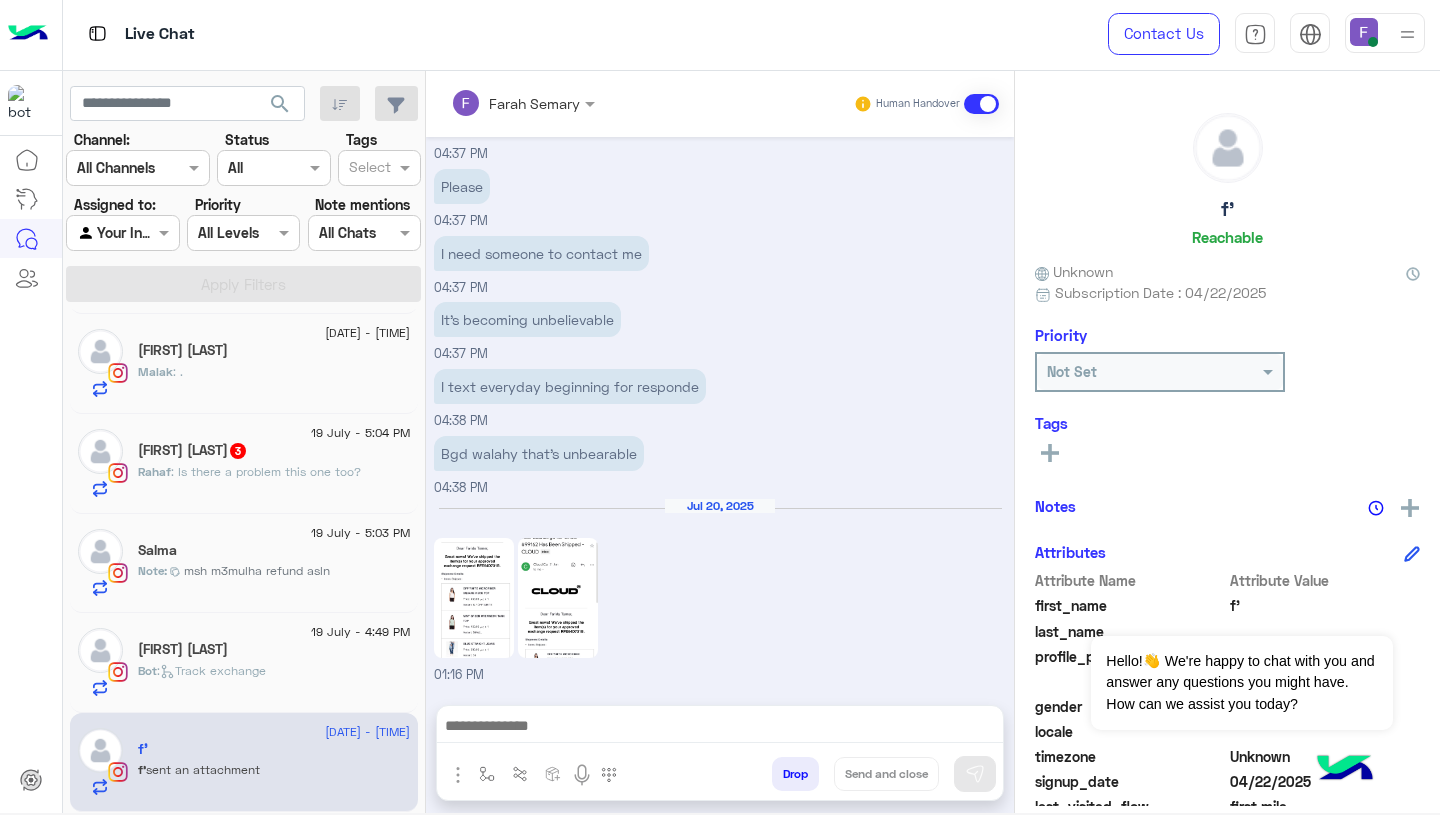 click 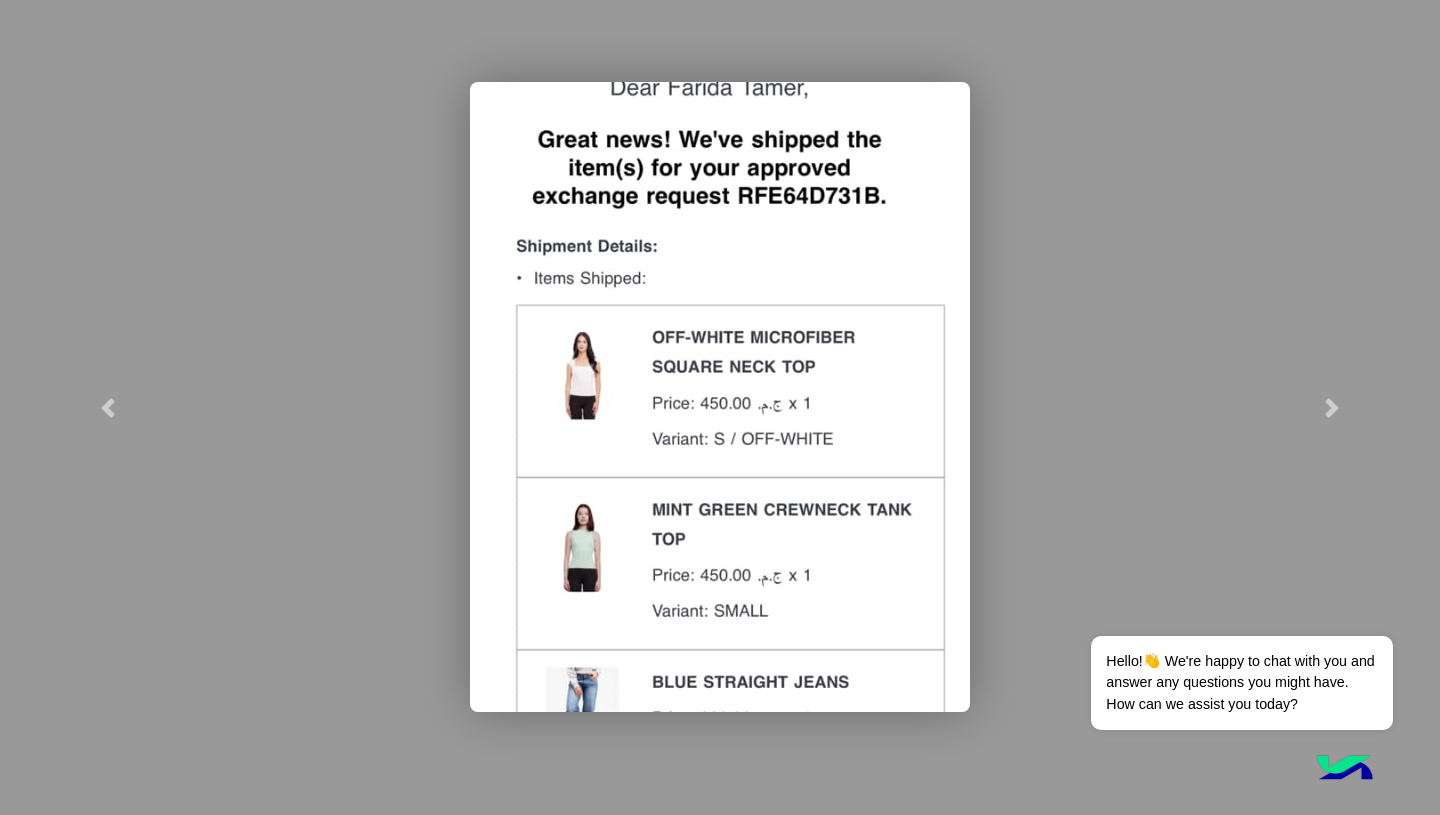 click at bounding box center [720, 397] 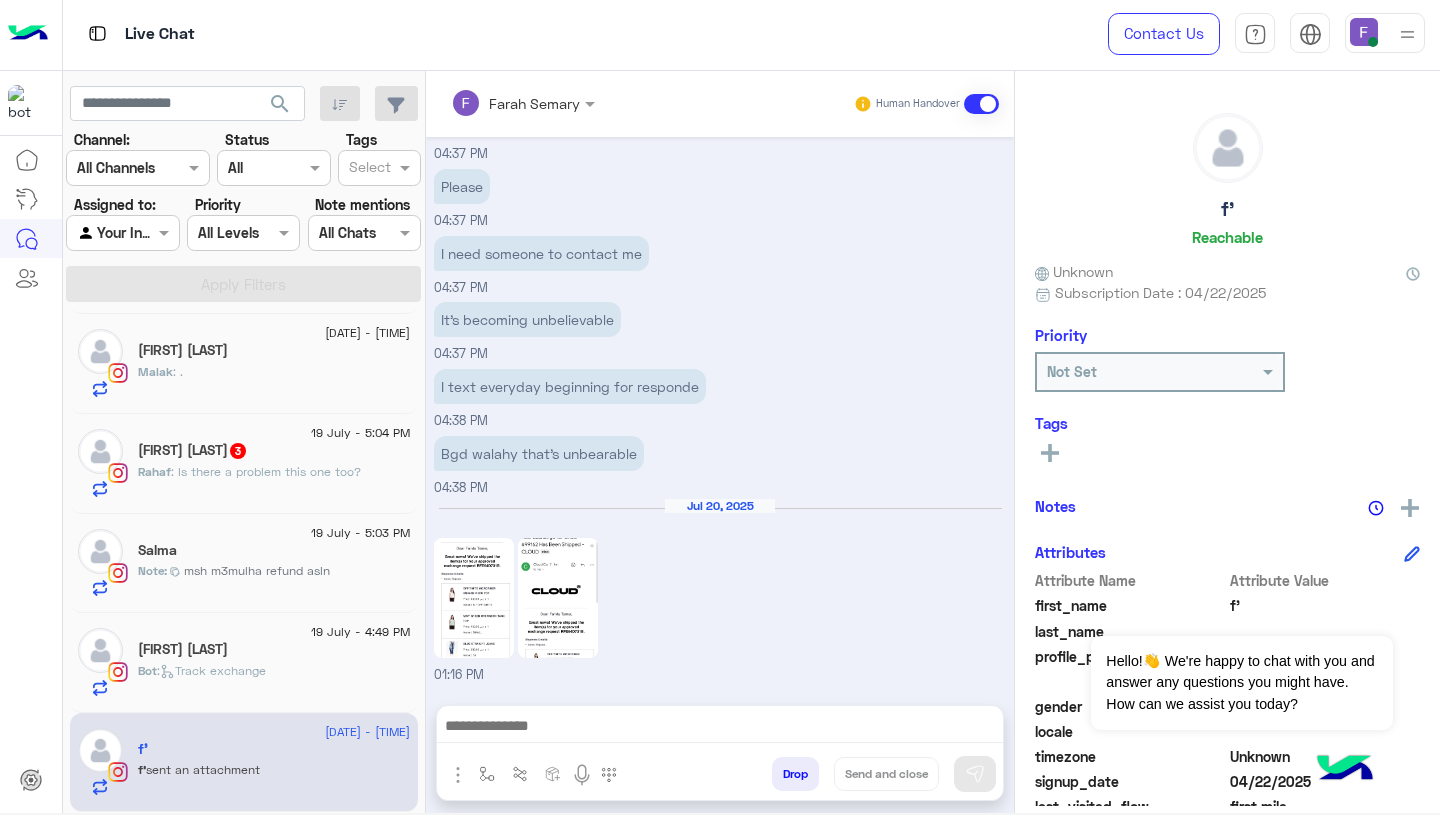 click 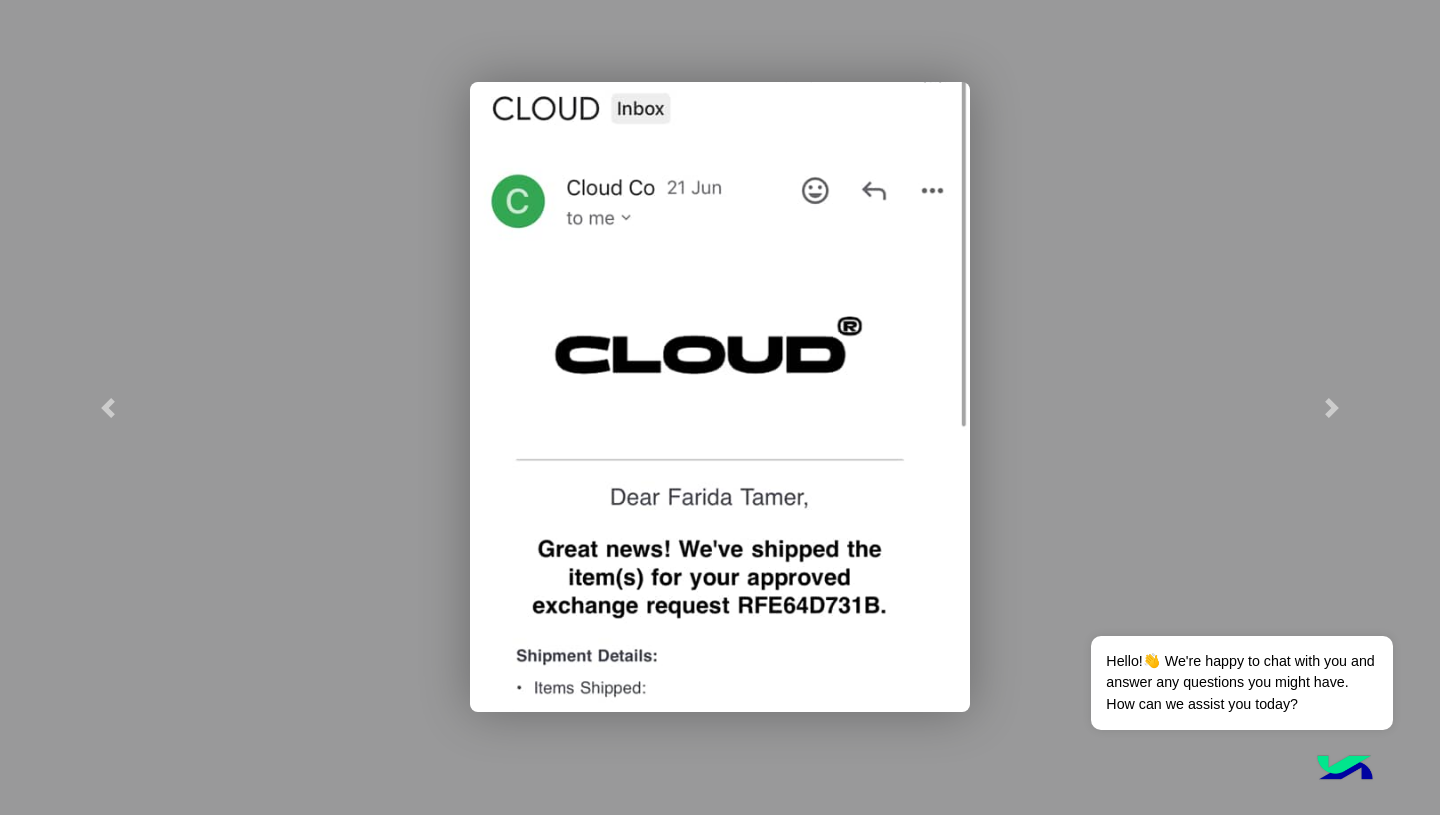 click at bounding box center (720, 397) 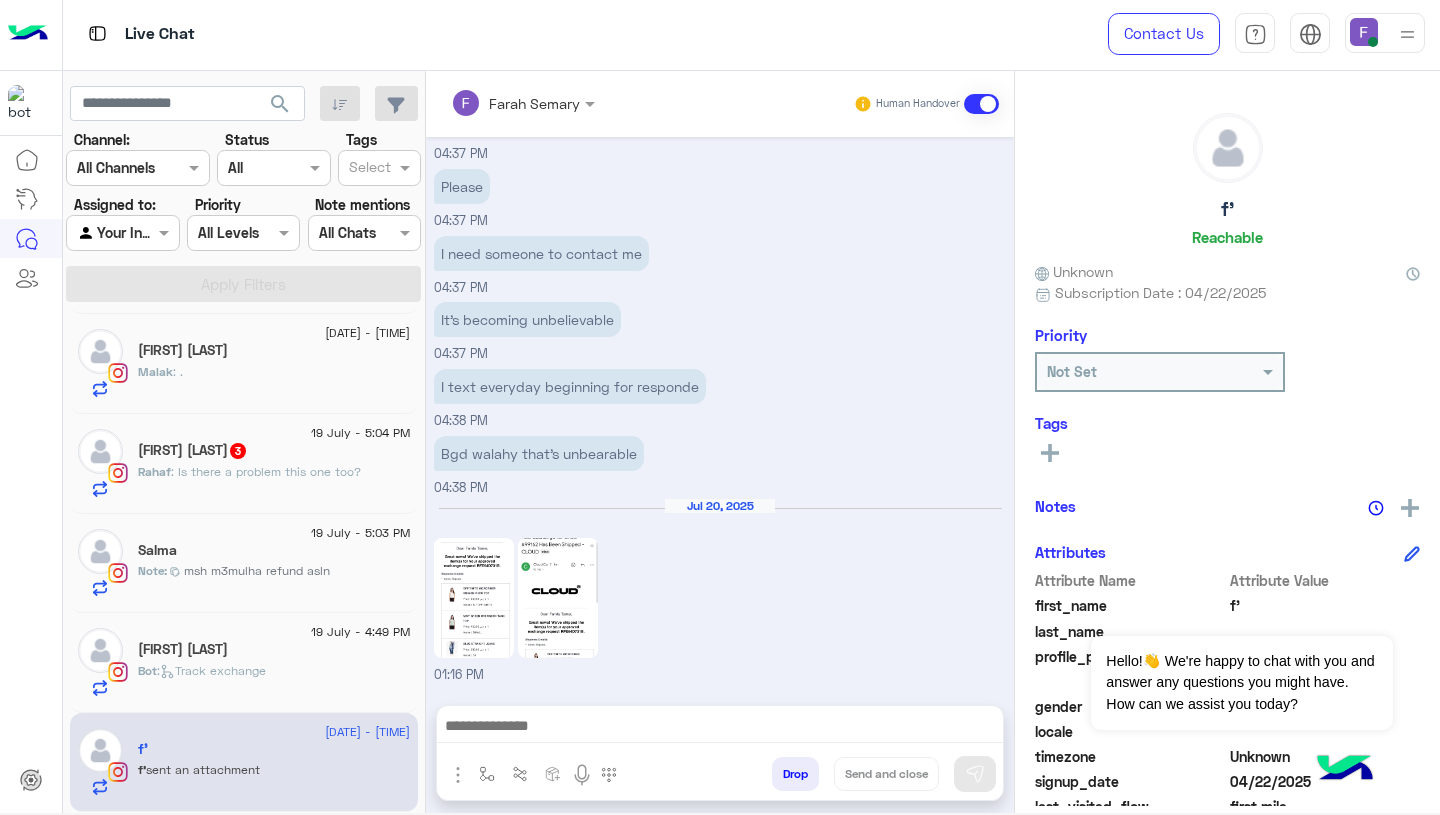 click 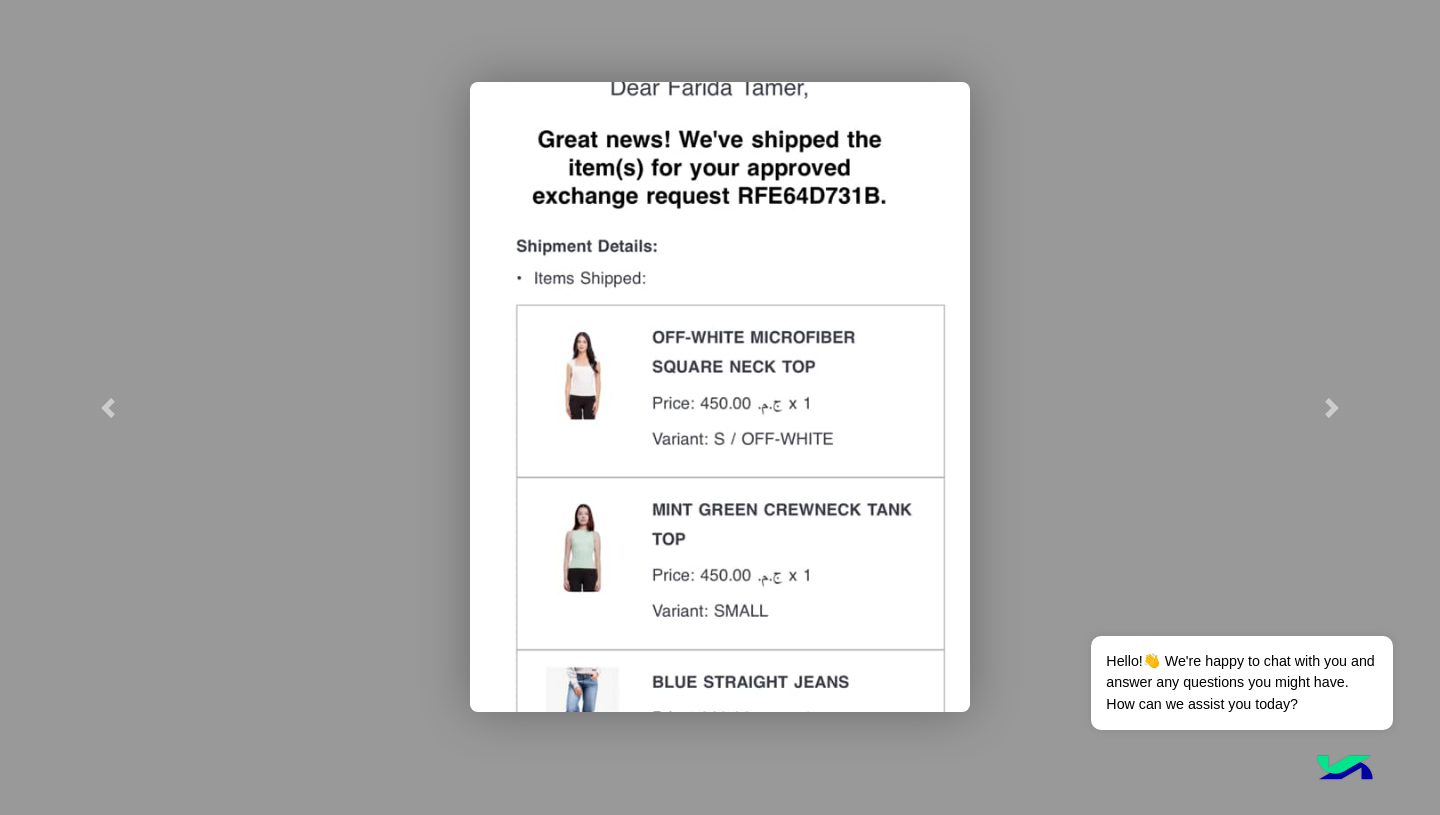 click 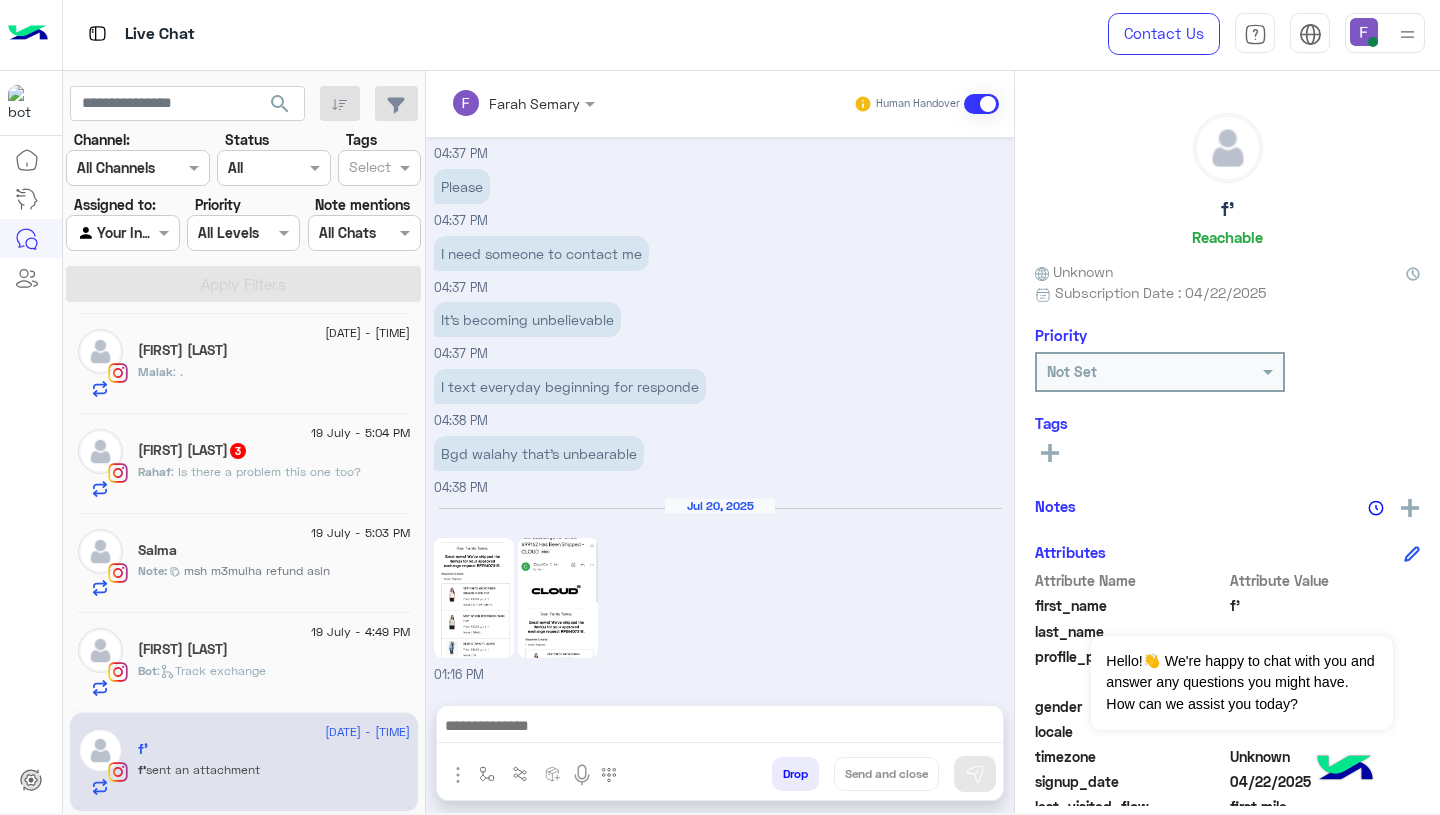click 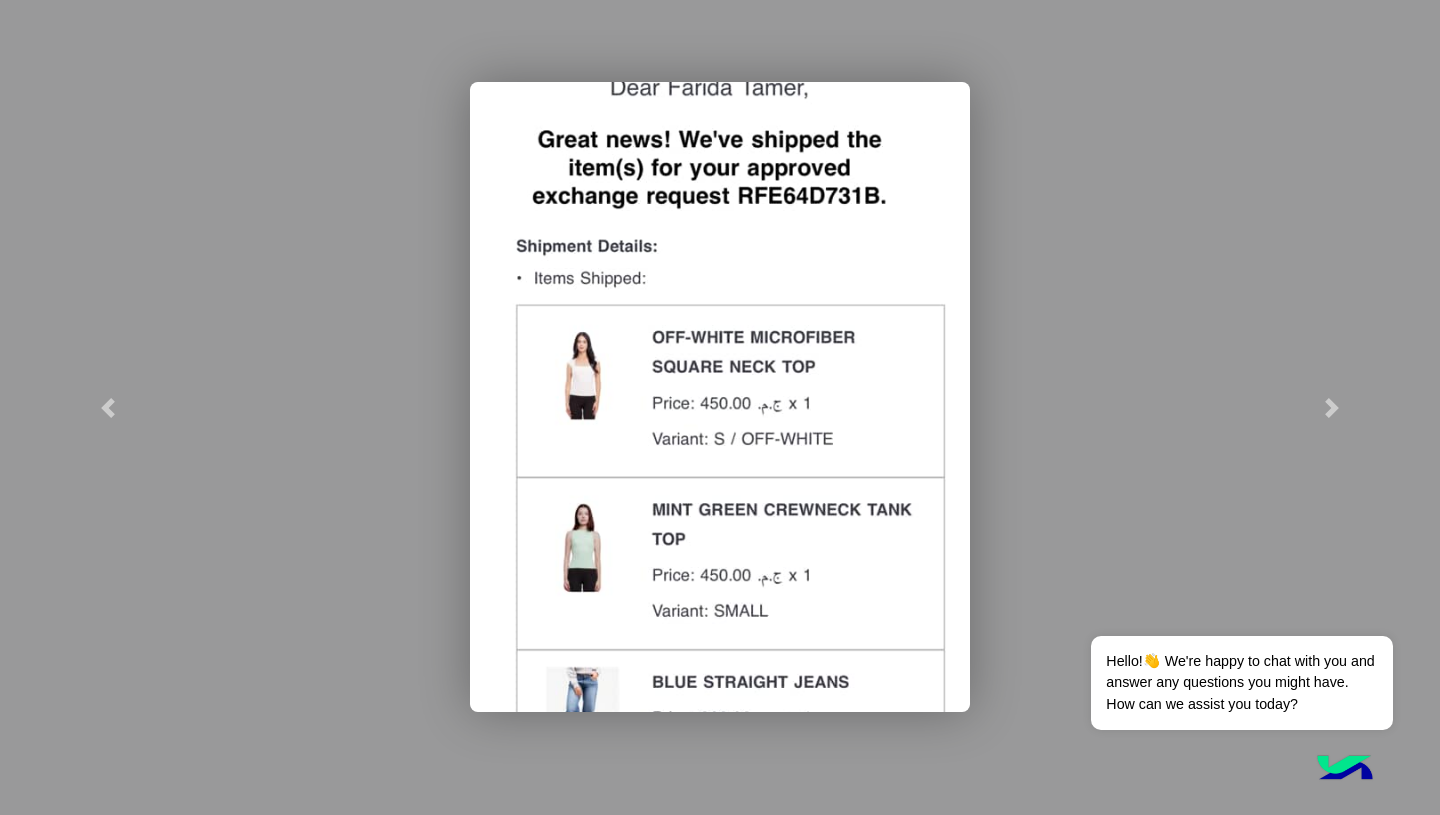 click 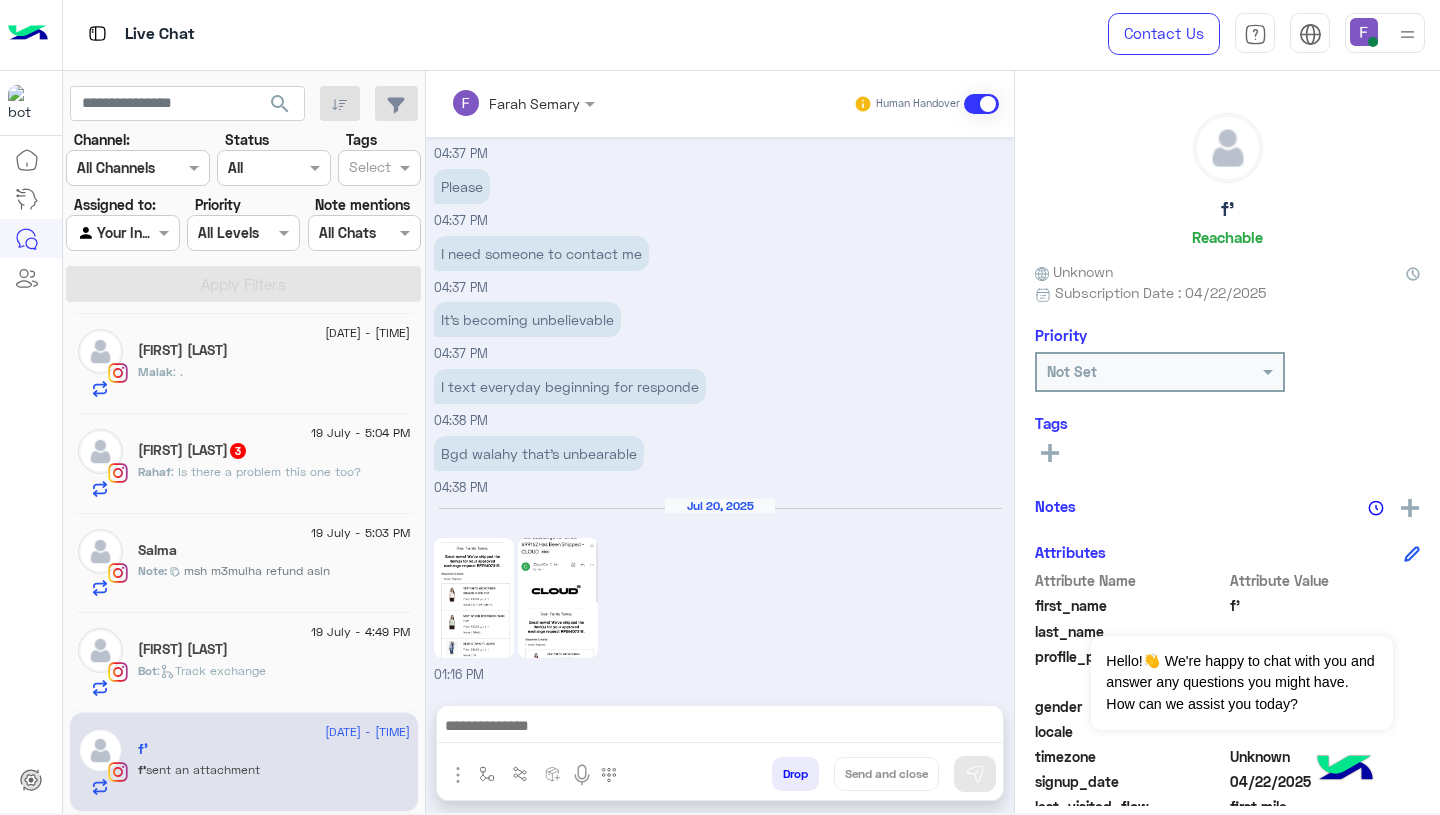 click 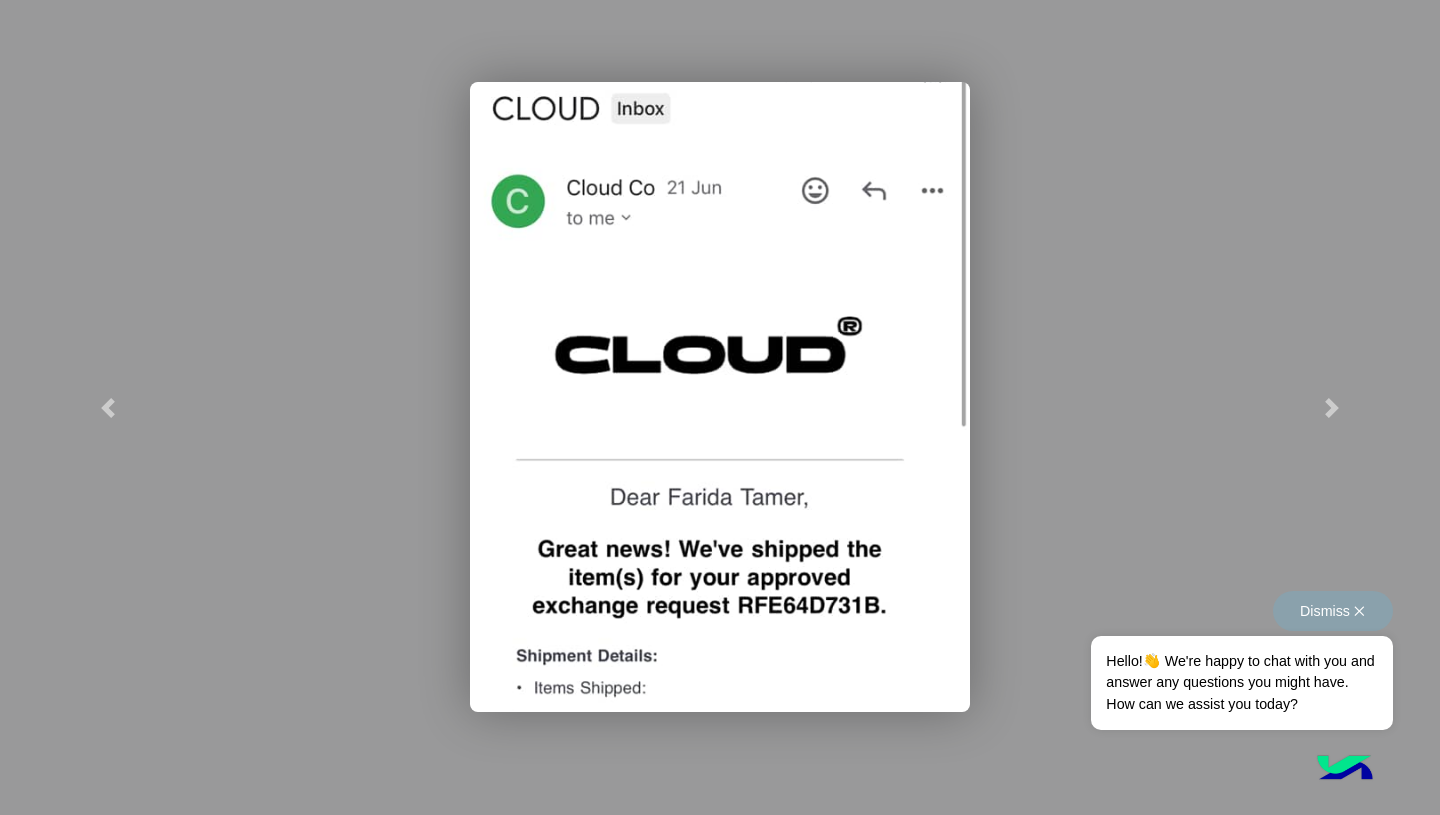 click on "Dismiss ✕ Hello!👋 We're happy to chat with you and answer any questions you might have. How can we assist you today?" at bounding box center [1241, 660] 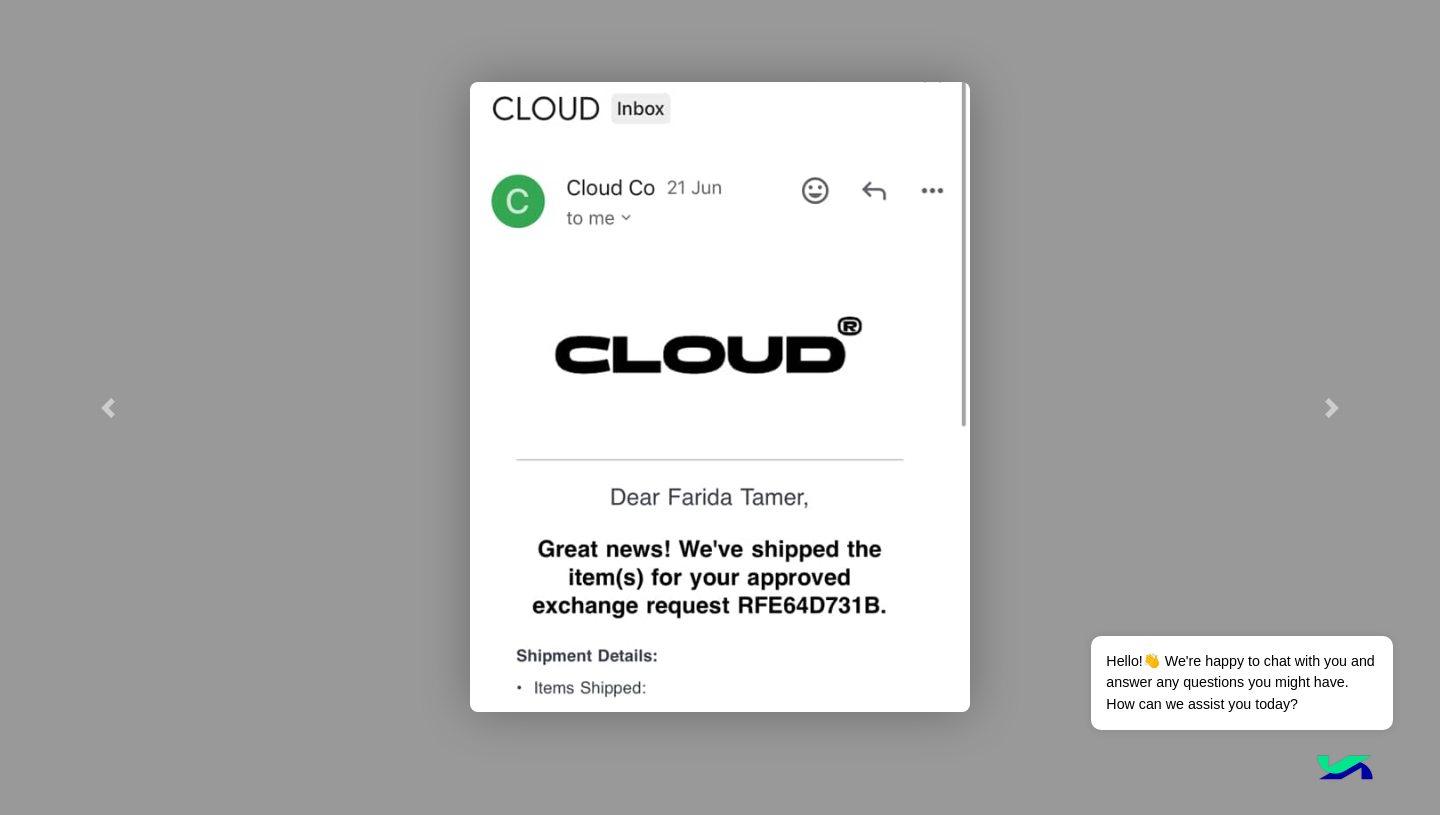 click 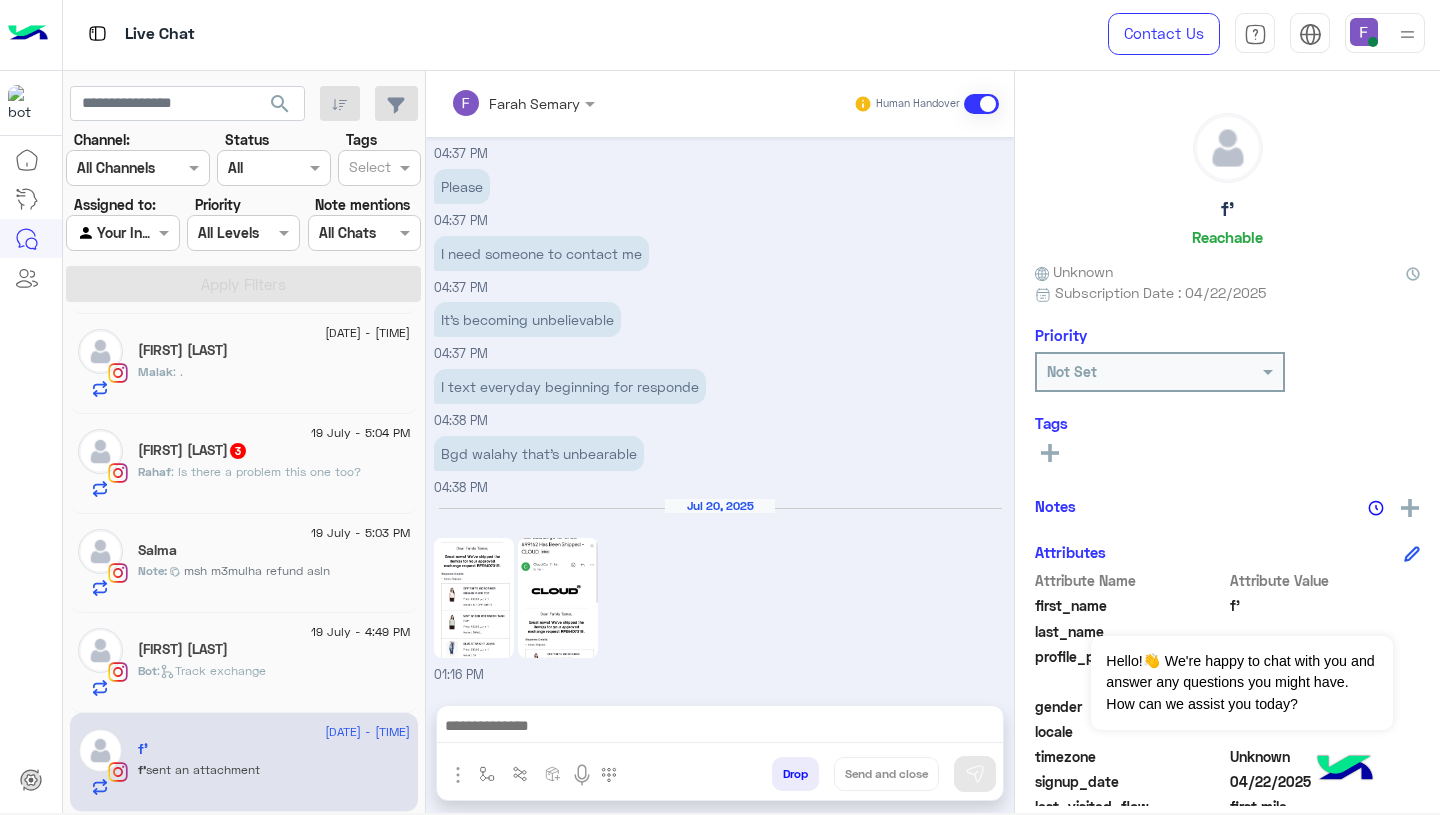 click 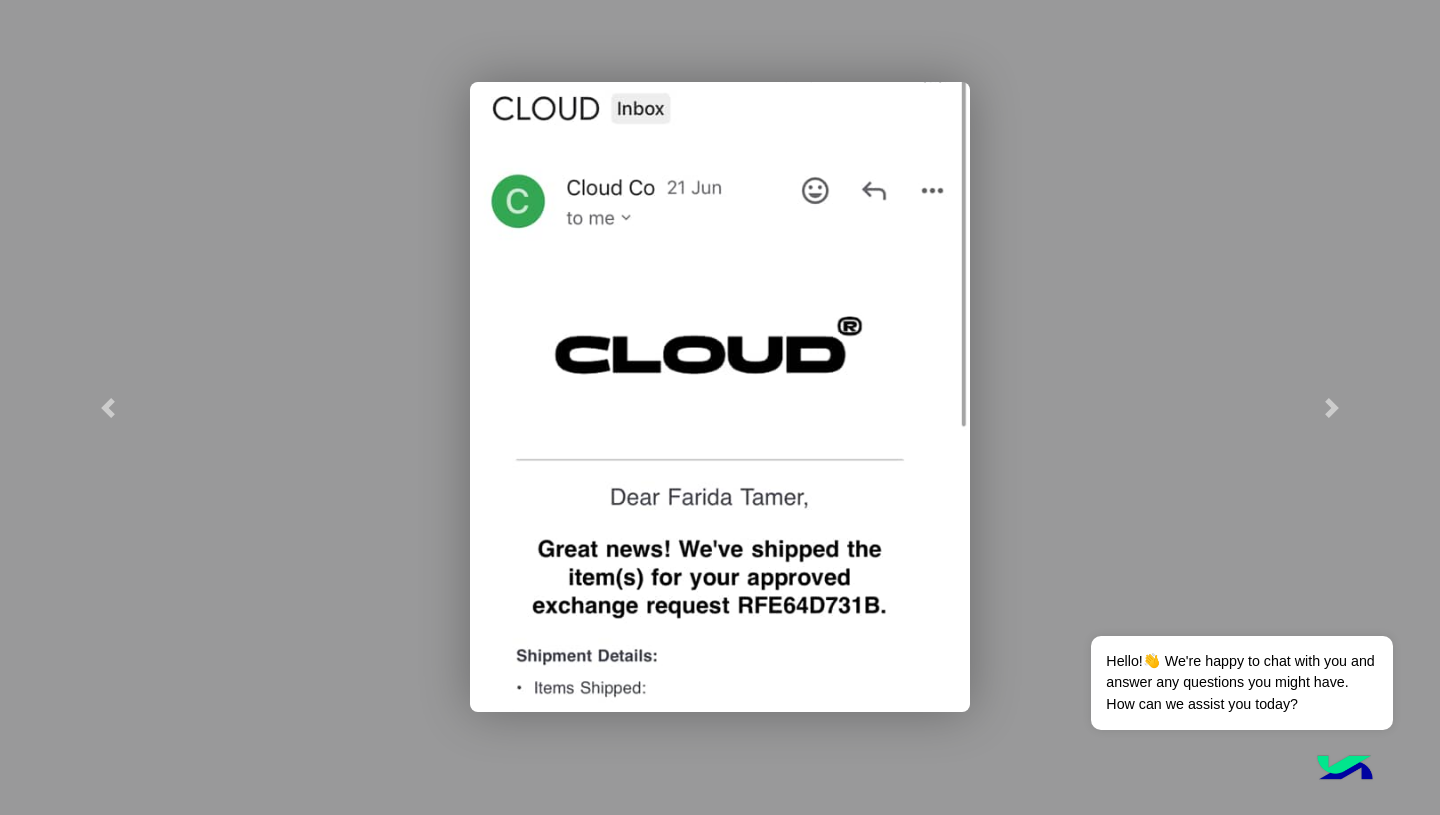 click at bounding box center (720, 397) 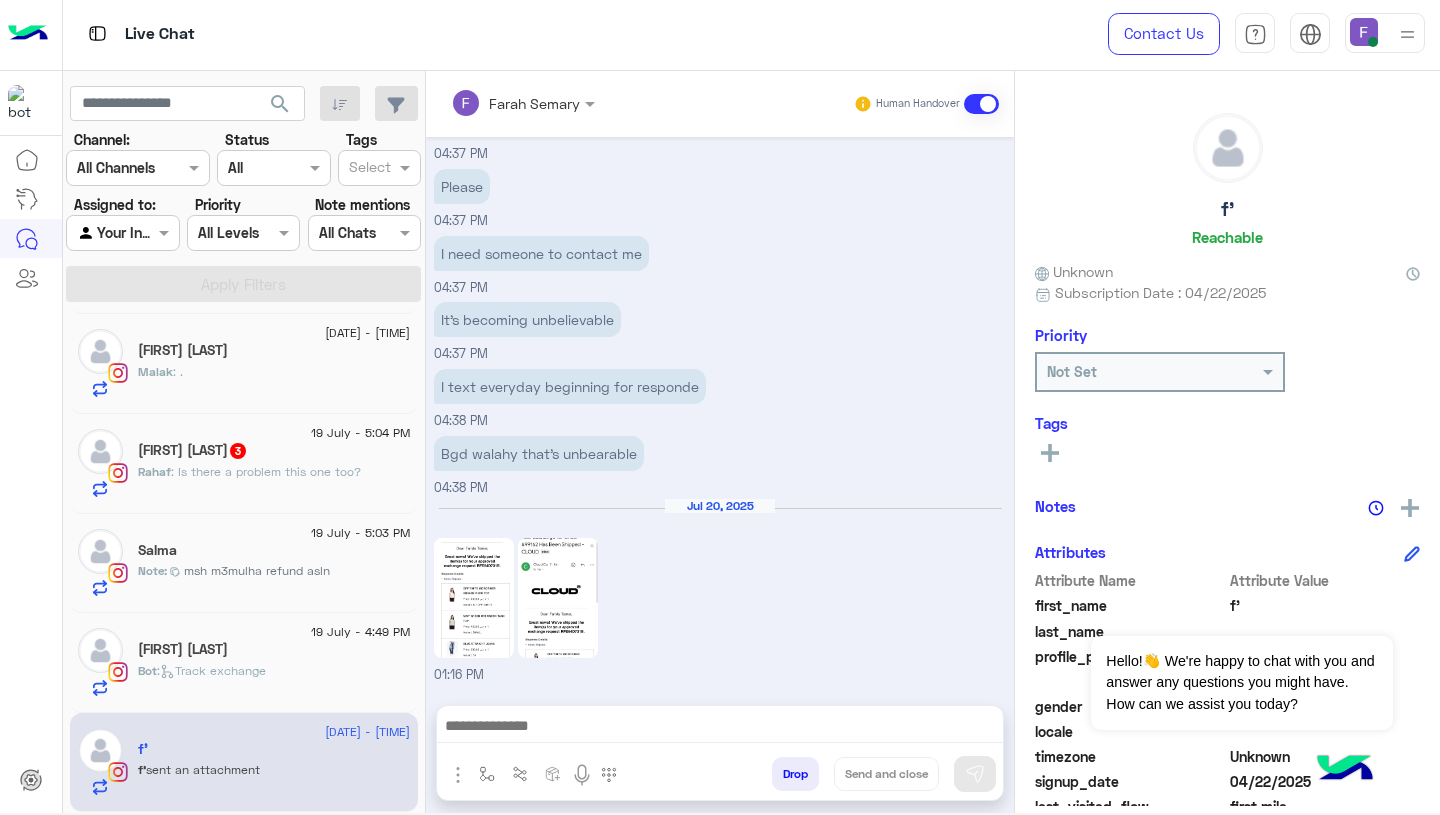 click 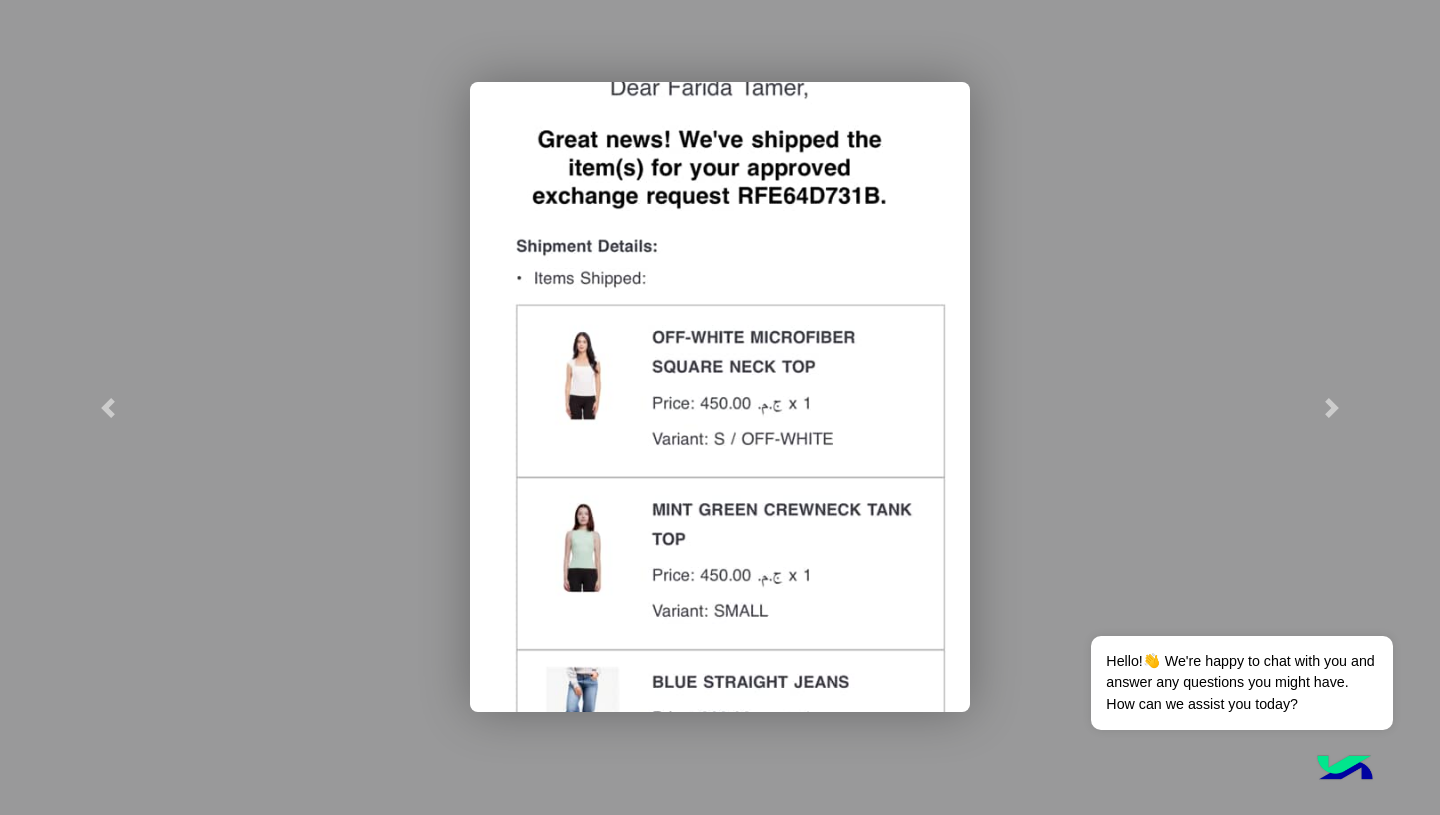 click 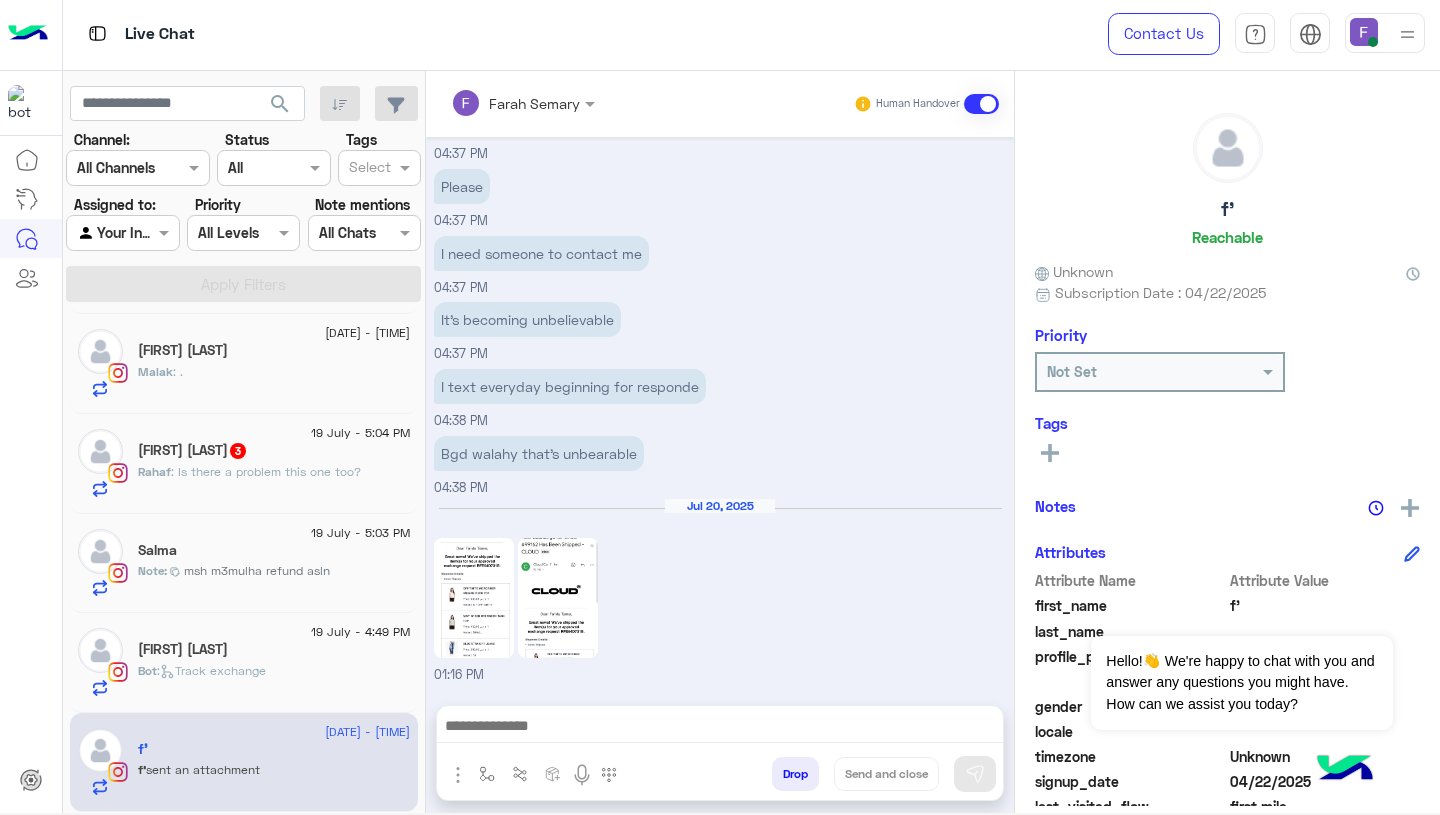 click 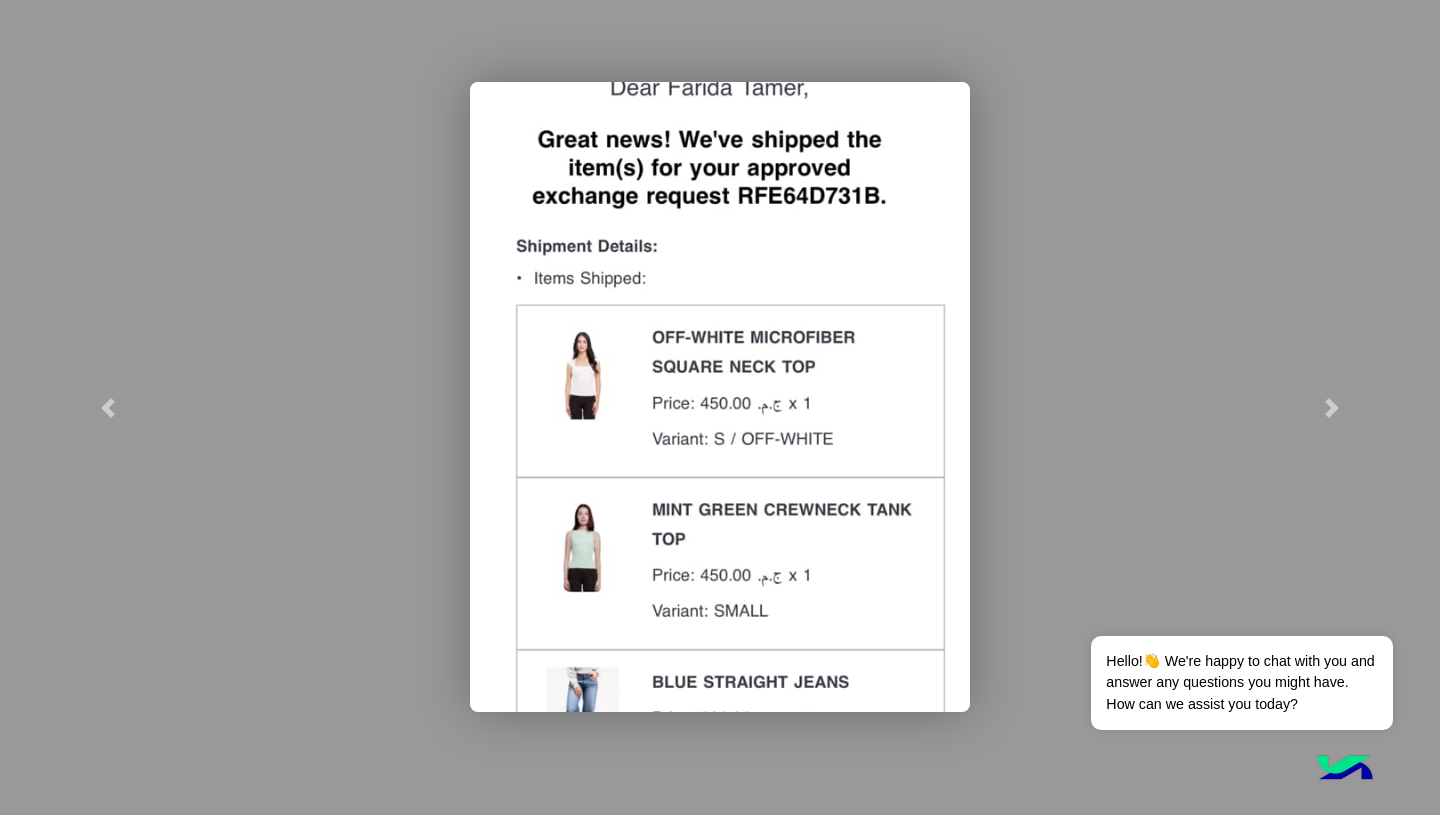 click 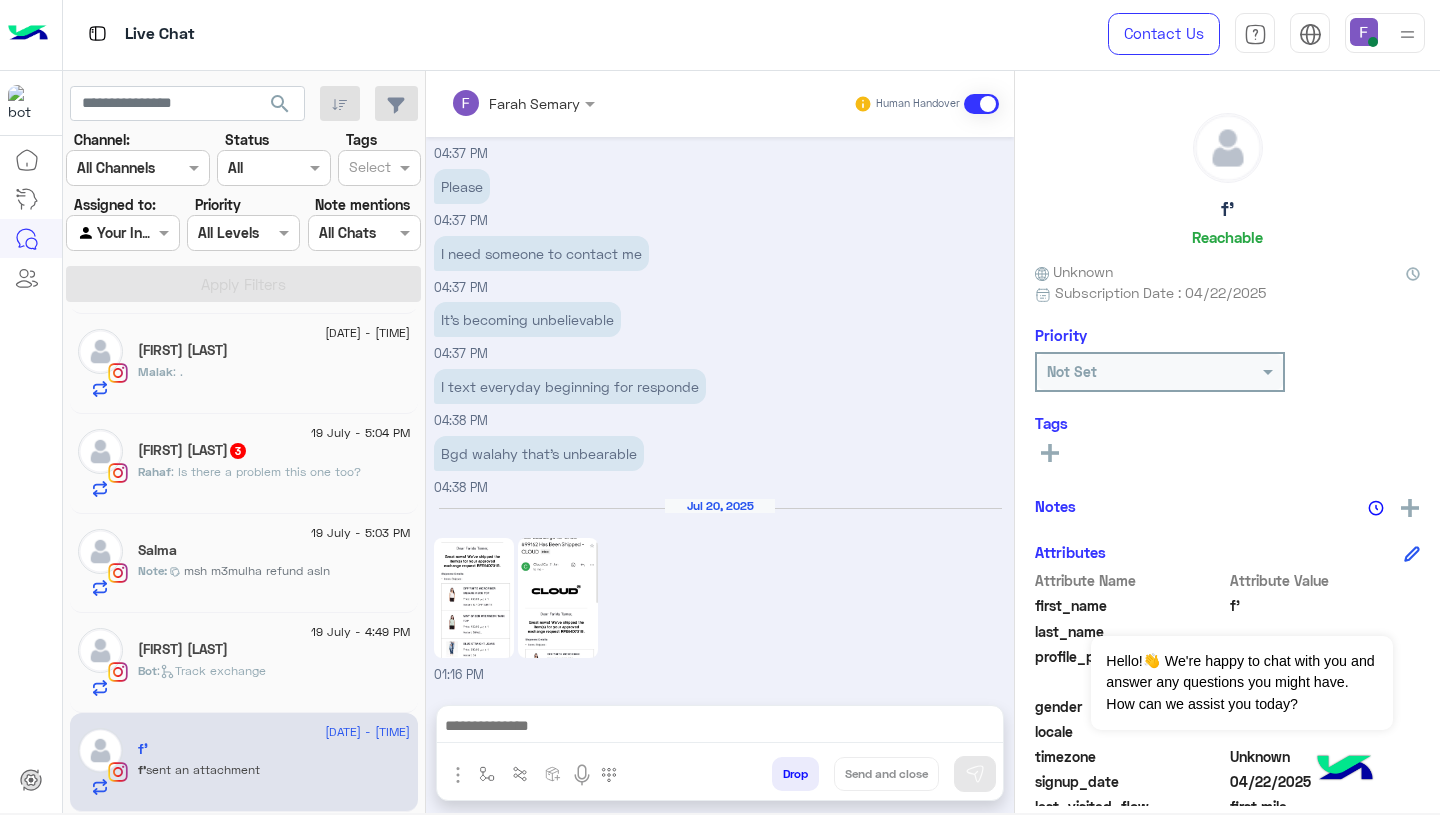click 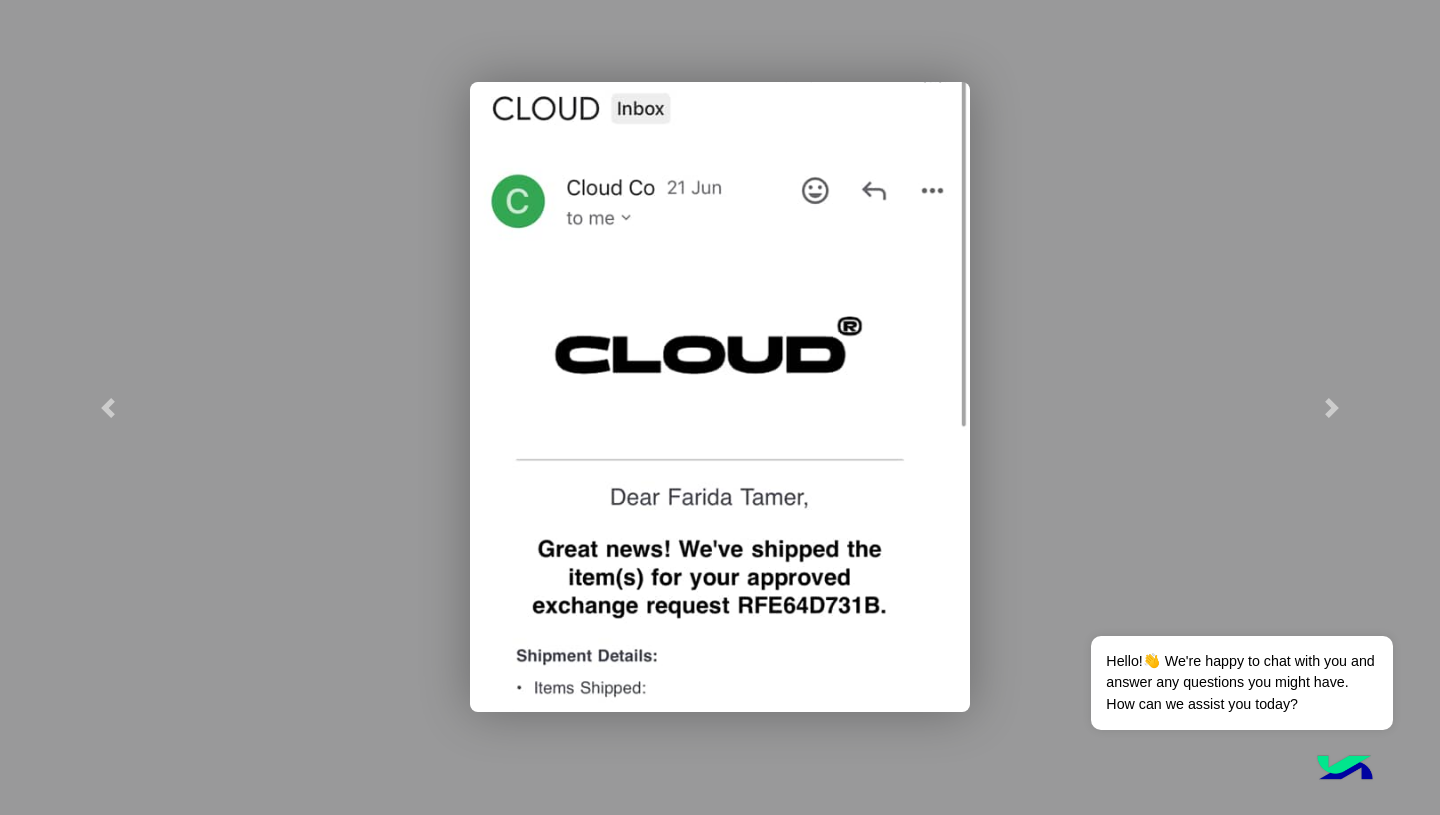 click at bounding box center (720, 397) 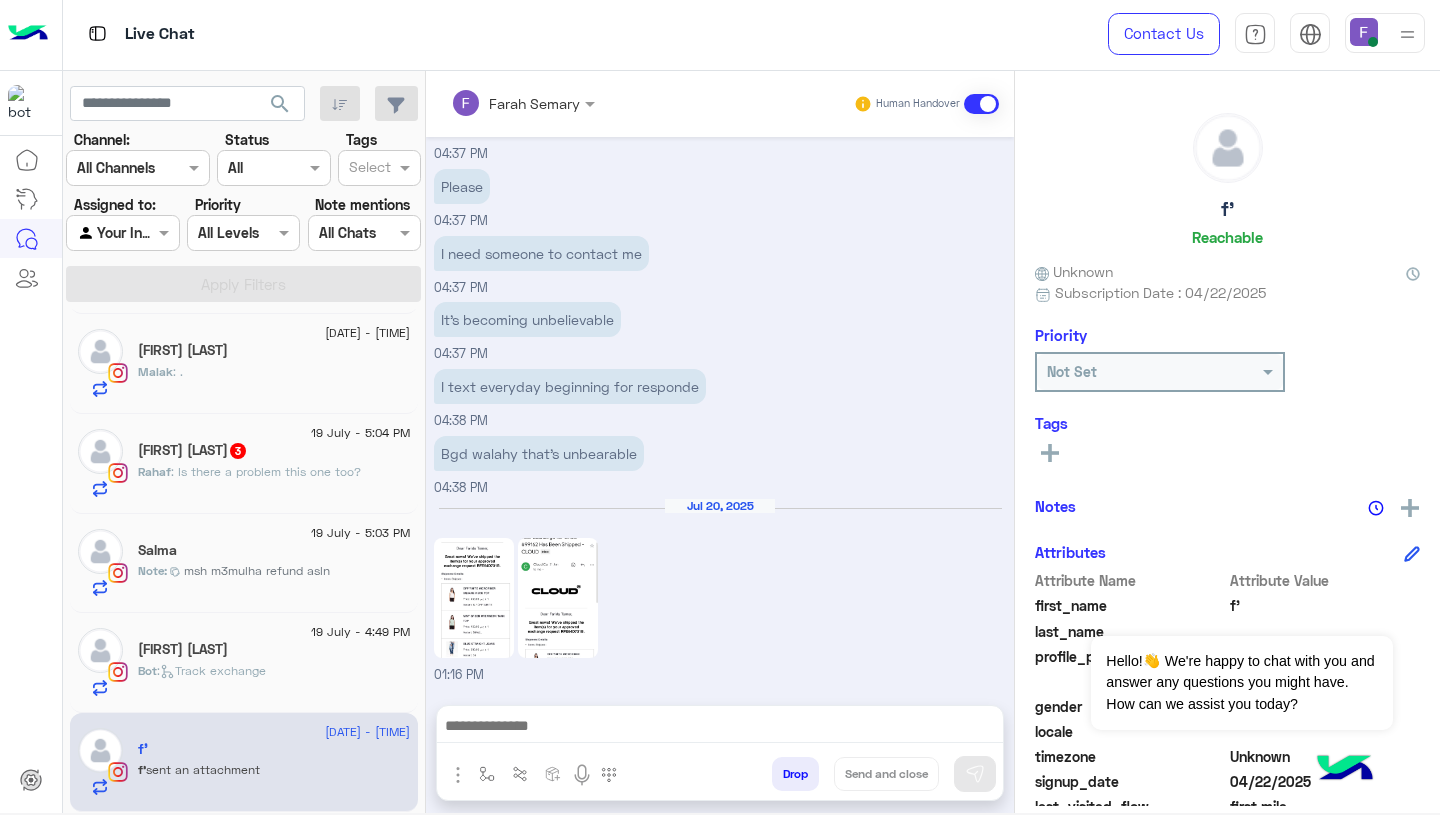 click at bounding box center [458, 775] 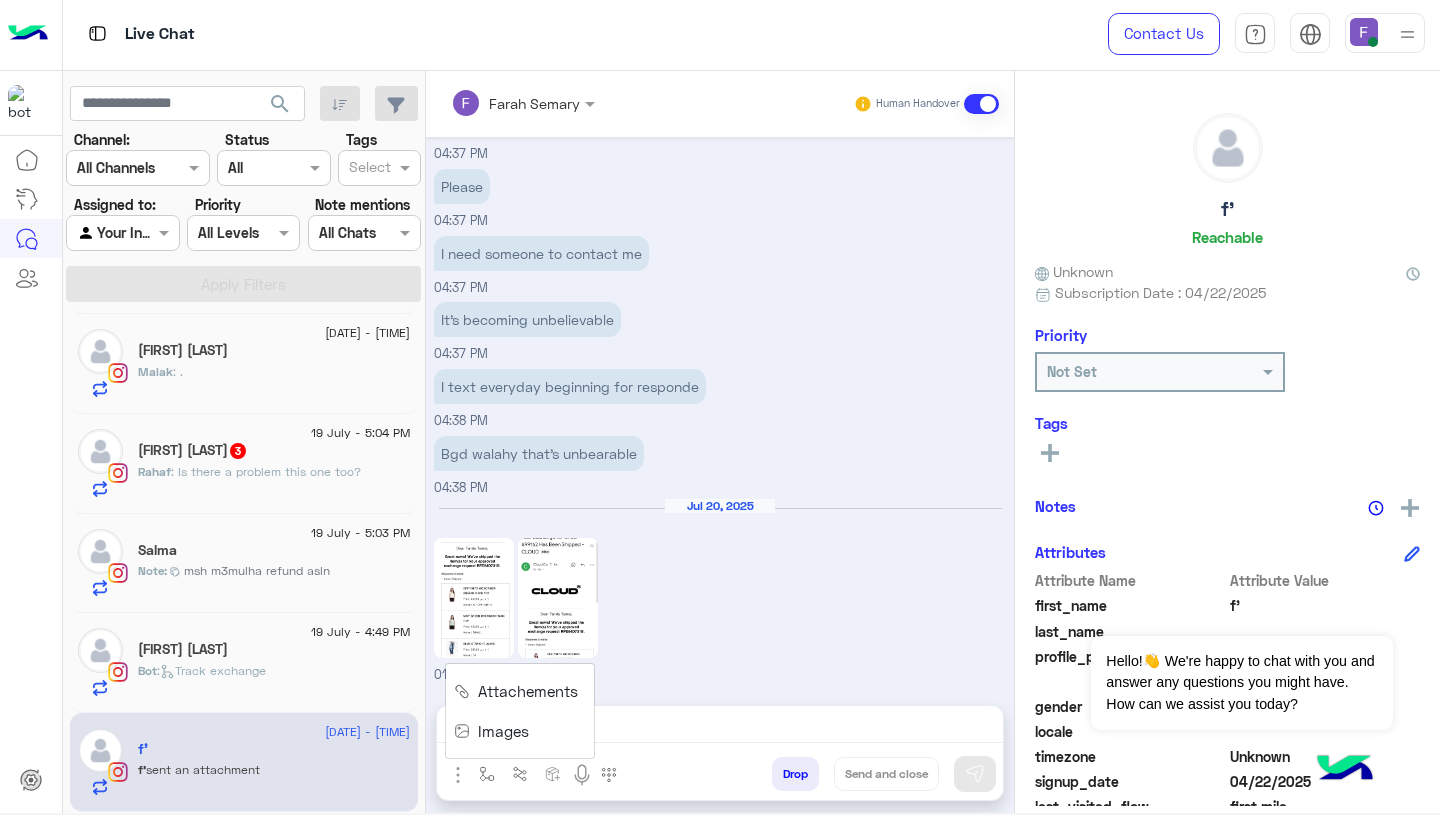 click on "Images" at bounding box center (503, 731) 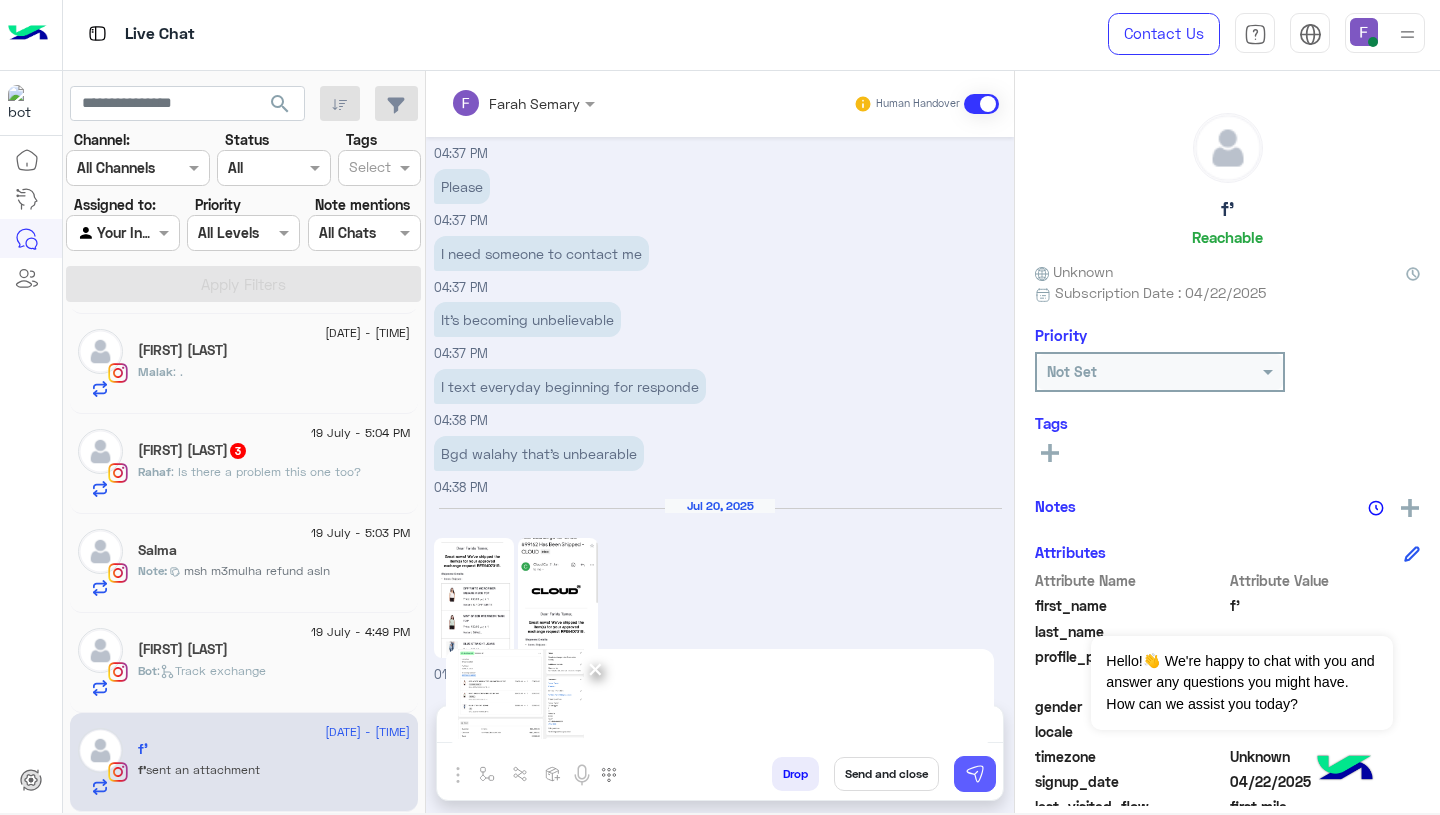 click at bounding box center (975, 774) 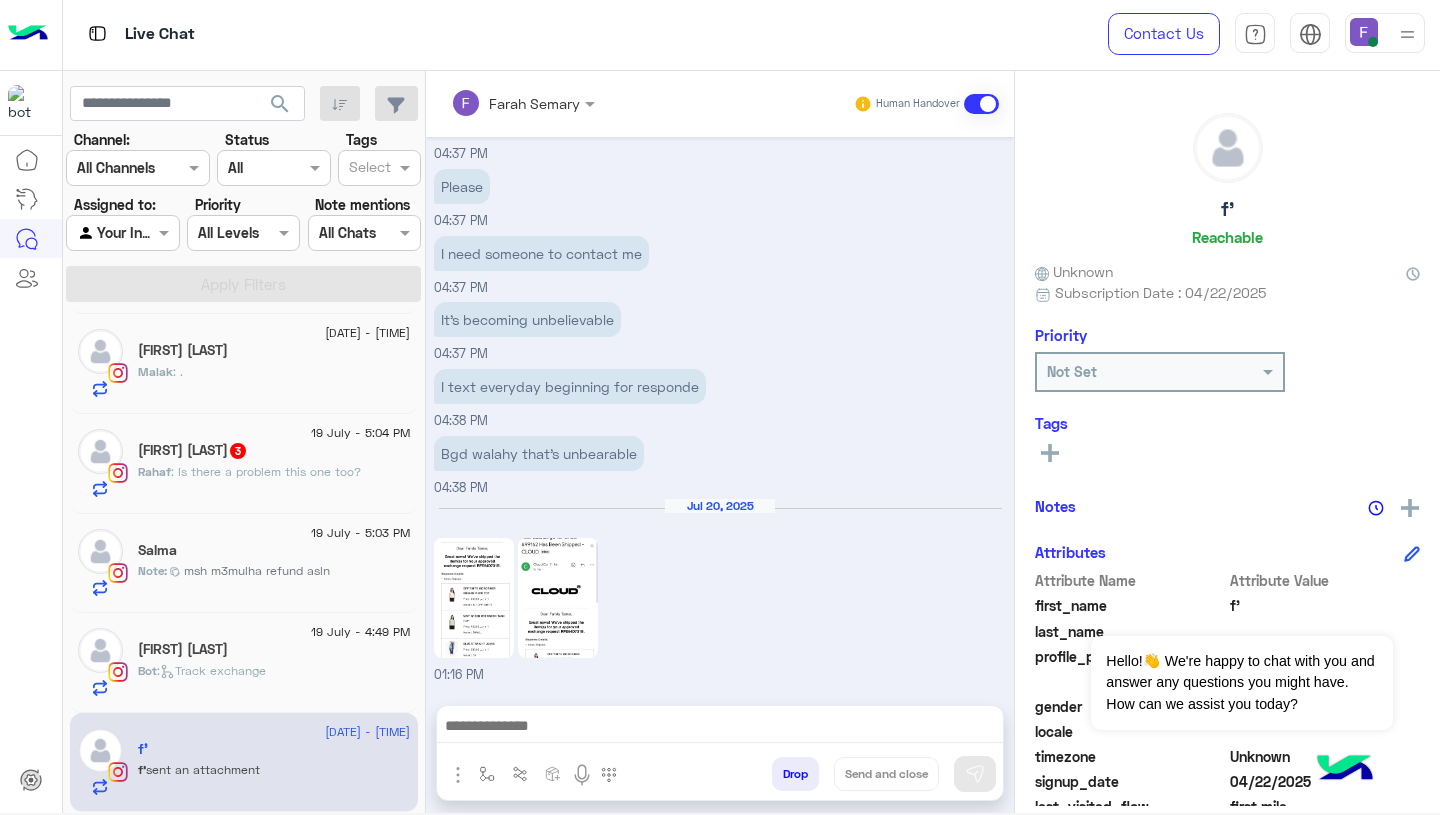 scroll, scrollTop: 2174, scrollLeft: 0, axis: vertical 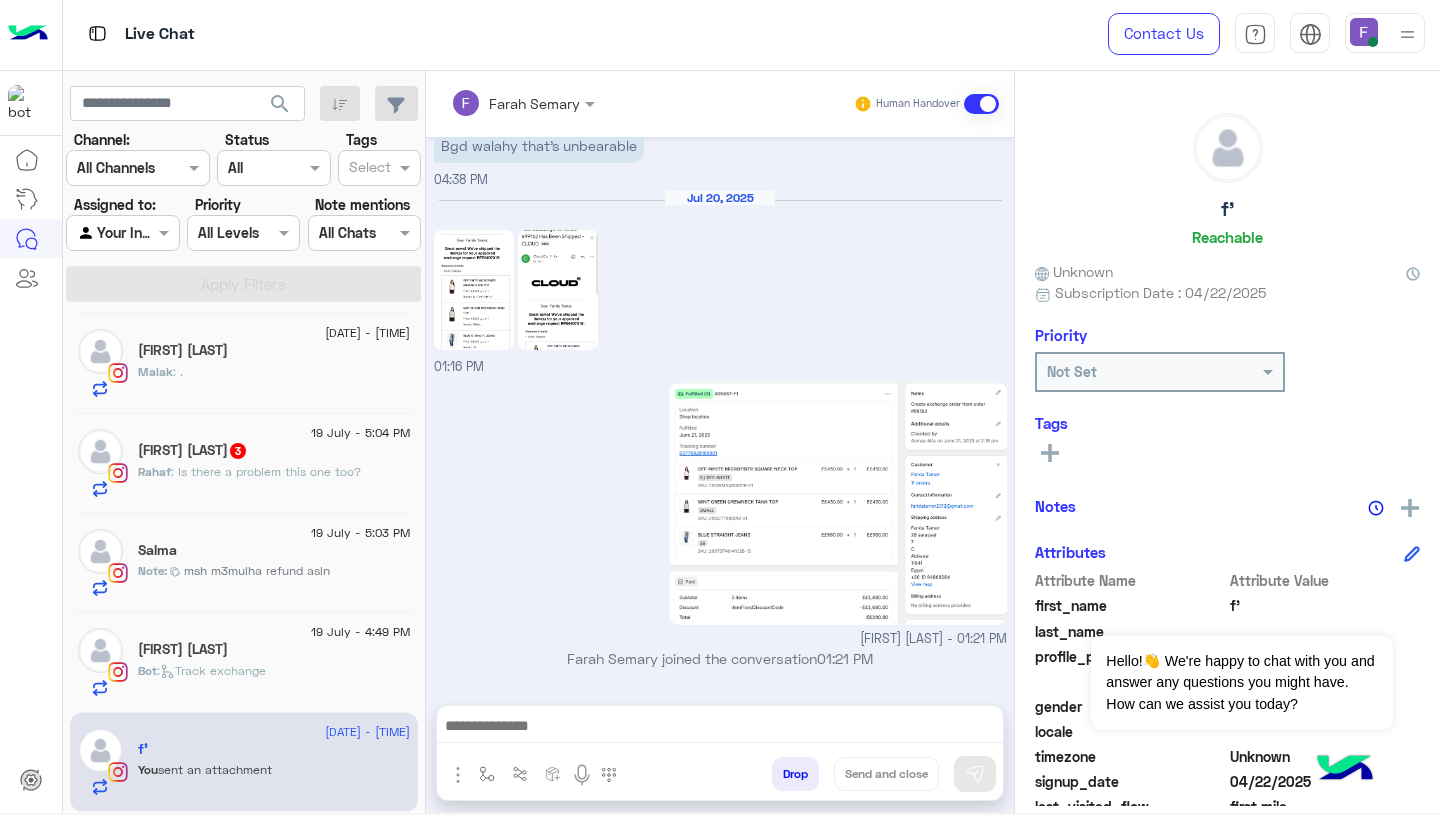 click 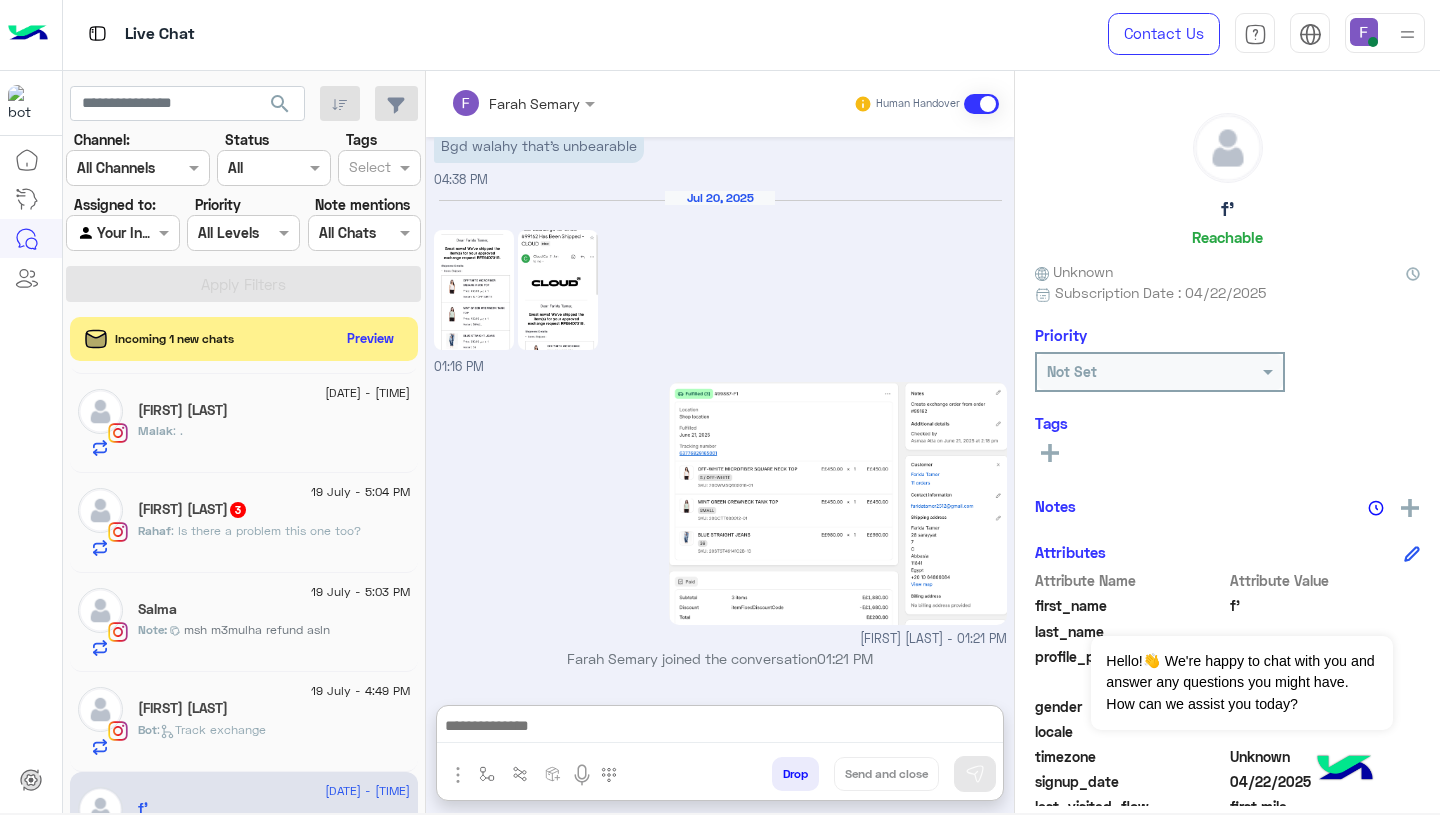 click at bounding box center [720, 728] 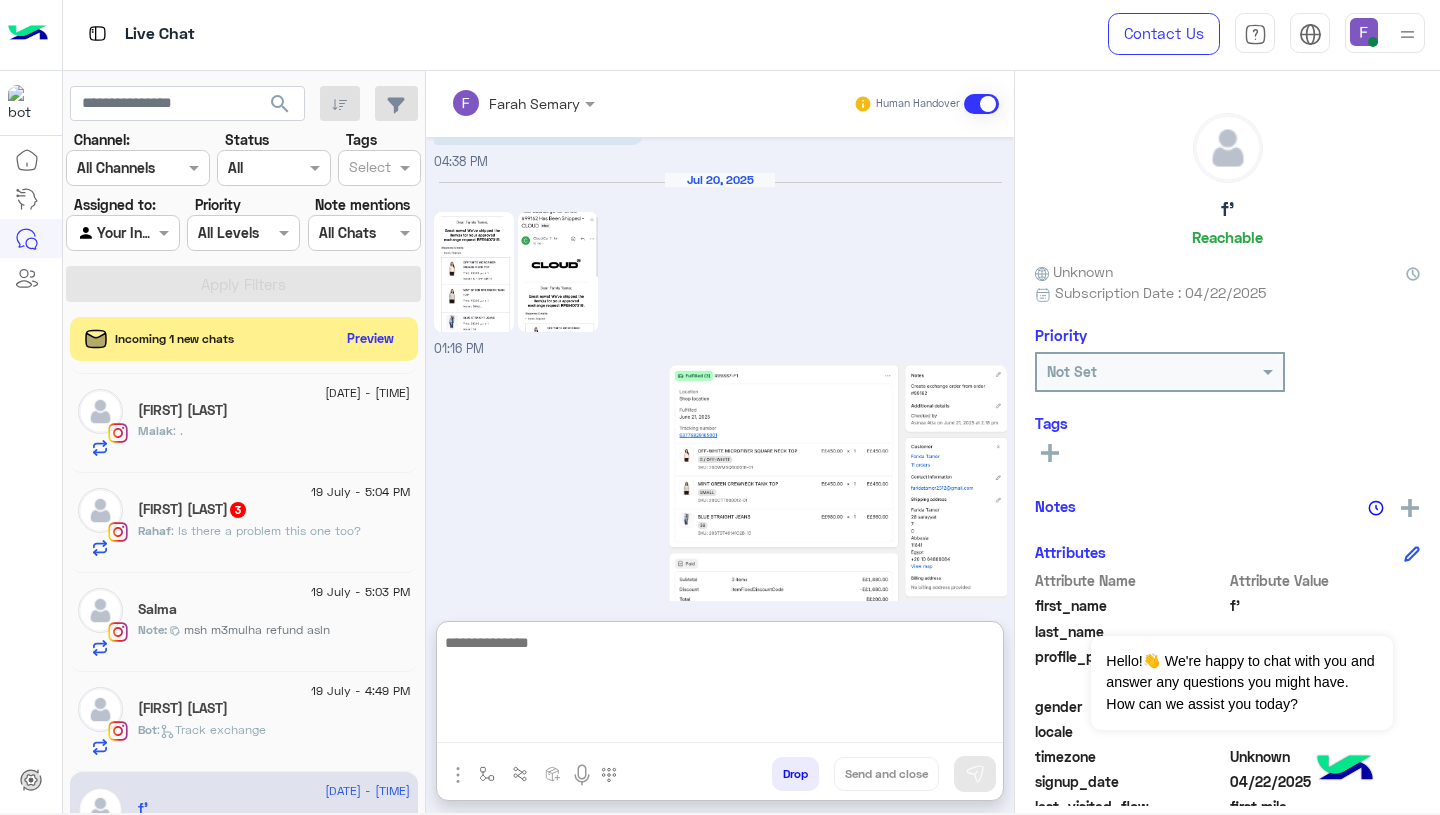 paste on "**********" 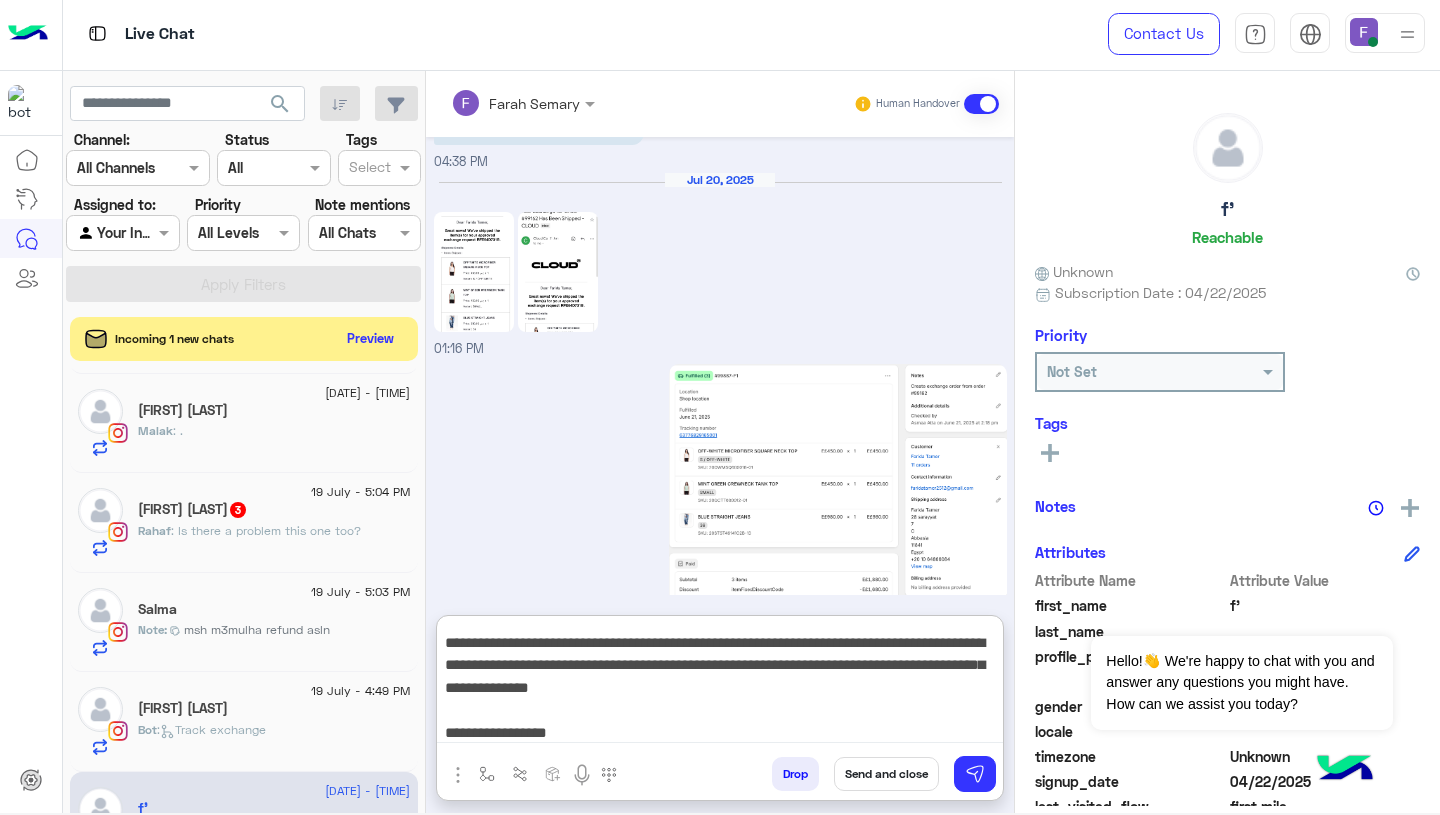 scroll, scrollTop: 0, scrollLeft: 0, axis: both 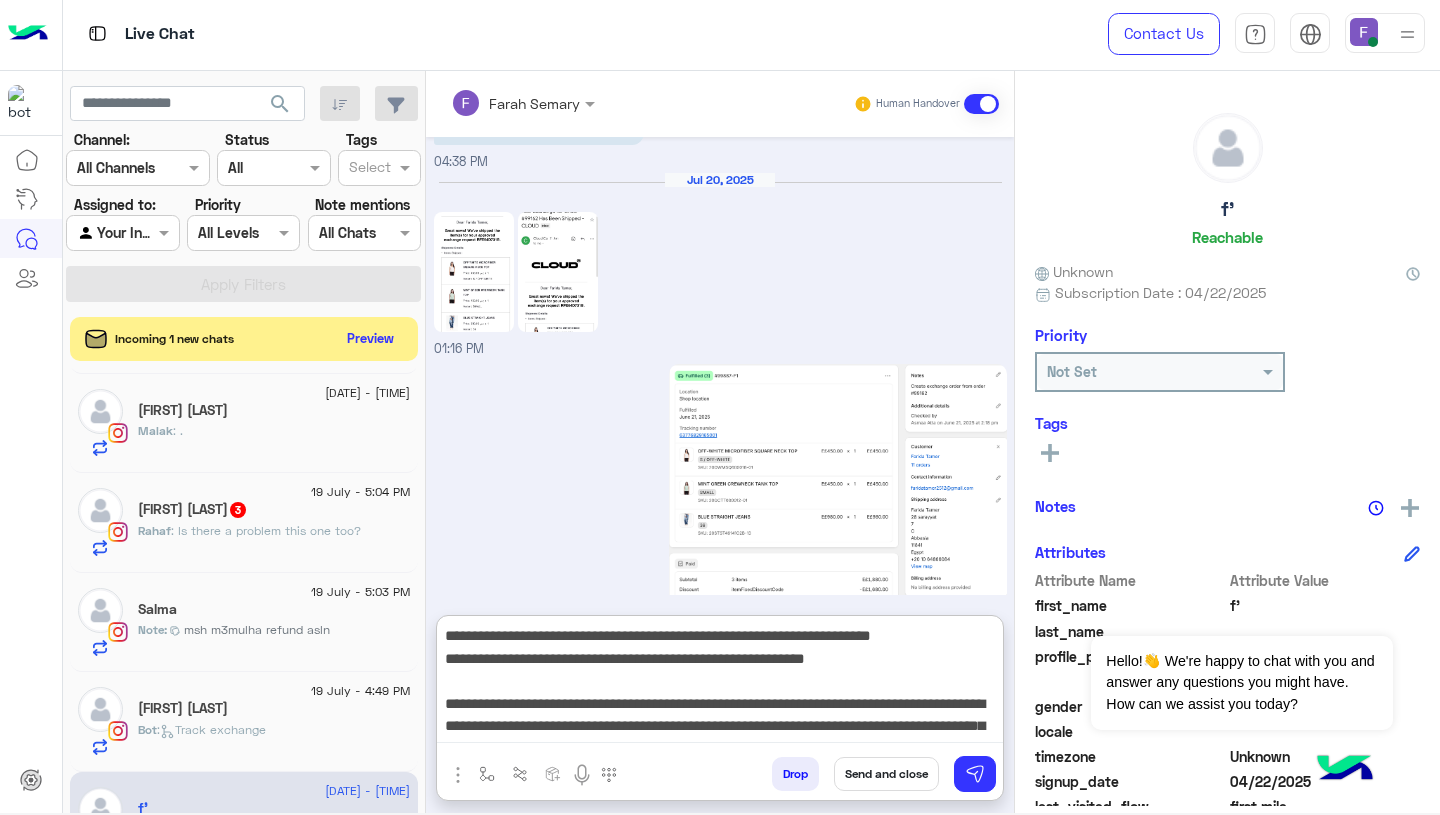 click on "**********" at bounding box center [720, 683] 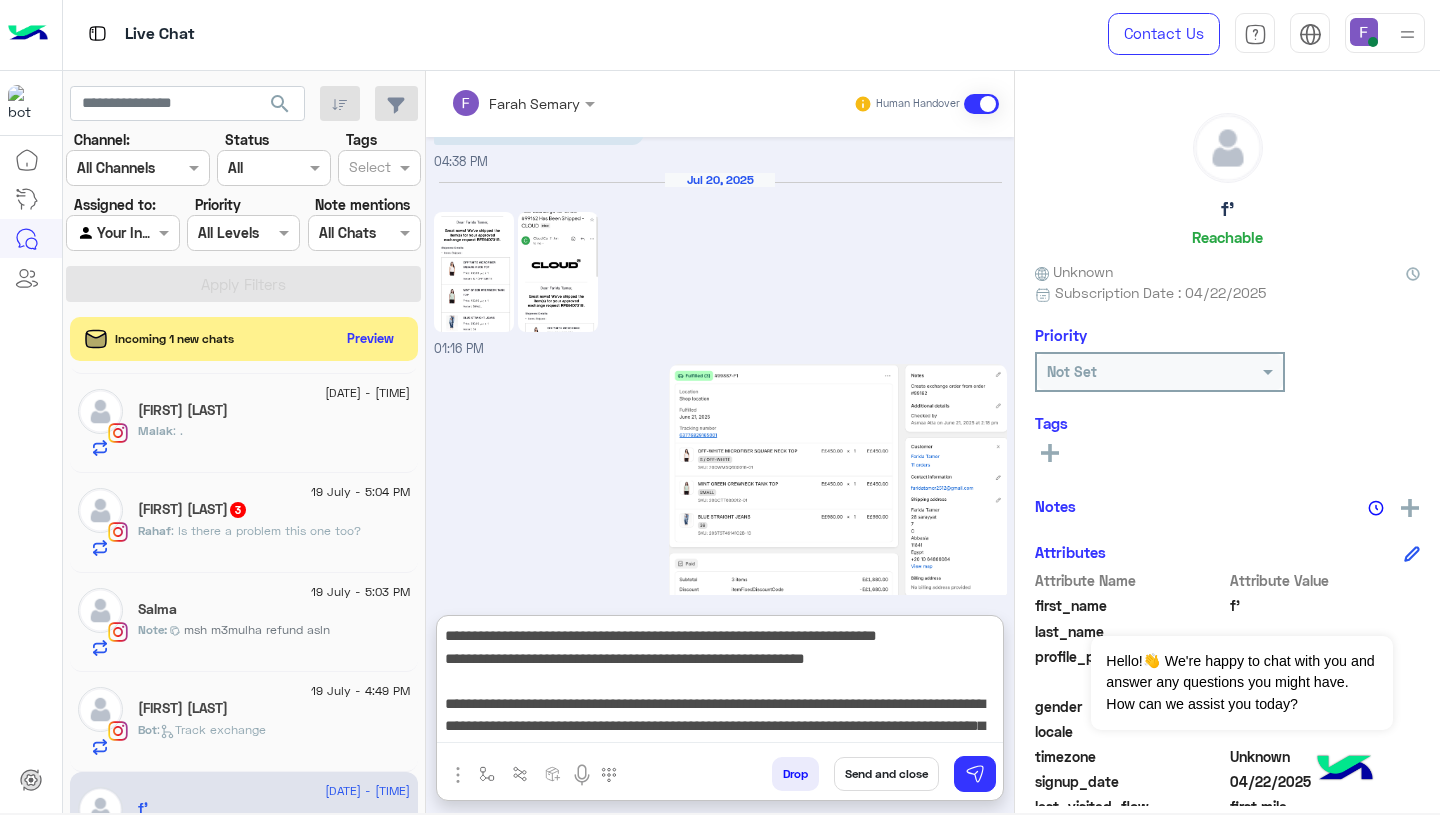 type on "**********" 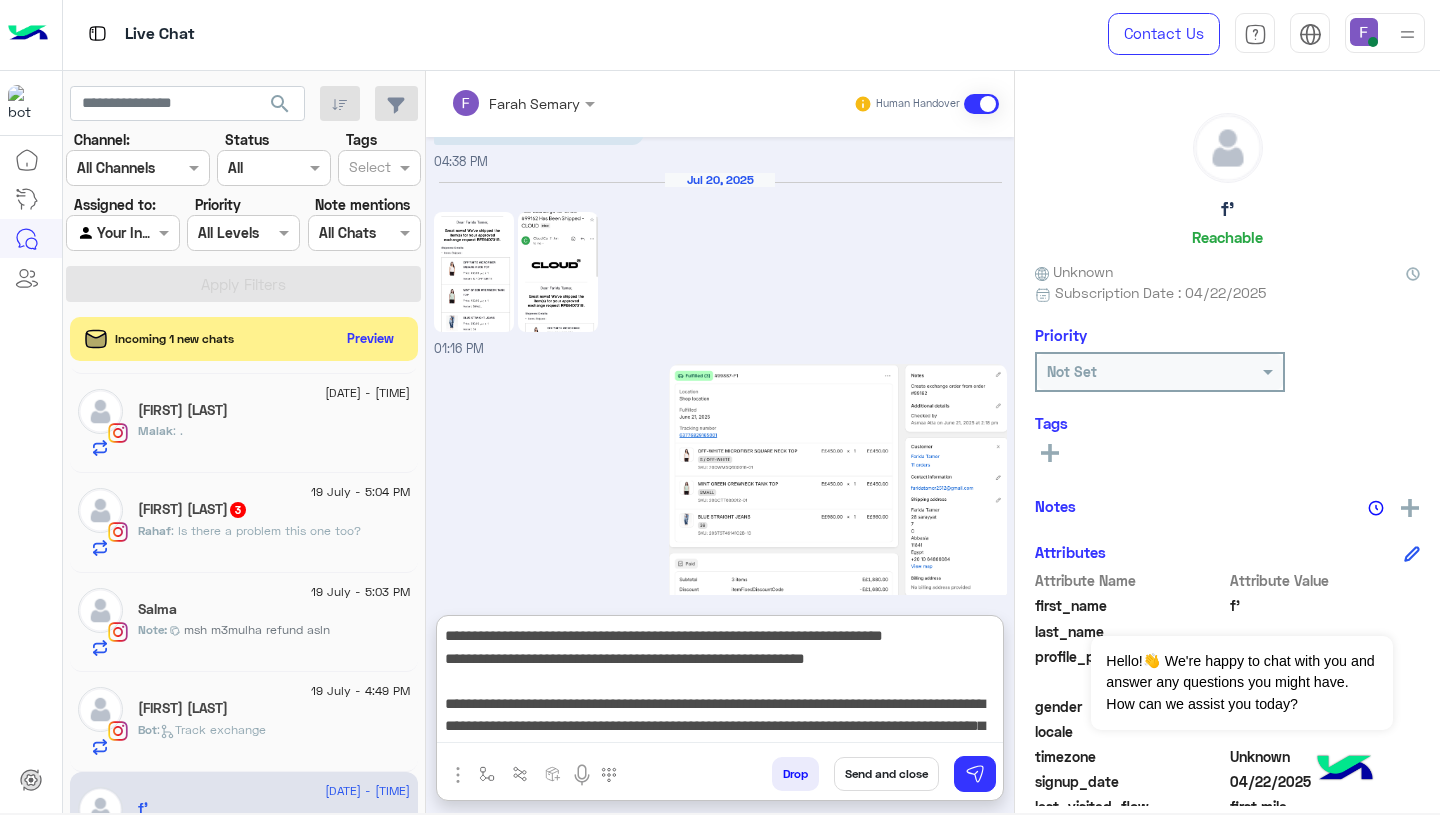 type 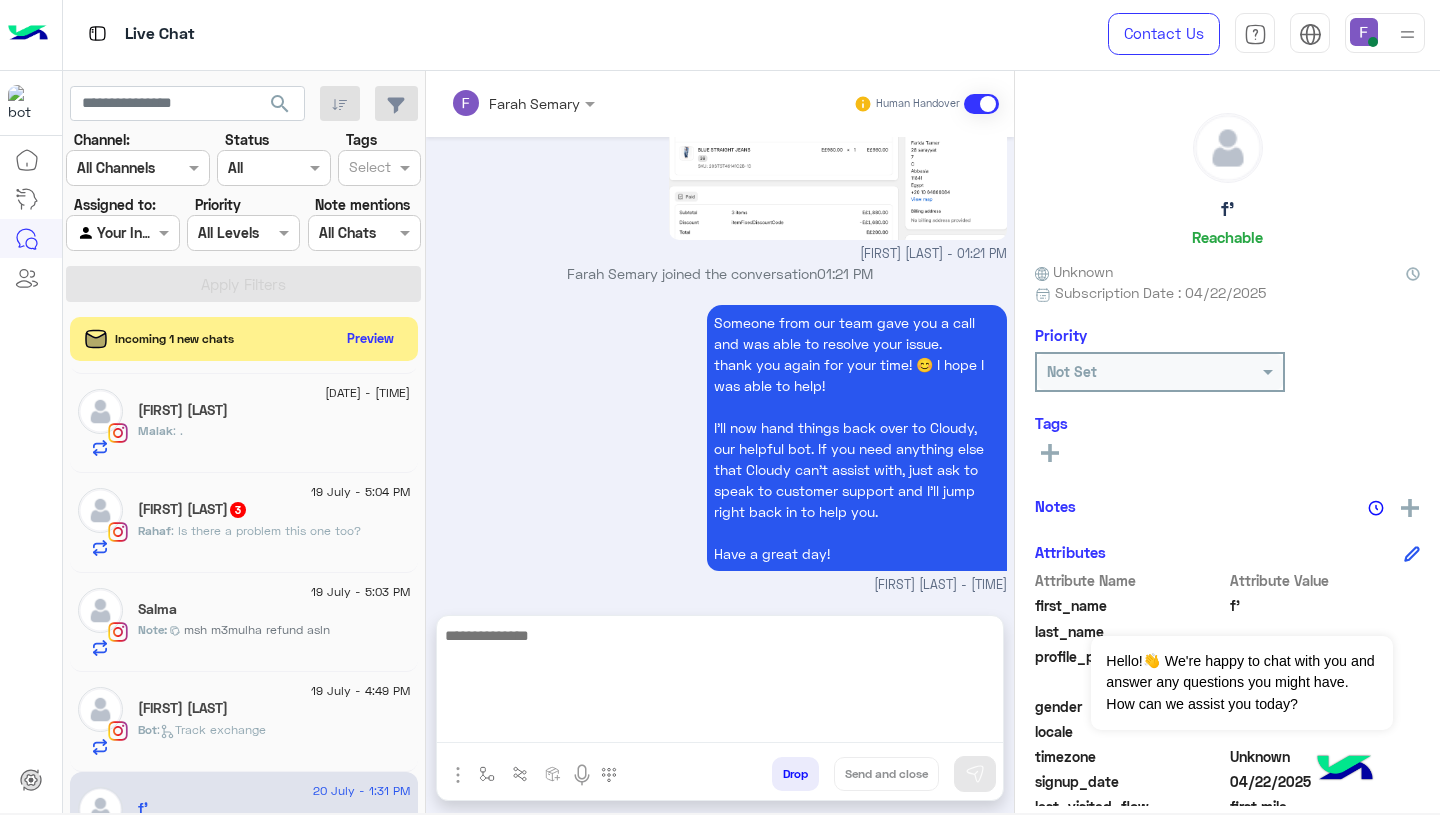 scroll, scrollTop: 2469, scrollLeft: 0, axis: vertical 